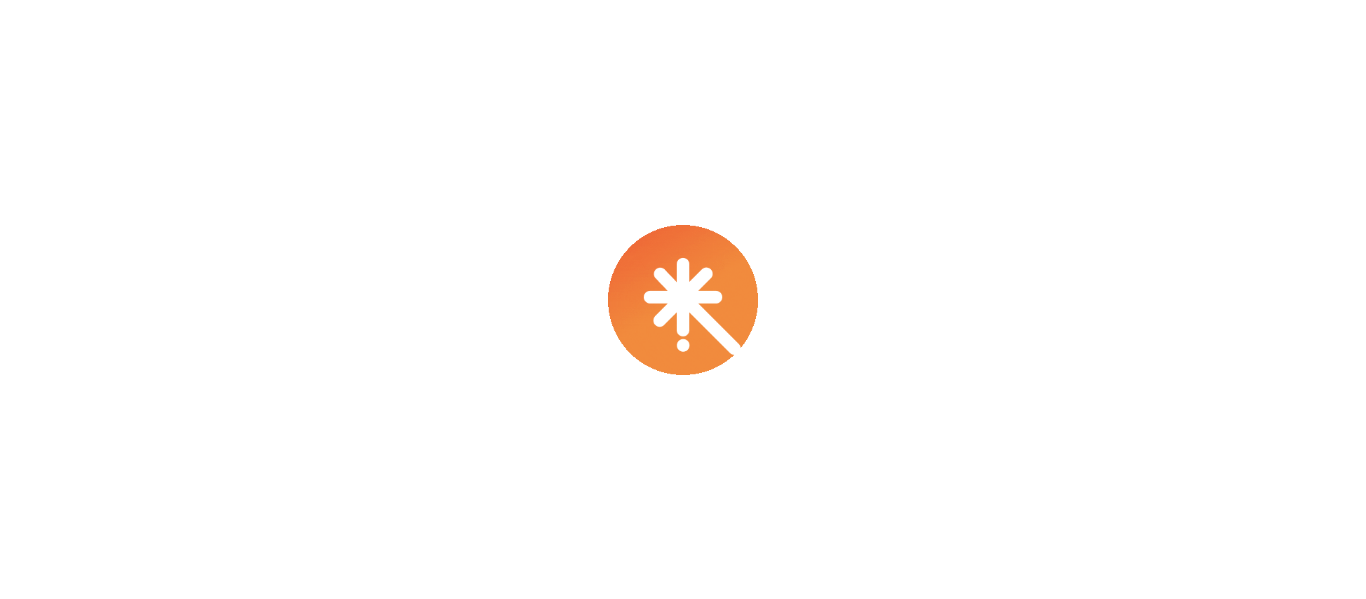scroll, scrollTop: 0, scrollLeft: 0, axis: both 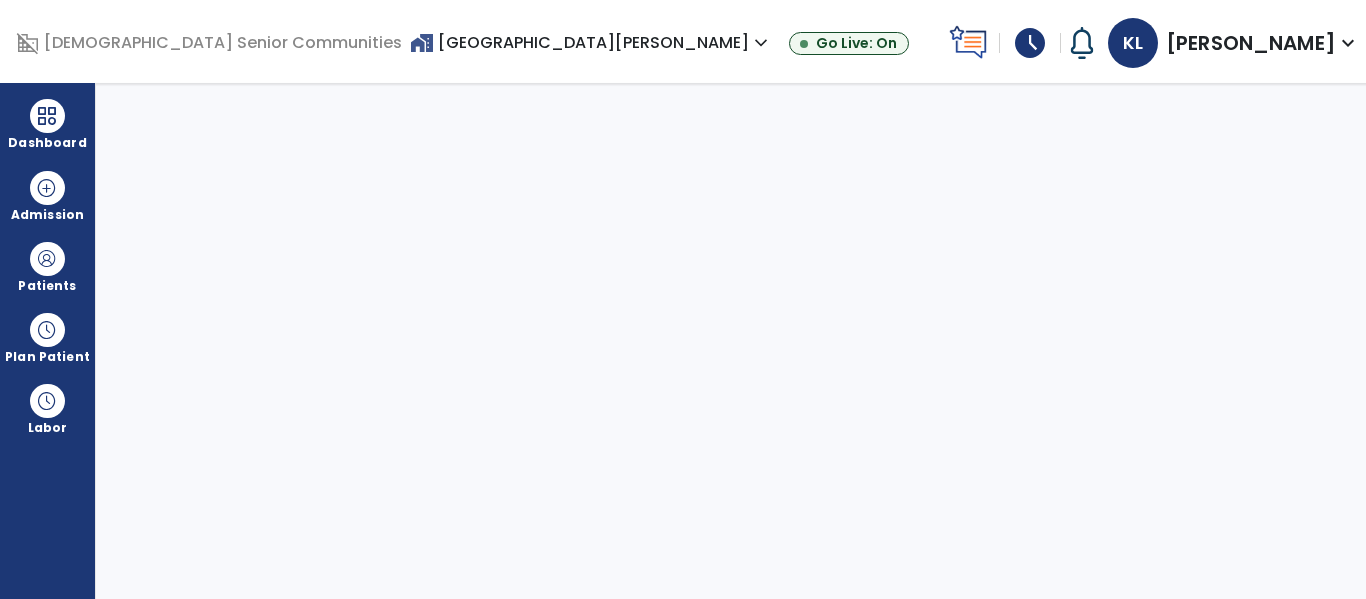select on "****" 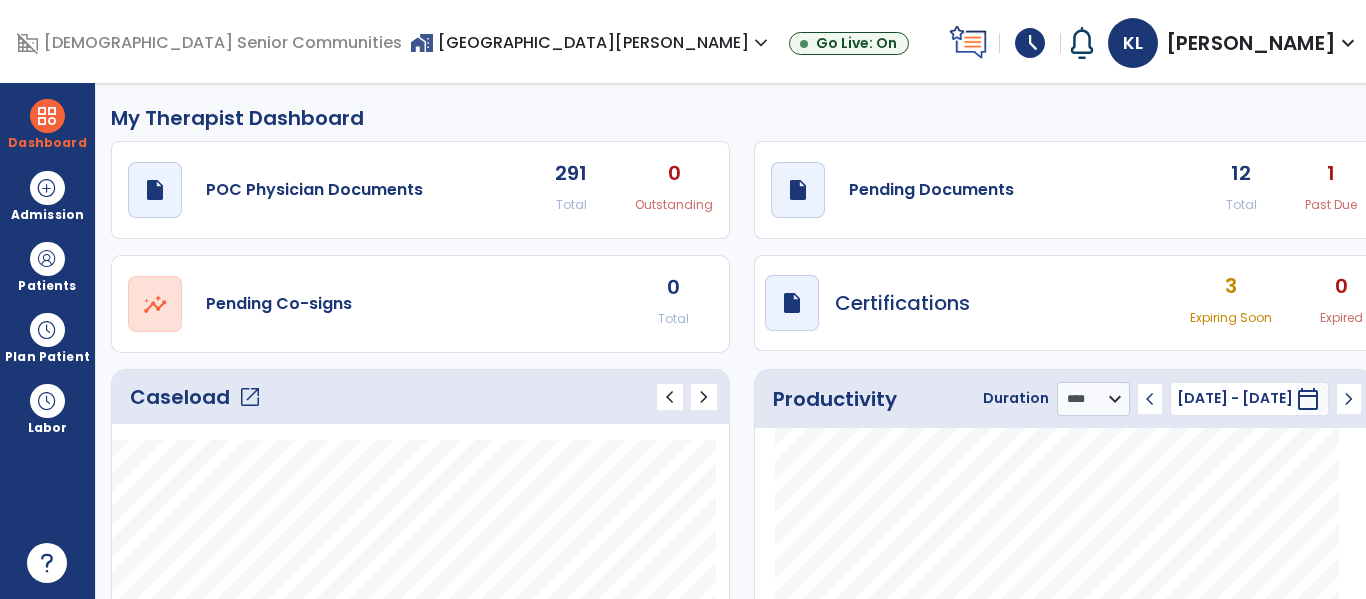 click on "open_in_new" 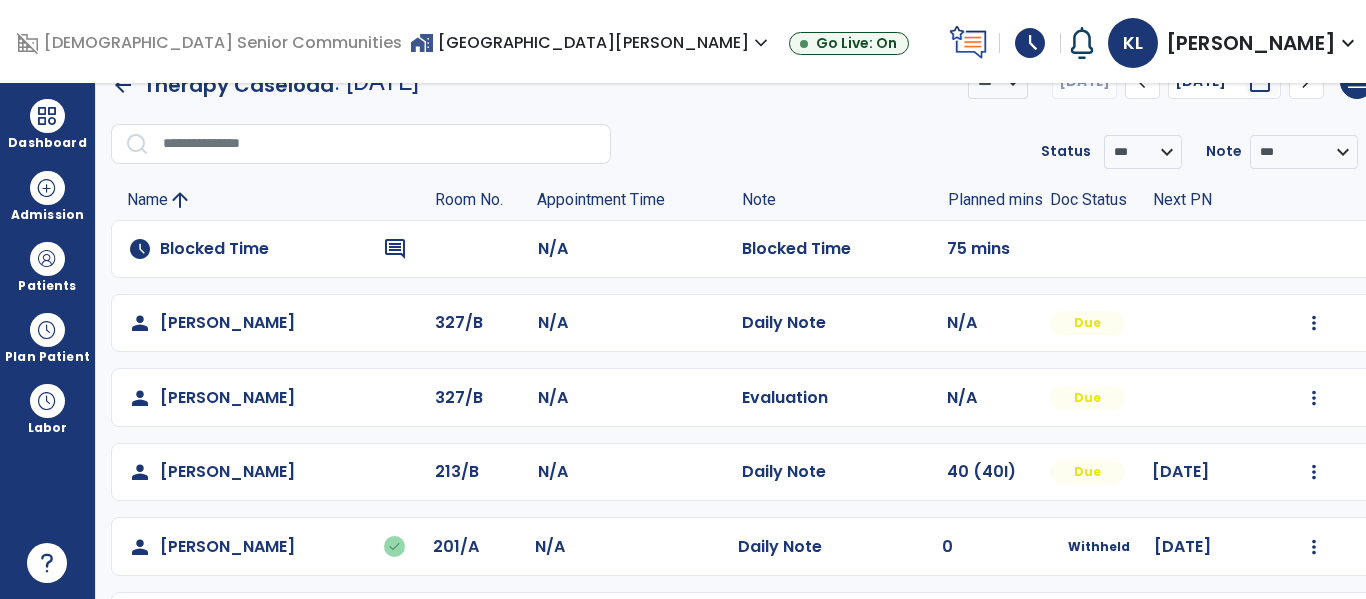 scroll, scrollTop: 35, scrollLeft: 0, axis: vertical 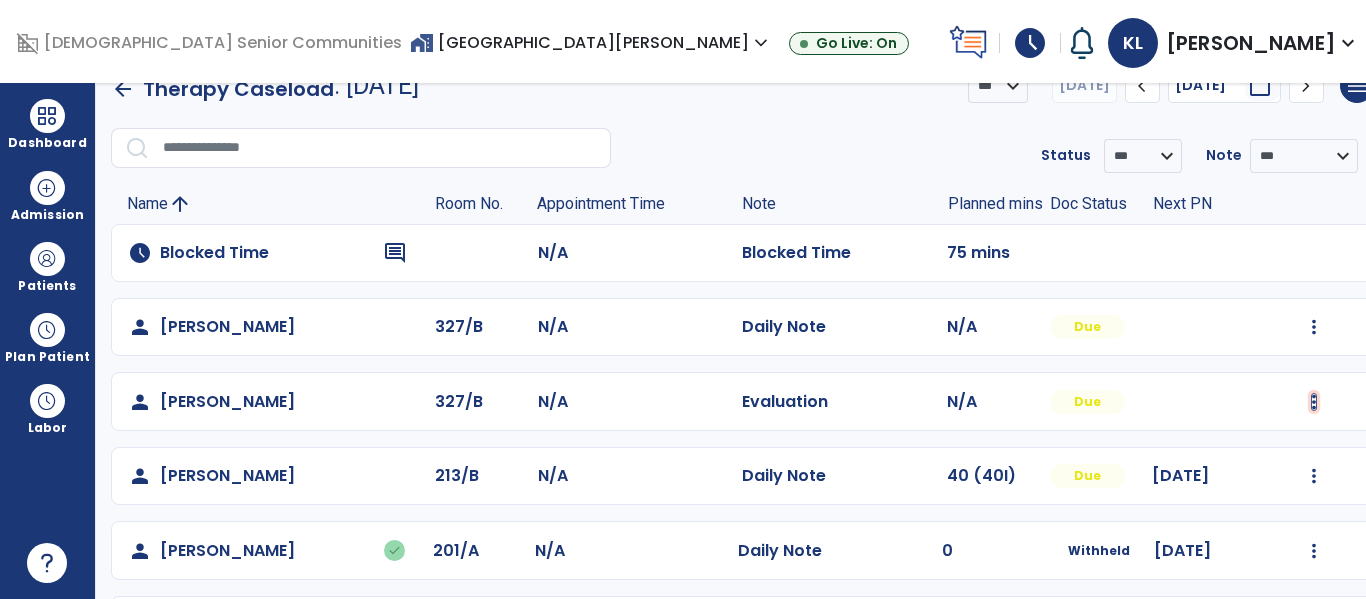 click at bounding box center [1314, 327] 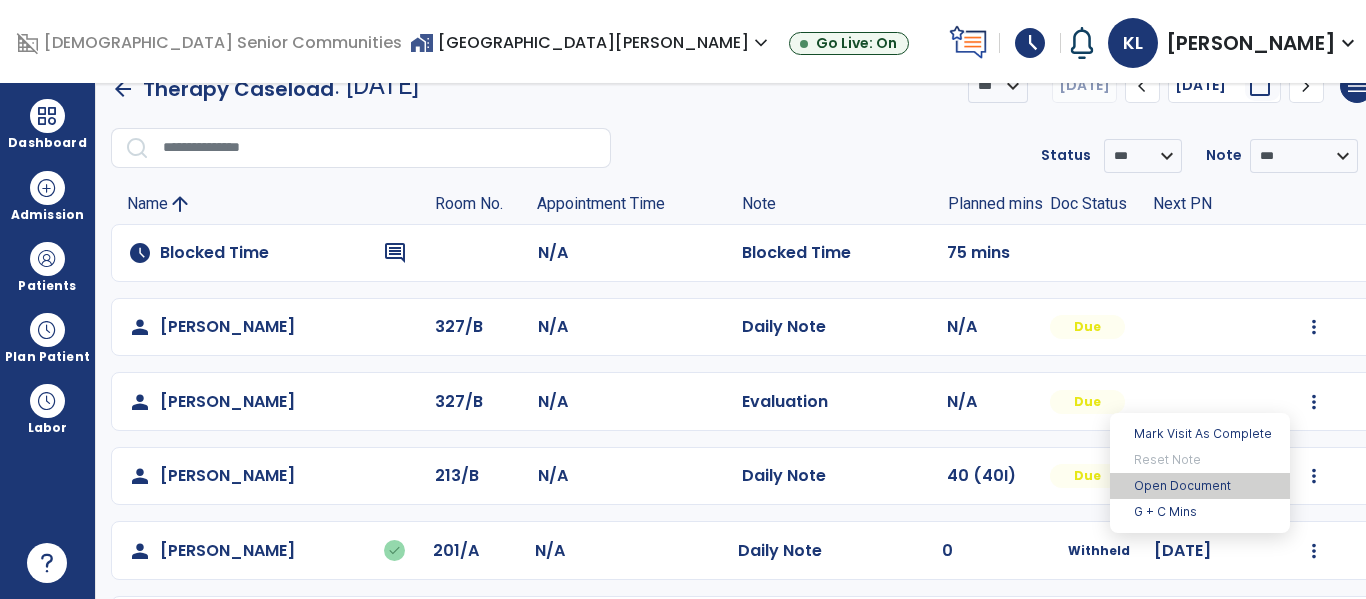 click on "Open Document" at bounding box center (1200, 486) 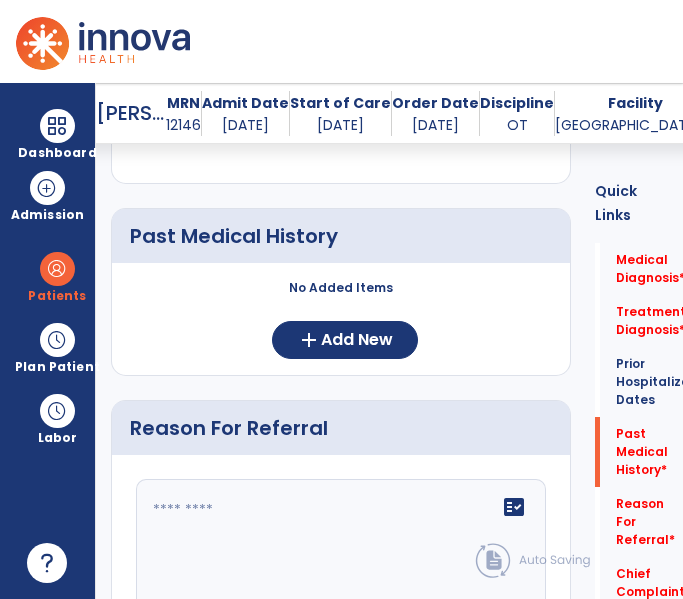 scroll, scrollTop: 759, scrollLeft: 0, axis: vertical 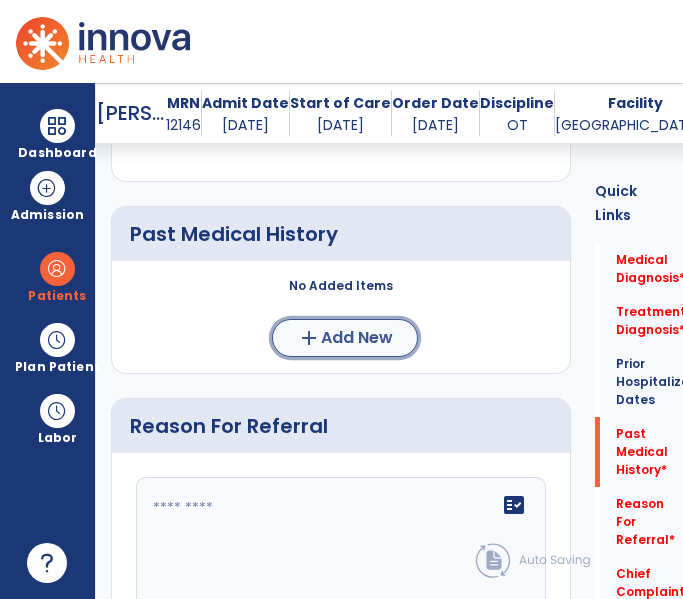 click on "Add New" 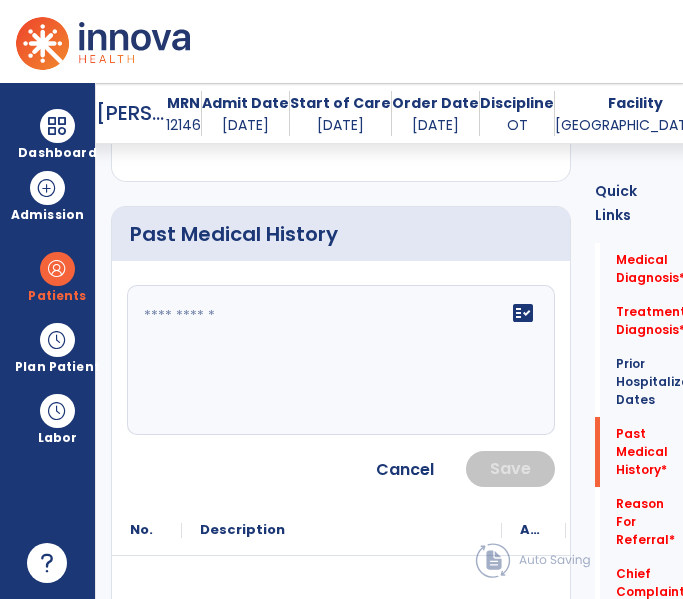click on "fact_check" 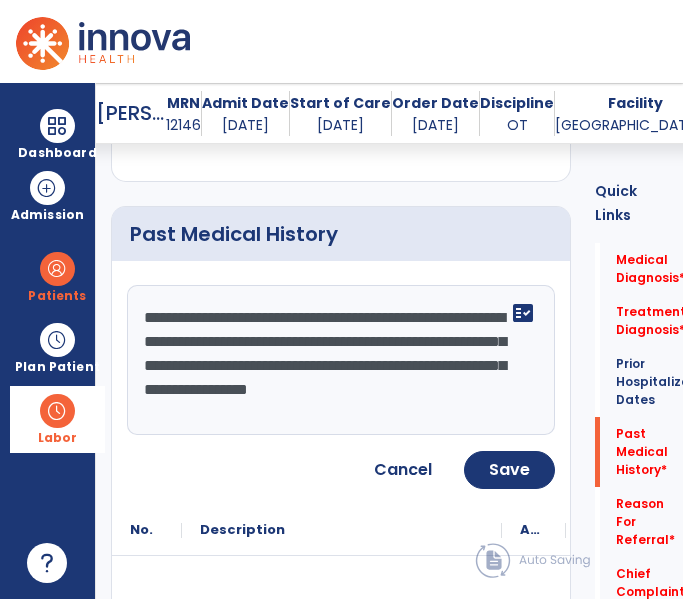 type on "**********" 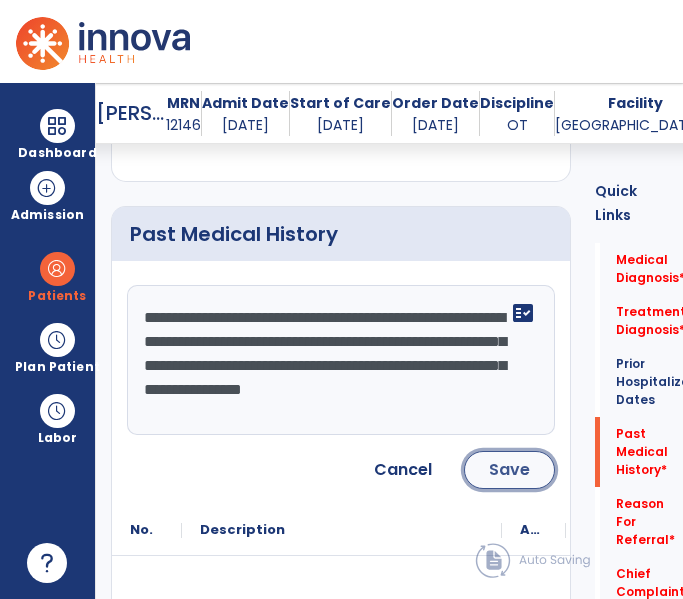click on "Save" 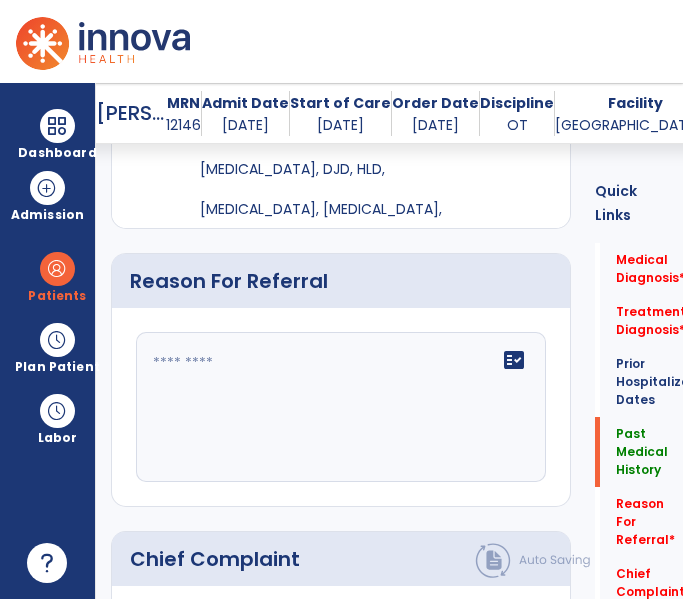 scroll, scrollTop: 1152, scrollLeft: 0, axis: vertical 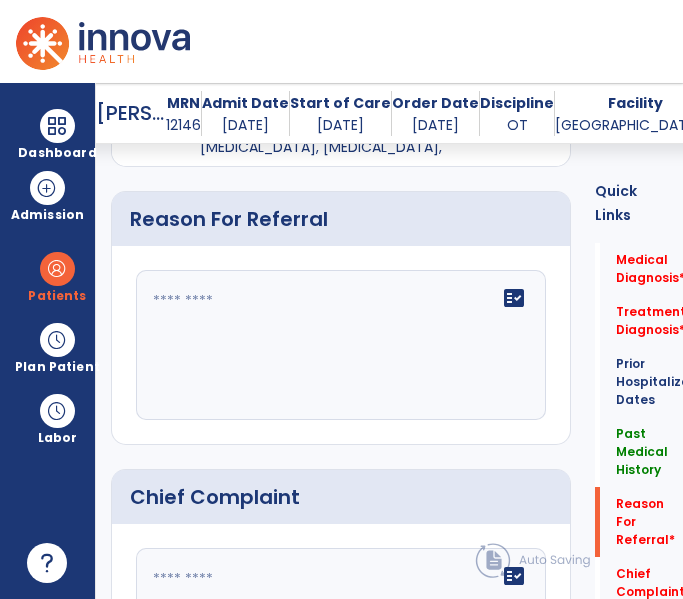 click on "fact_check" 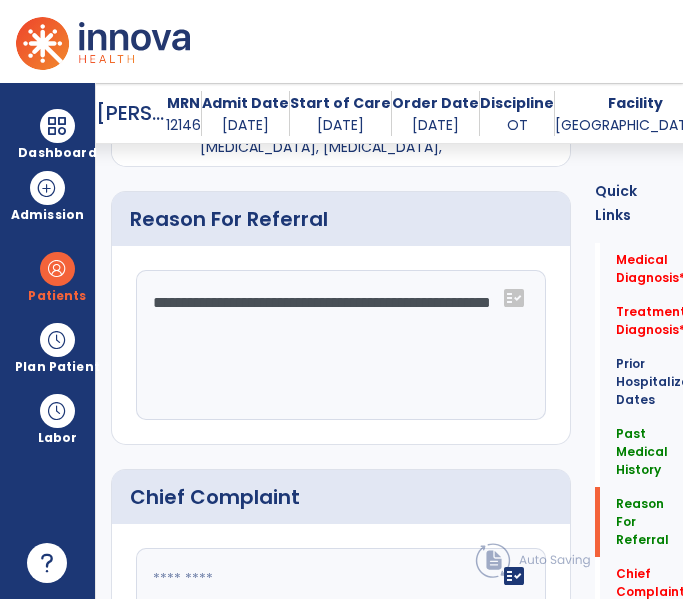 click on "**********" 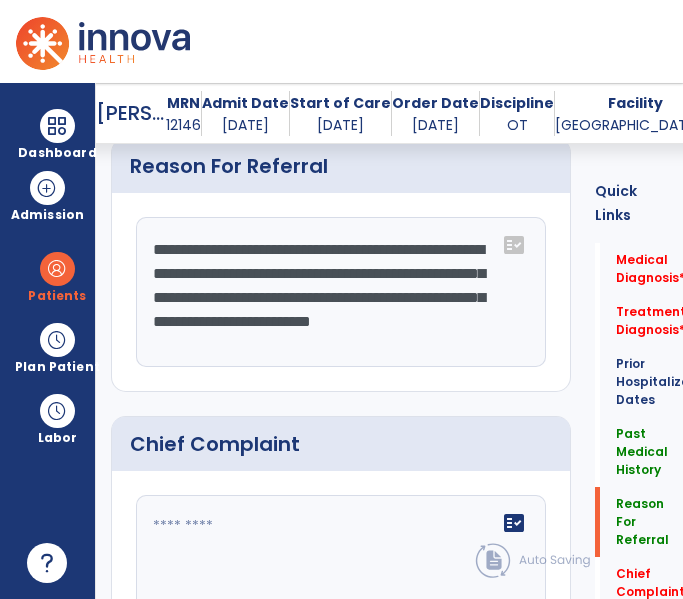 scroll, scrollTop: 1213, scrollLeft: 0, axis: vertical 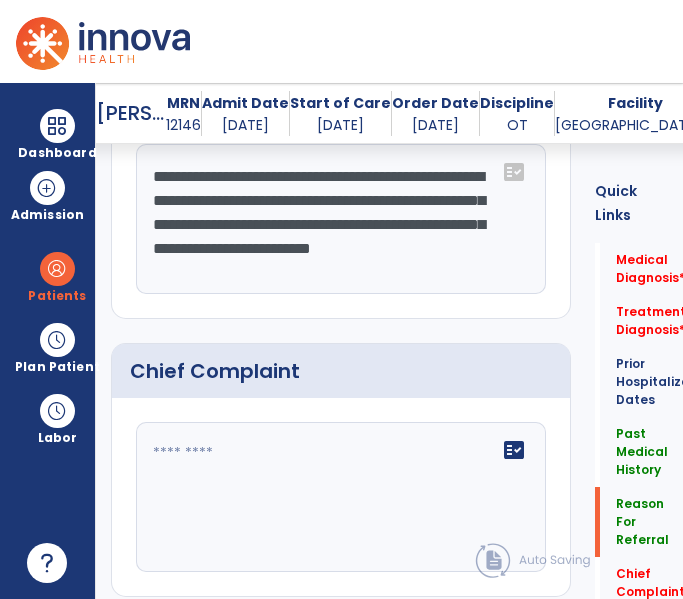 click on "**********" 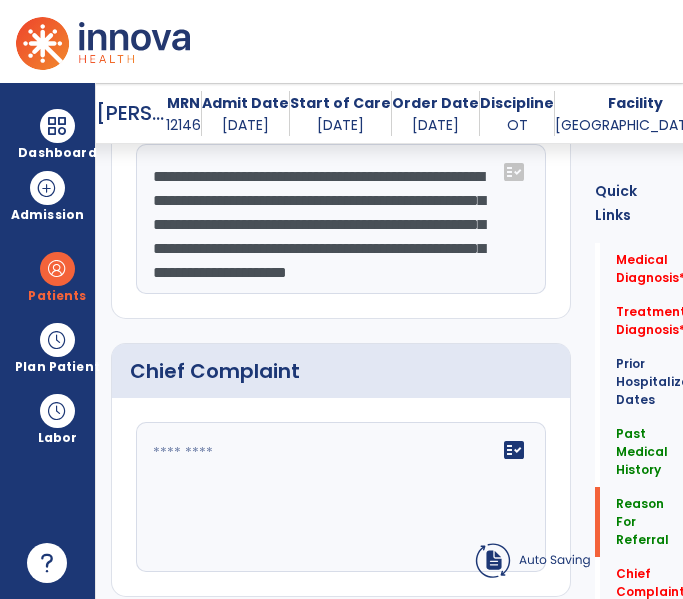 scroll, scrollTop: 46, scrollLeft: 0, axis: vertical 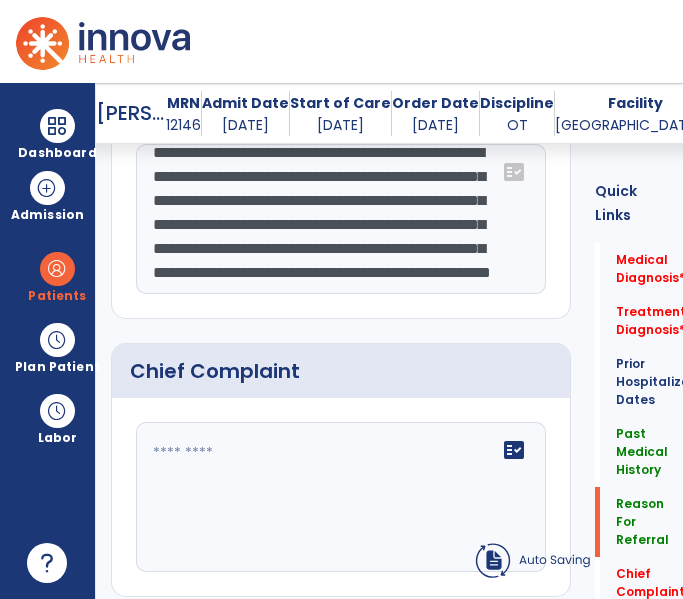 type on "**********" 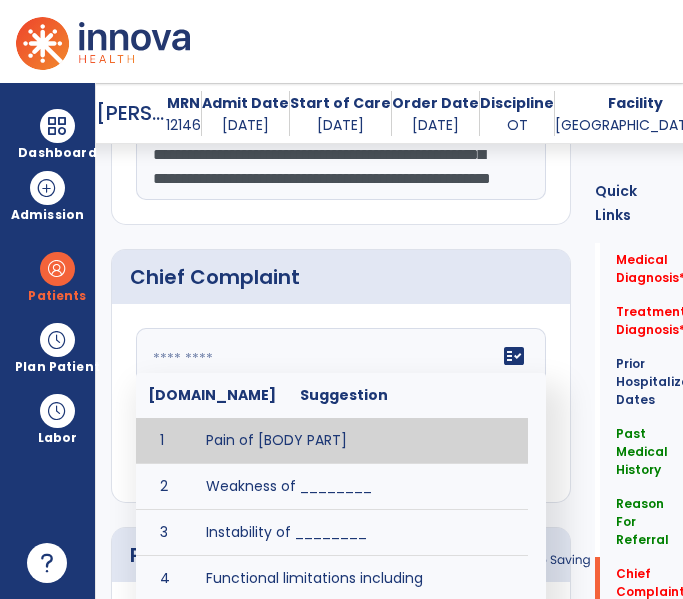 scroll, scrollTop: 1416, scrollLeft: 0, axis: vertical 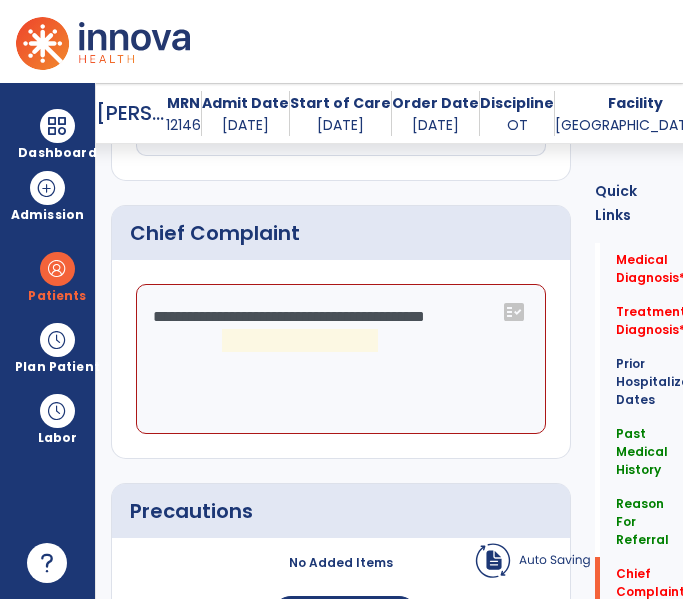 click on "**********" 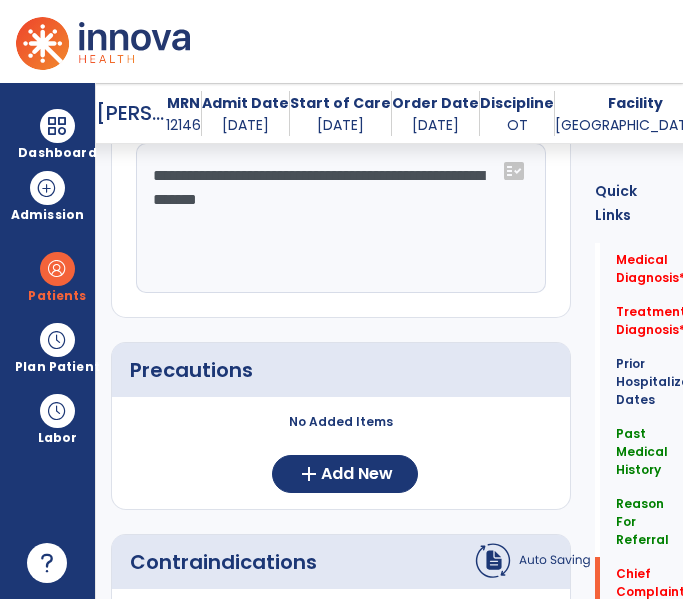 scroll, scrollTop: 1628, scrollLeft: 0, axis: vertical 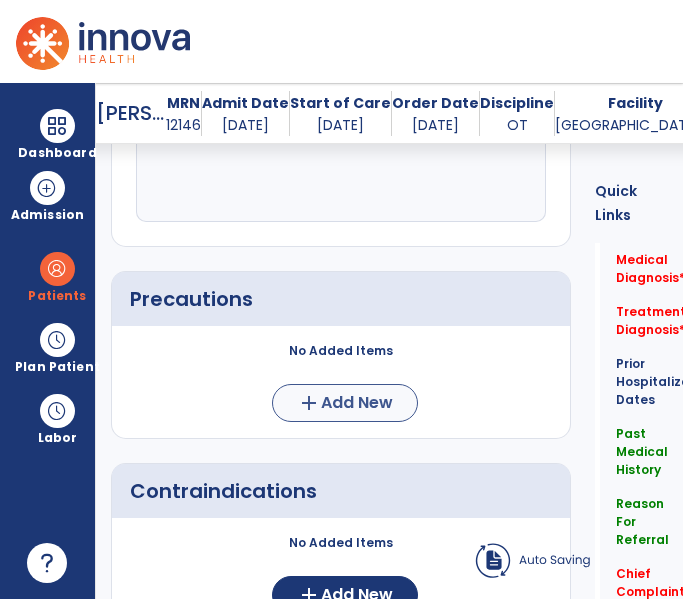 type on "**********" 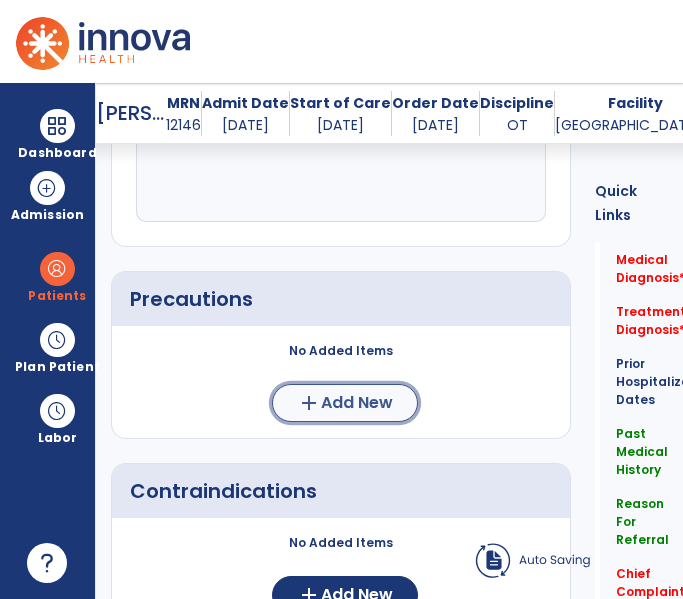 click on "add  Add New" 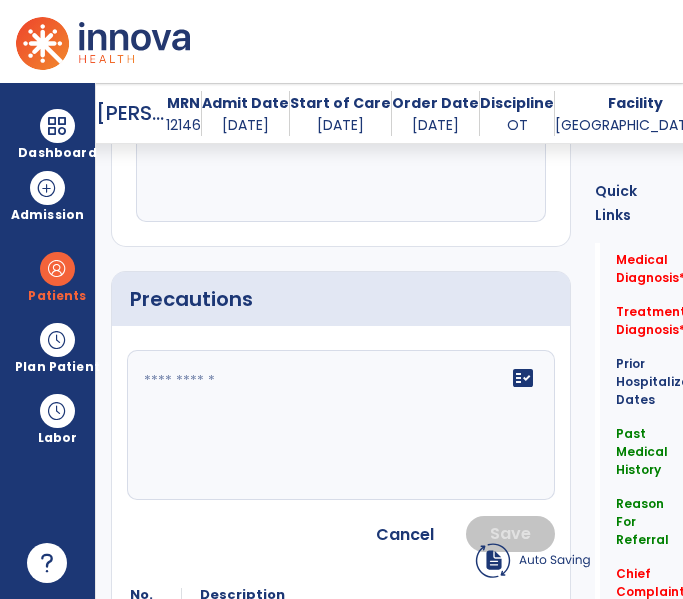 click on "fact_check" 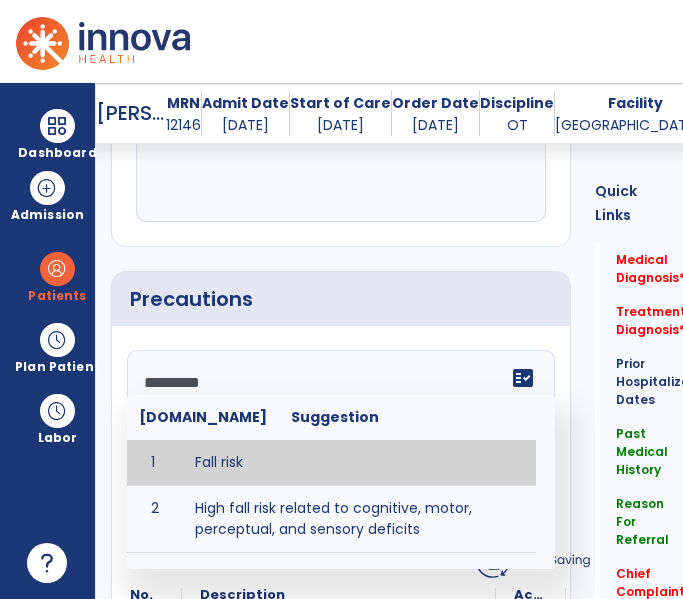 type on "*********" 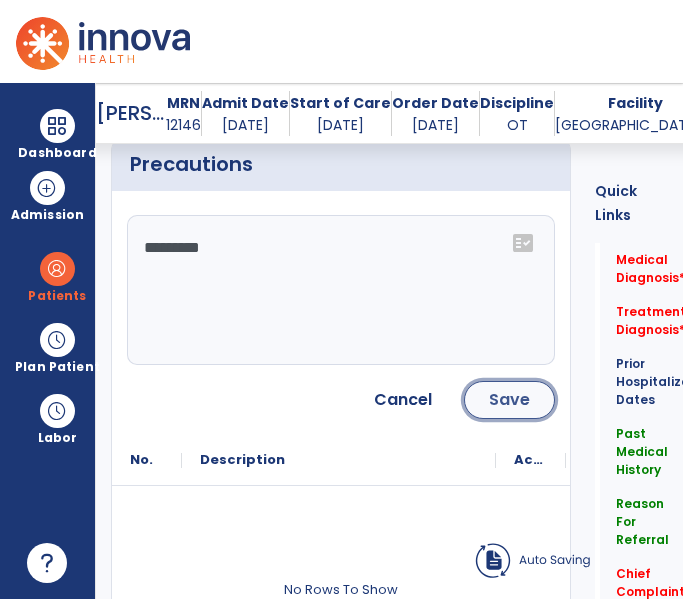 click on "Save" 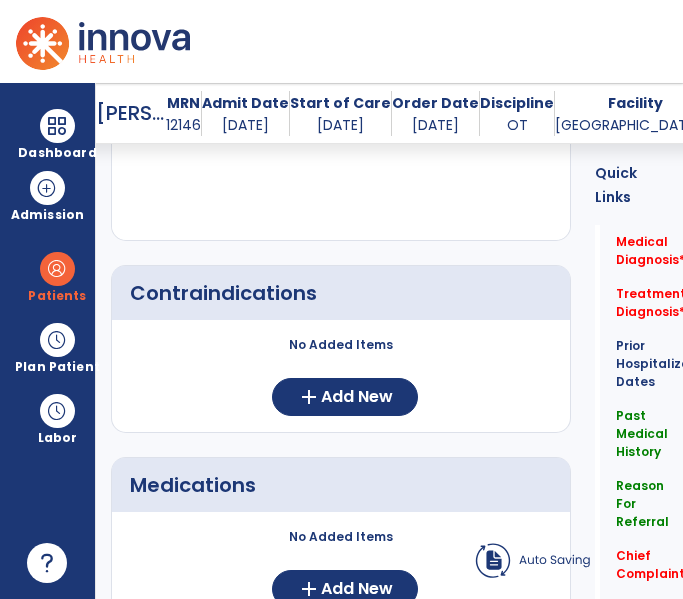 scroll, scrollTop: 1993, scrollLeft: 0, axis: vertical 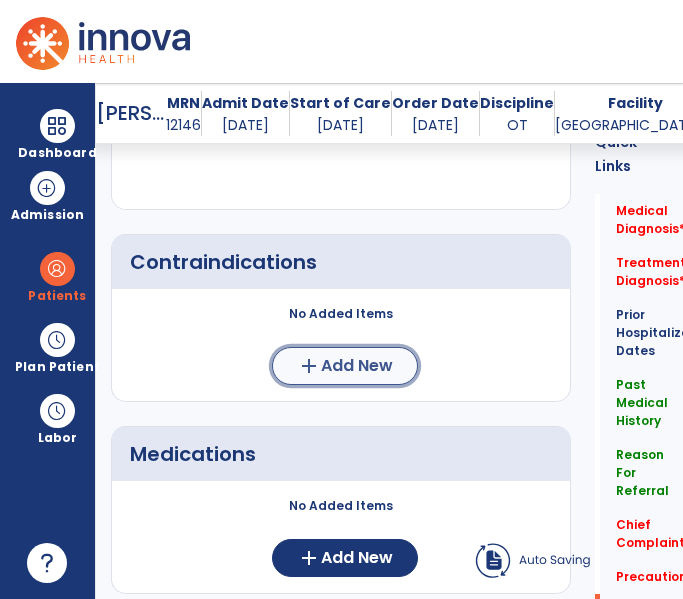 click on "Add New" 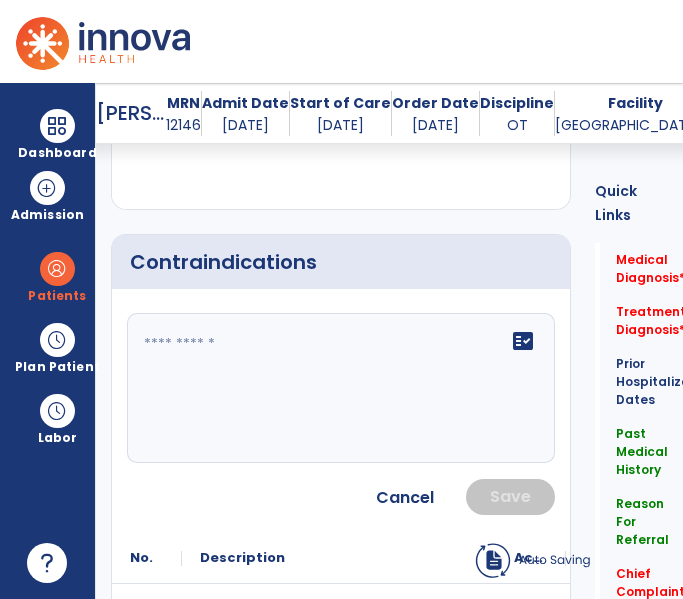 click on "fact_check" 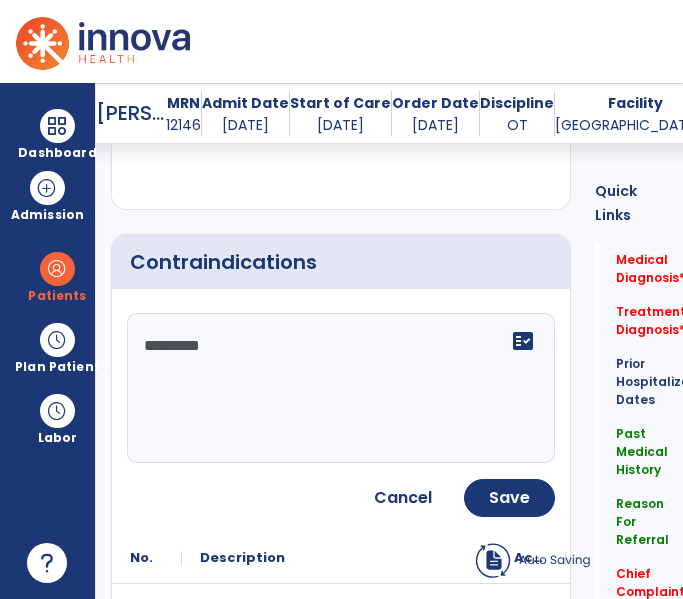 type on "**********" 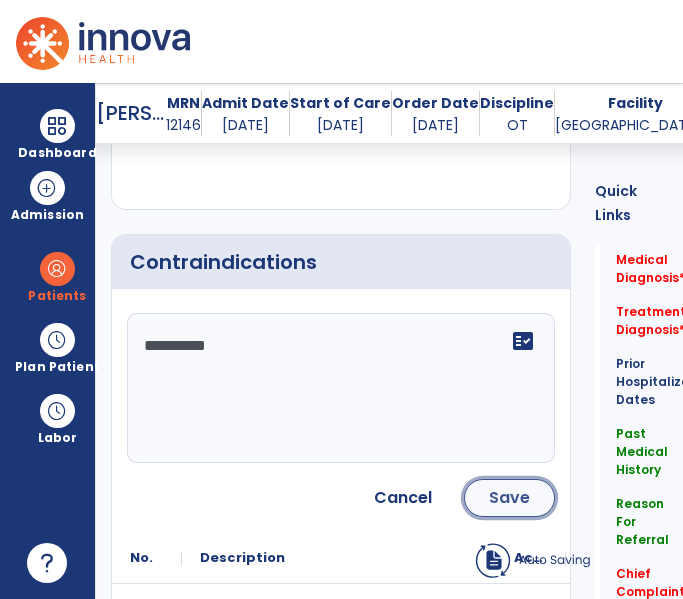 click on "Save" 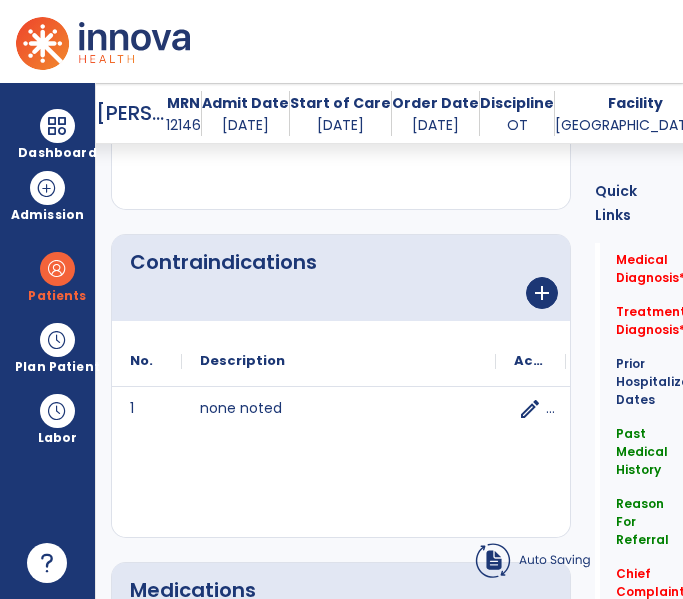 scroll, scrollTop: 2135, scrollLeft: 0, axis: vertical 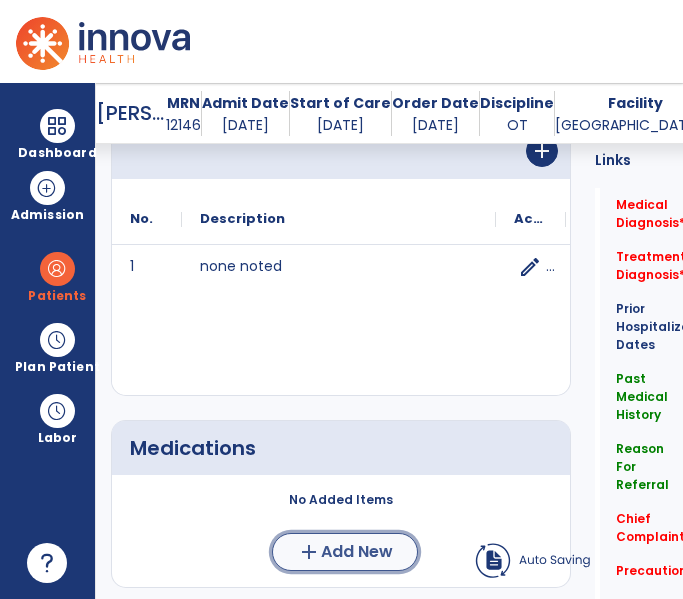 click on "add" 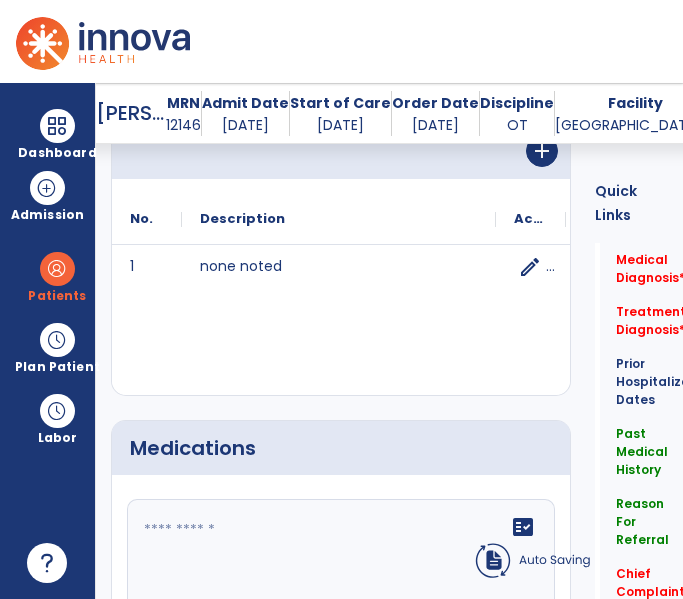 click 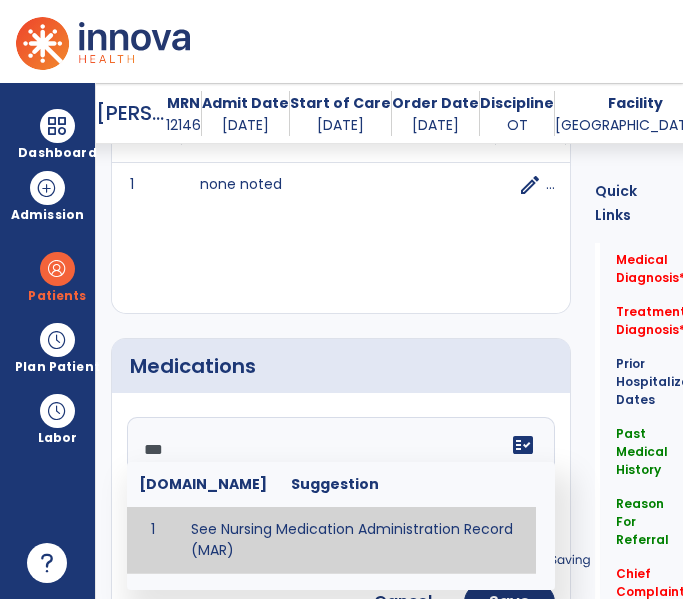 type on "**********" 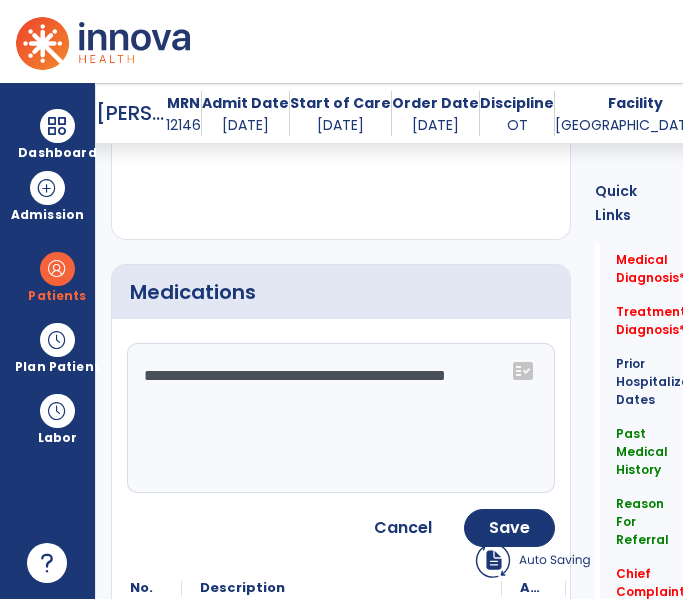 scroll, scrollTop: 2311, scrollLeft: 0, axis: vertical 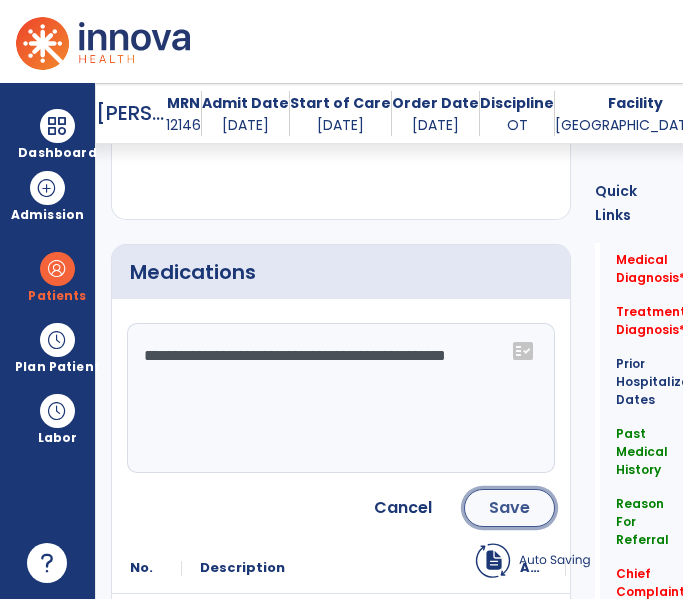 click on "Save" 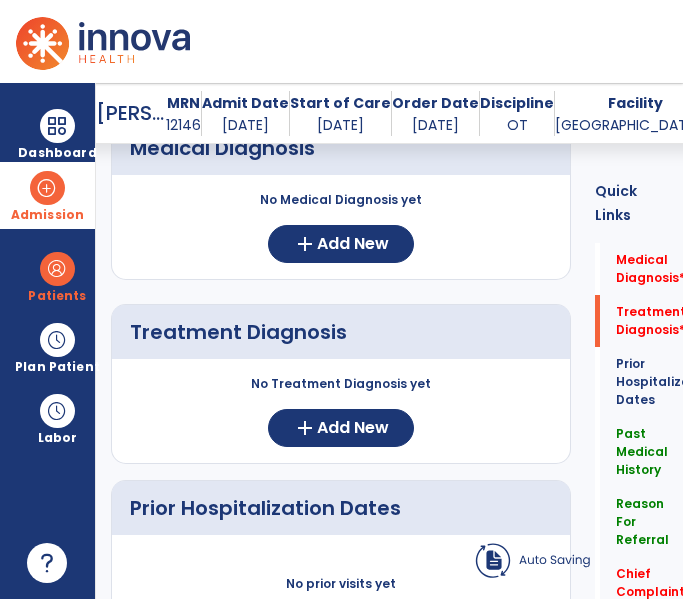 scroll, scrollTop: 270, scrollLeft: 0, axis: vertical 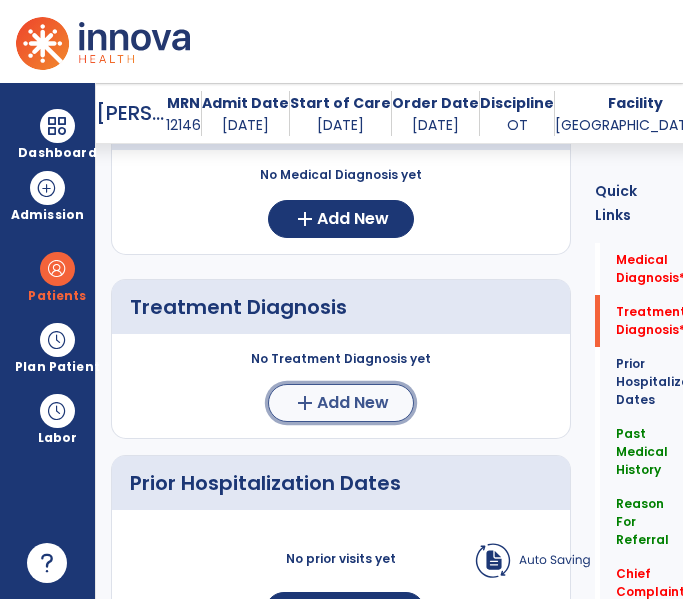click on "Add New" 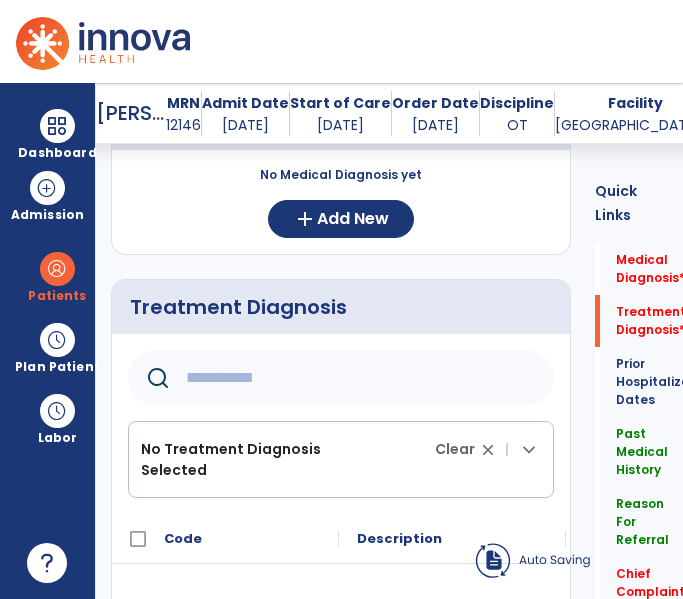 click 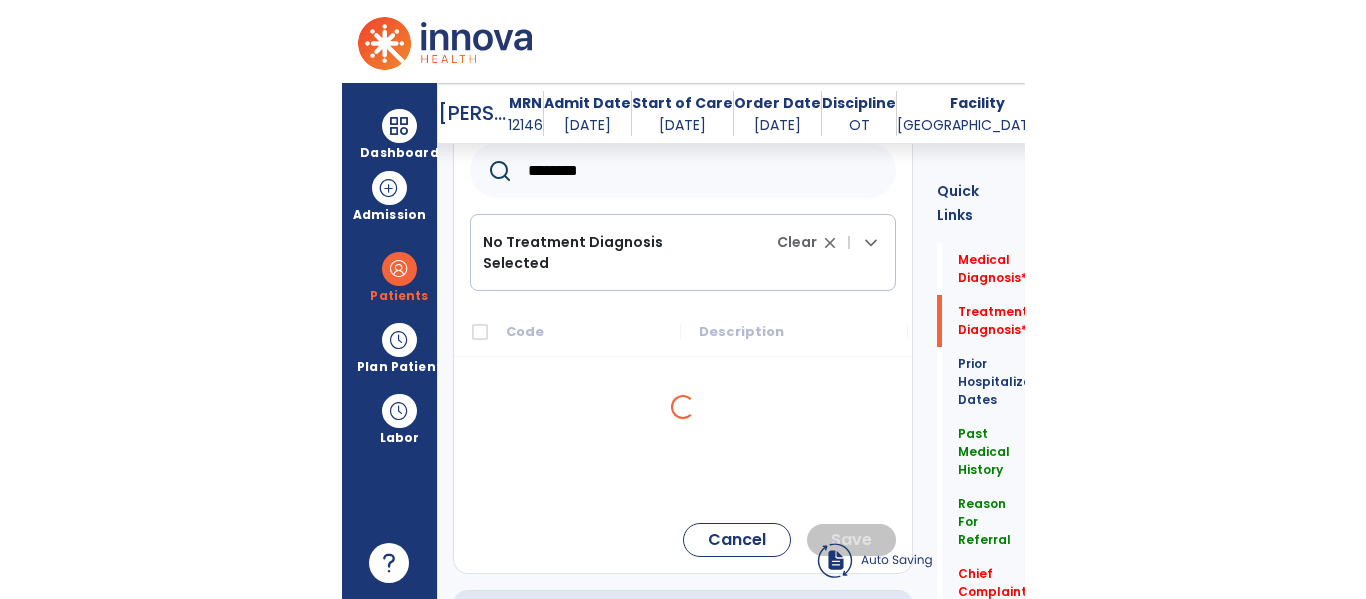scroll, scrollTop: 479, scrollLeft: 0, axis: vertical 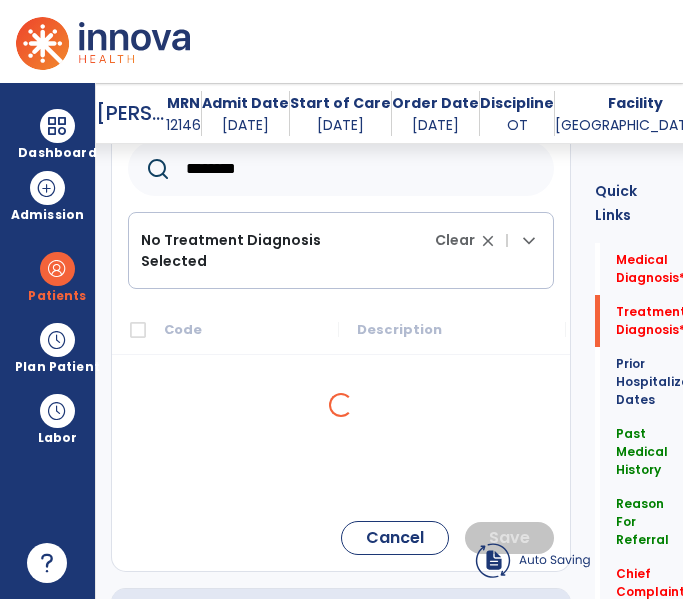 type on "********" 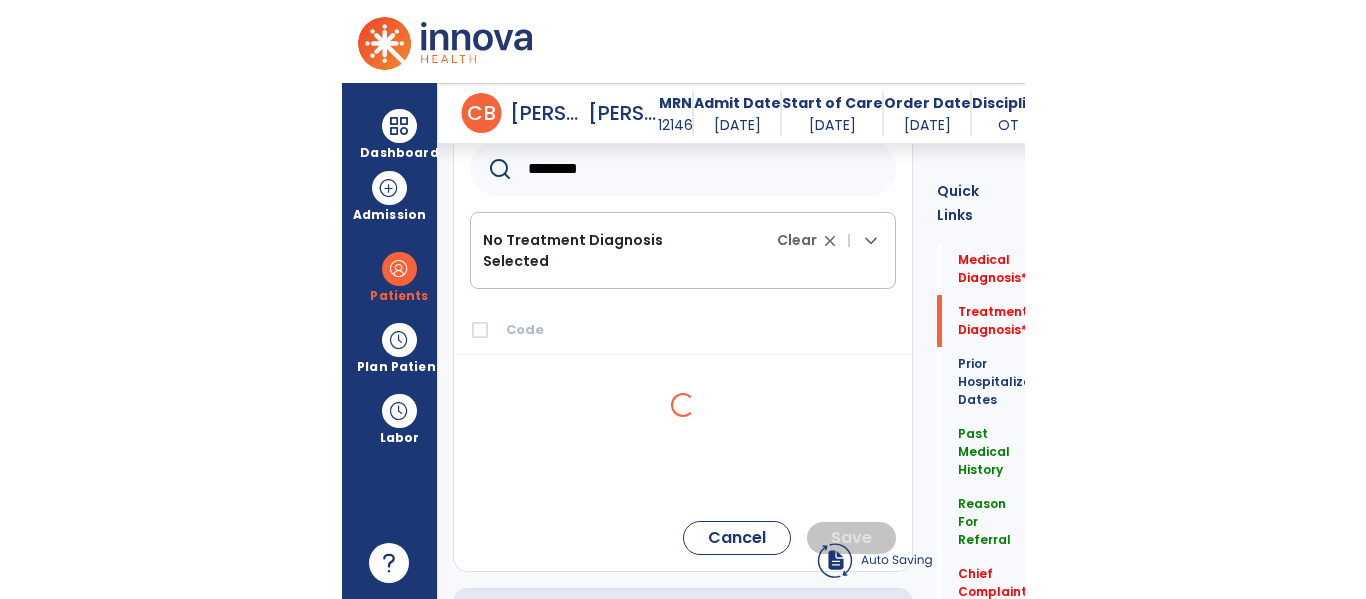 scroll, scrollTop: 0, scrollLeft: 0, axis: both 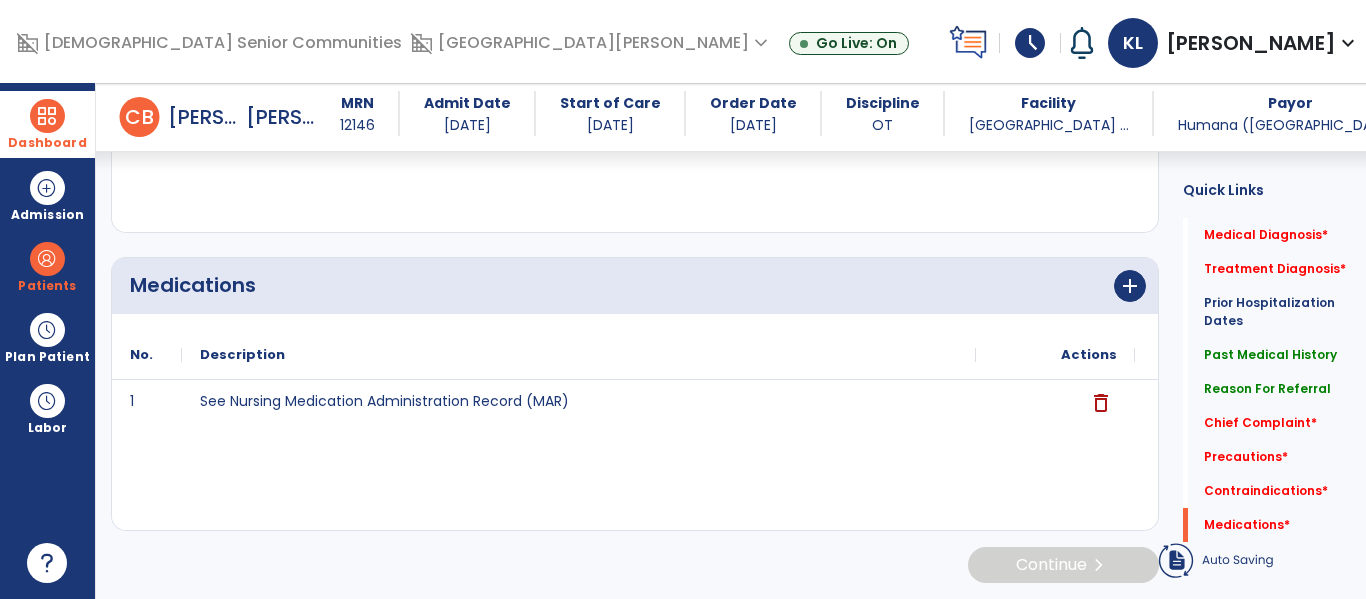 click at bounding box center [47, 116] 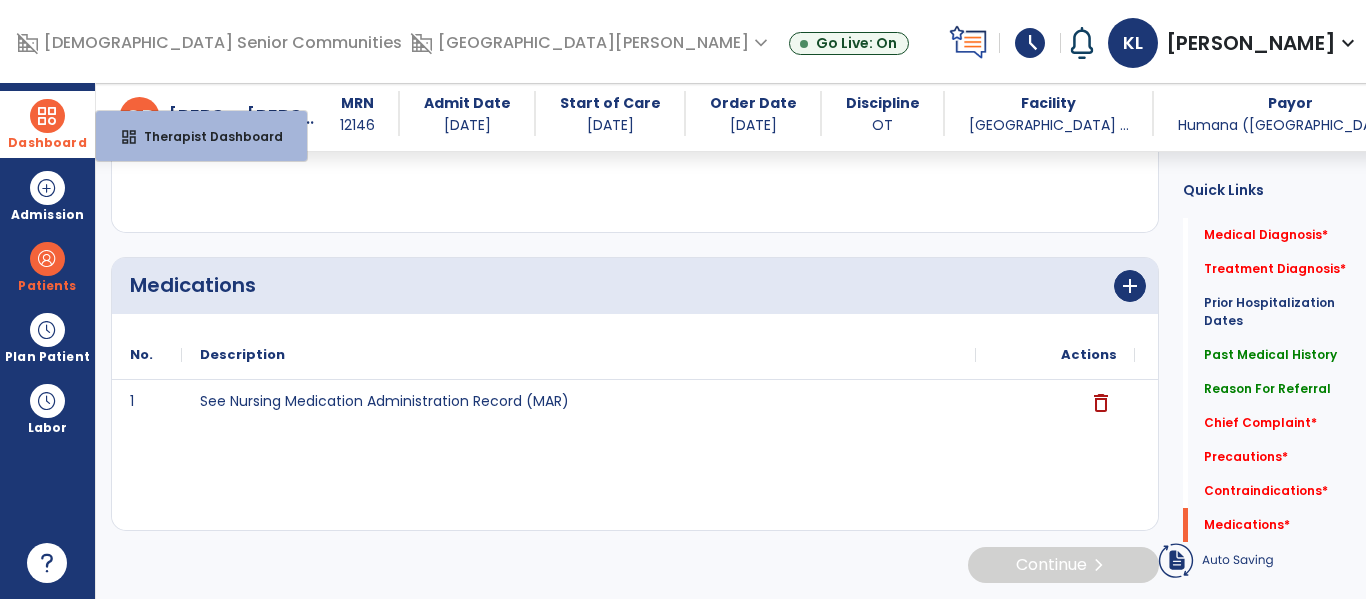 click at bounding box center [47, 116] 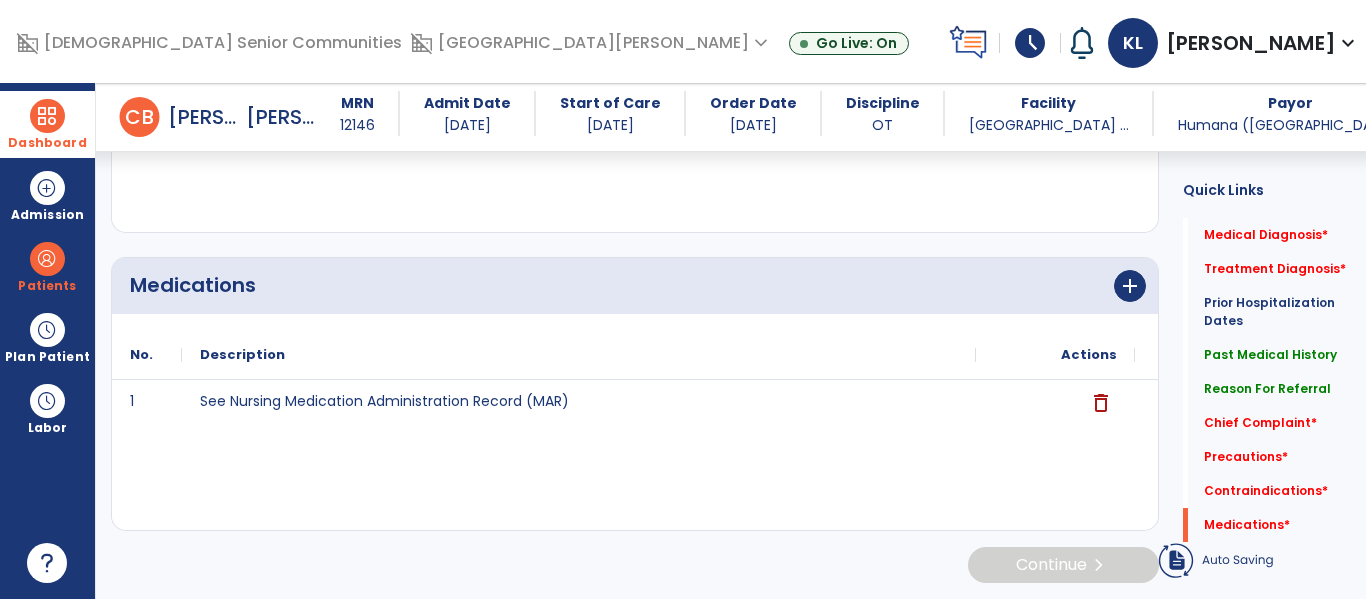 click at bounding box center (47, 116) 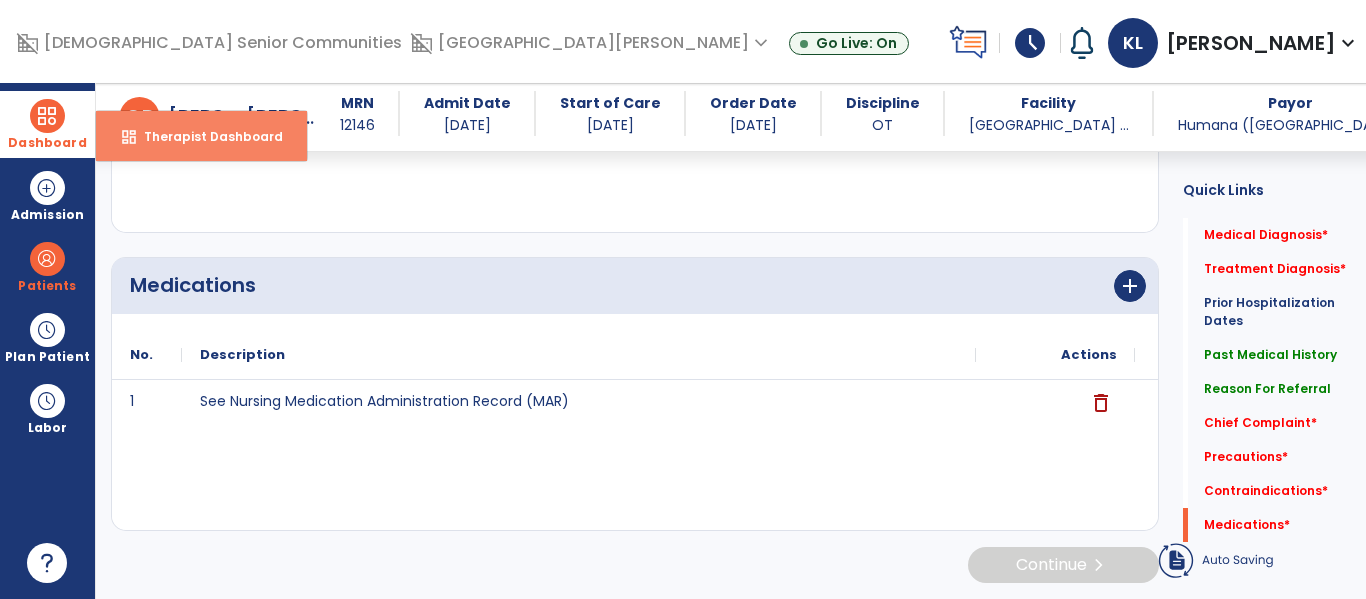 click on "dashboard  Therapist Dashboard" at bounding box center [201, 136] 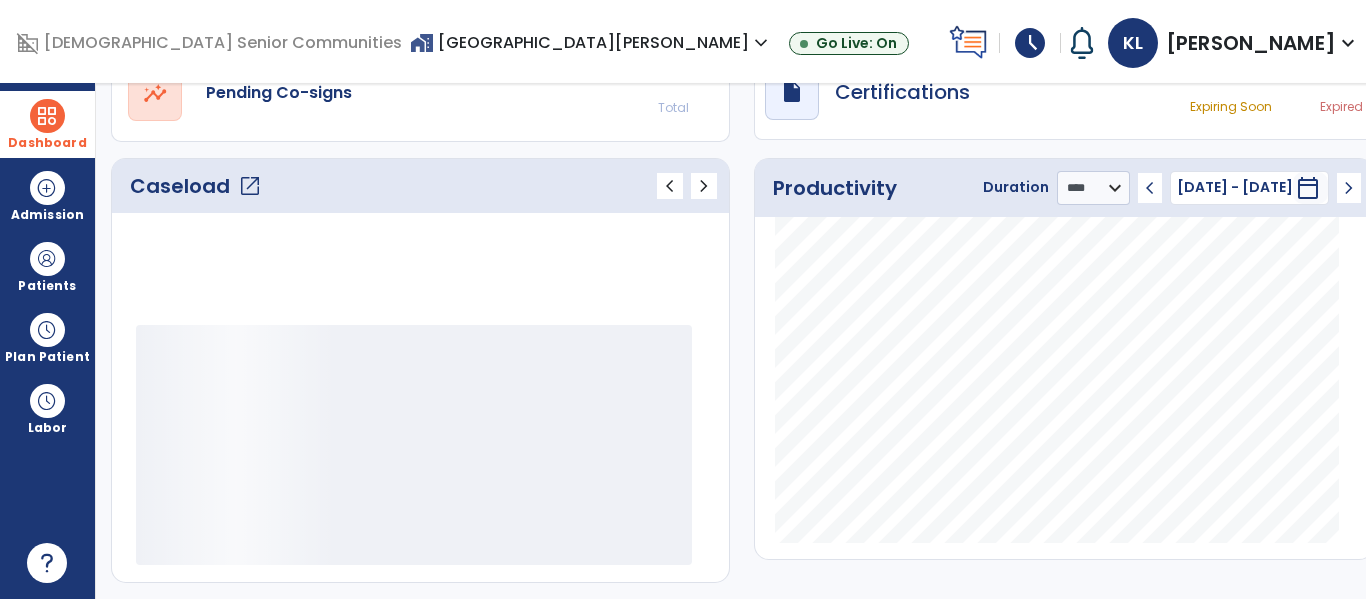 scroll, scrollTop: 0, scrollLeft: 0, axis: both 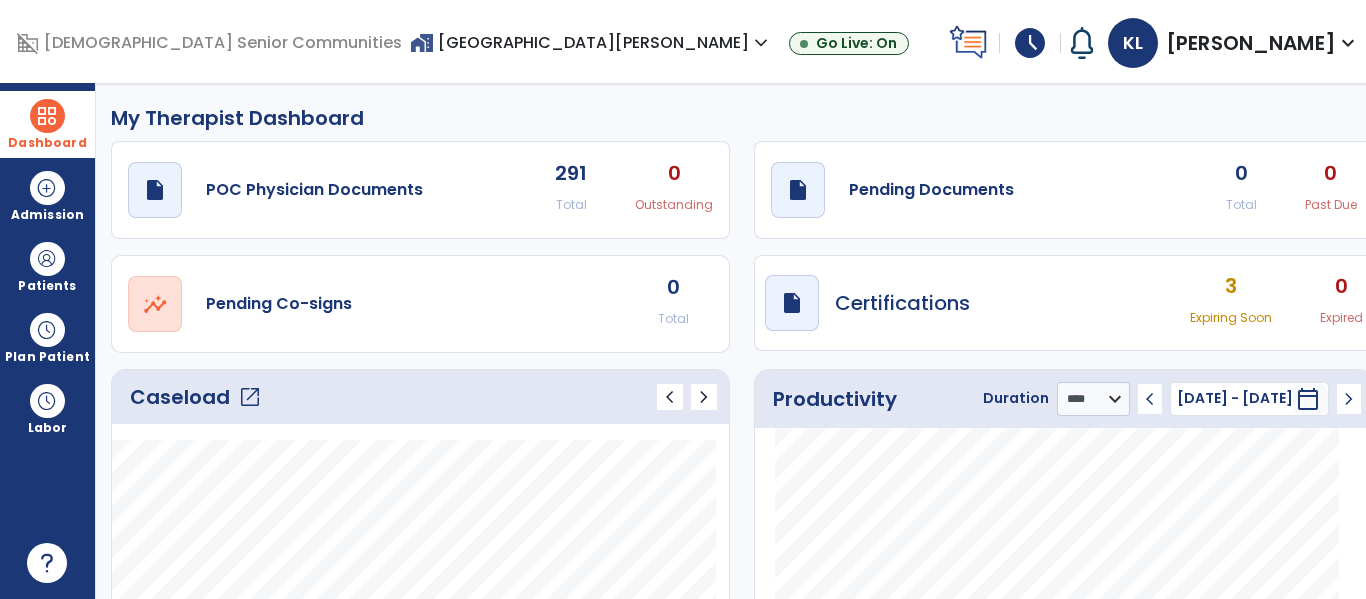 click on "open_in_new" 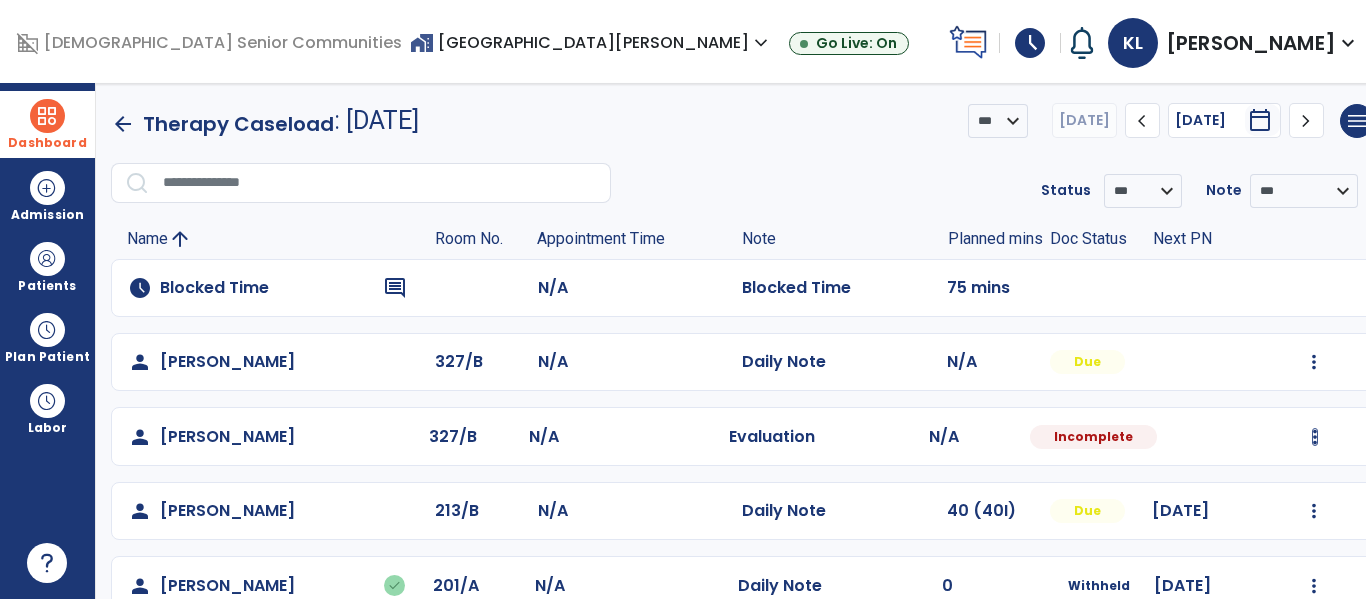 click at bounding box center (1314, 362) 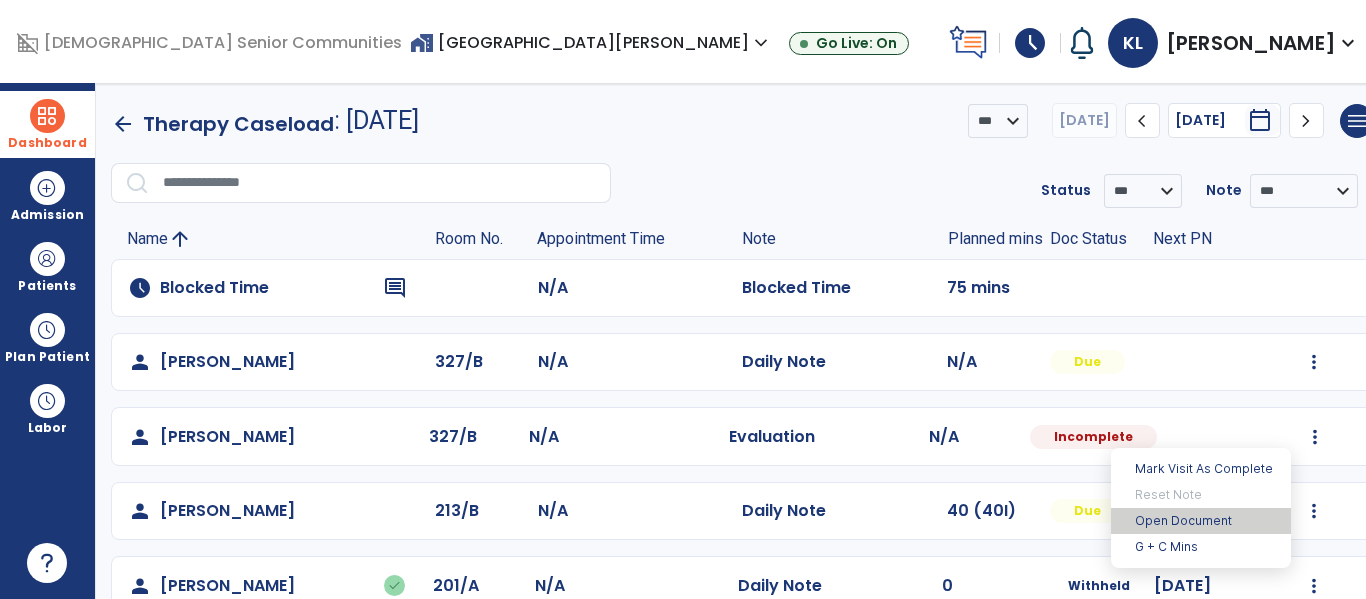 click on "Open Document" at bounding box center [1201, 521] 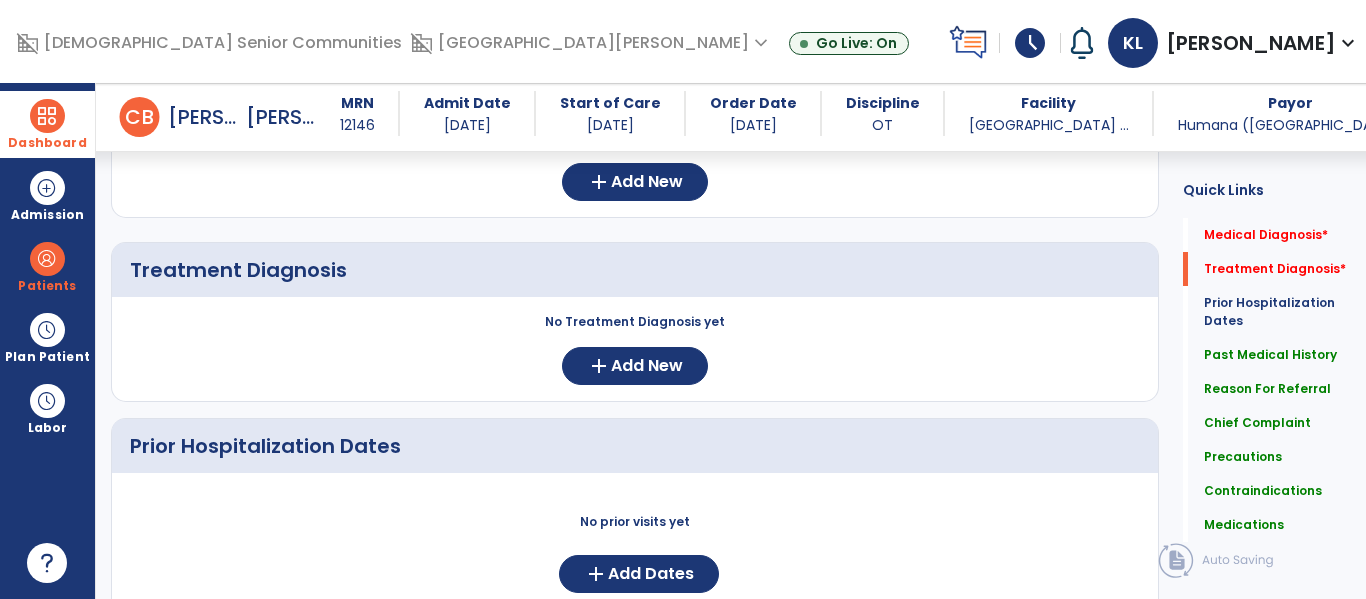 scroll, scrollTop: 273, scrollLeft: 0, axis: vertical 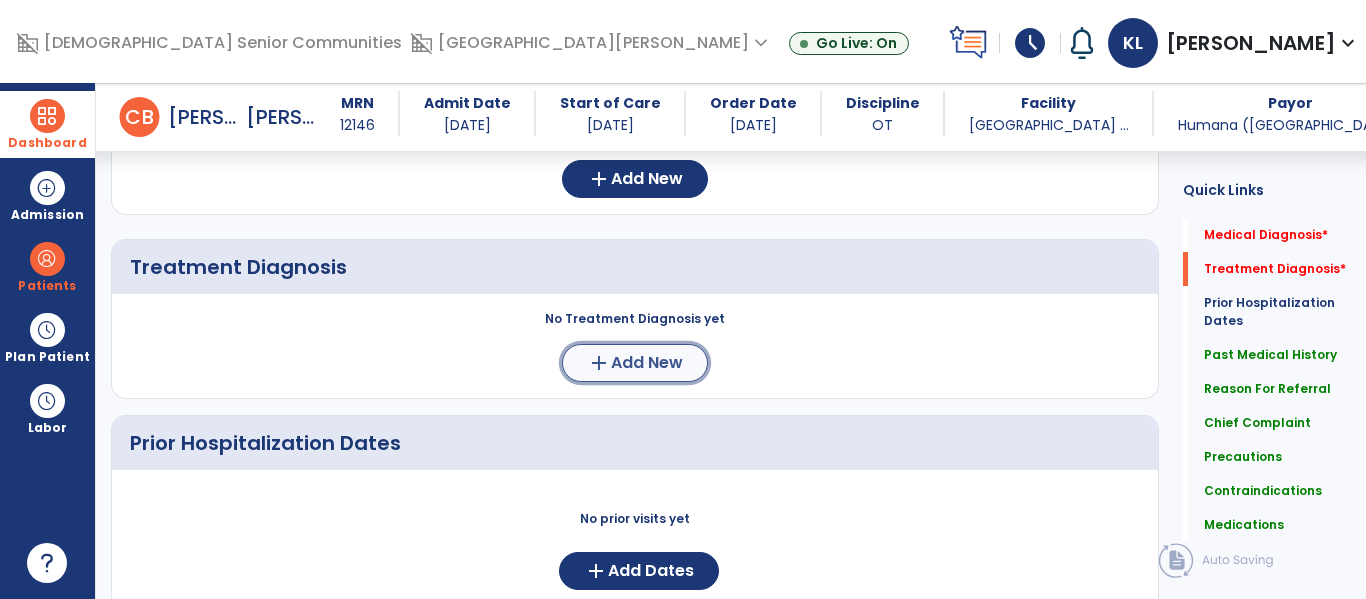 click on "Add New" 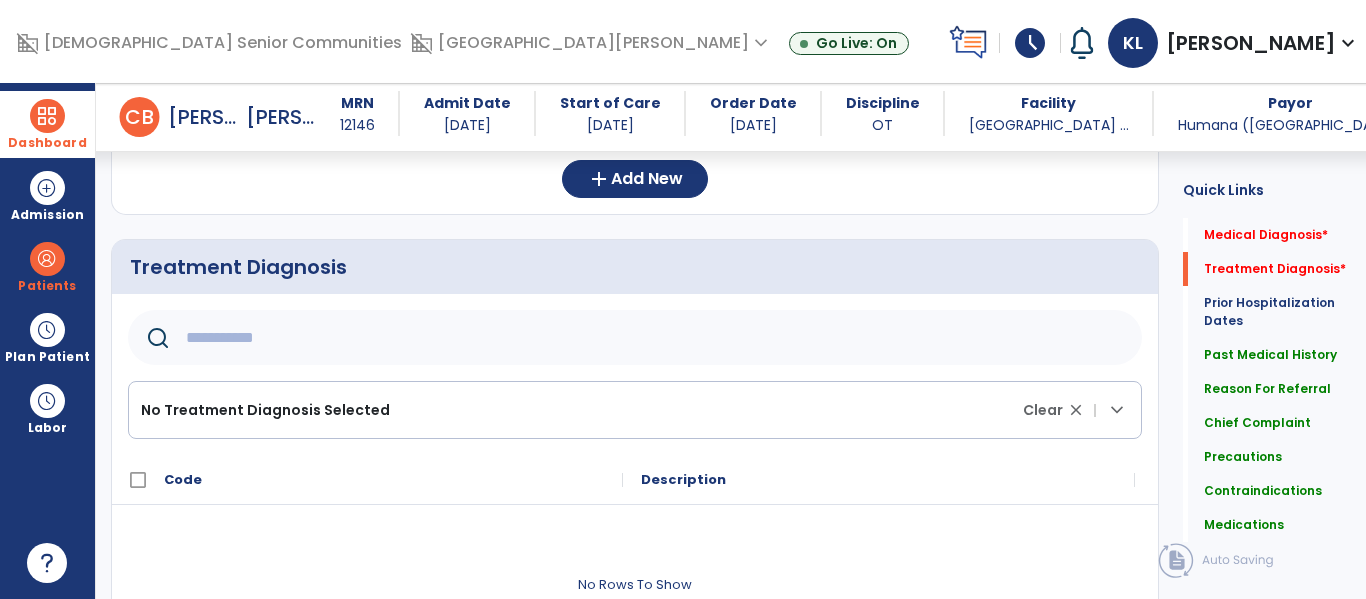 click 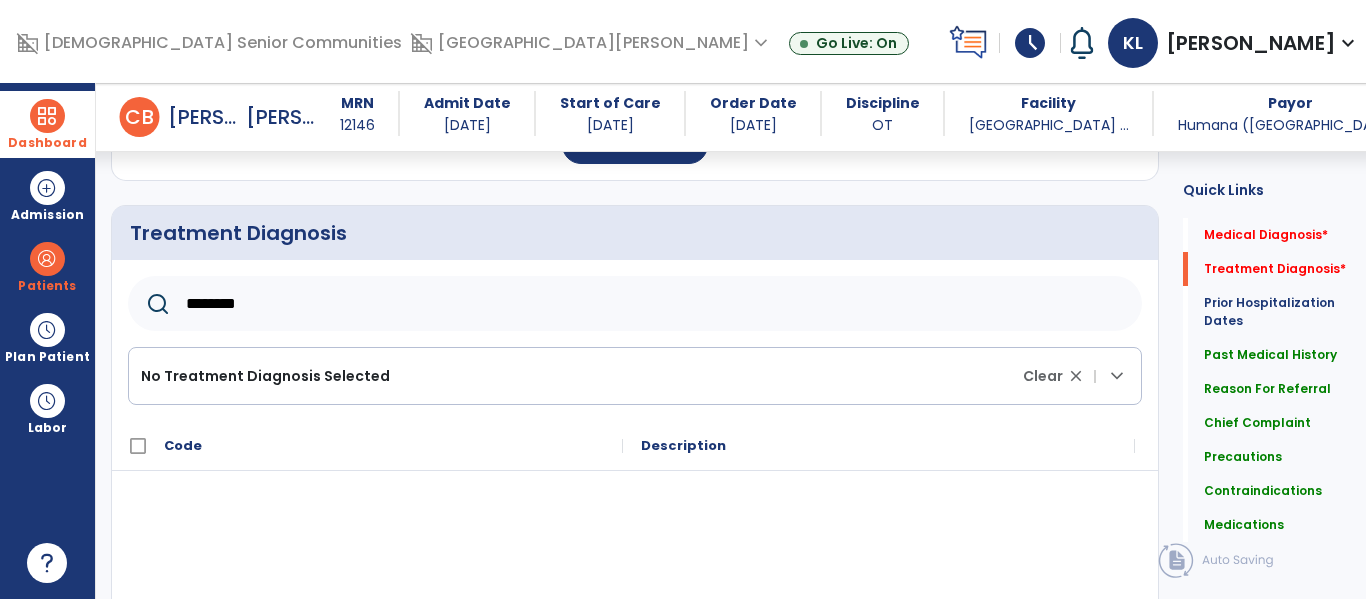 scroll, scrollTop: 306, scrollLeft: 0, axis: vertical 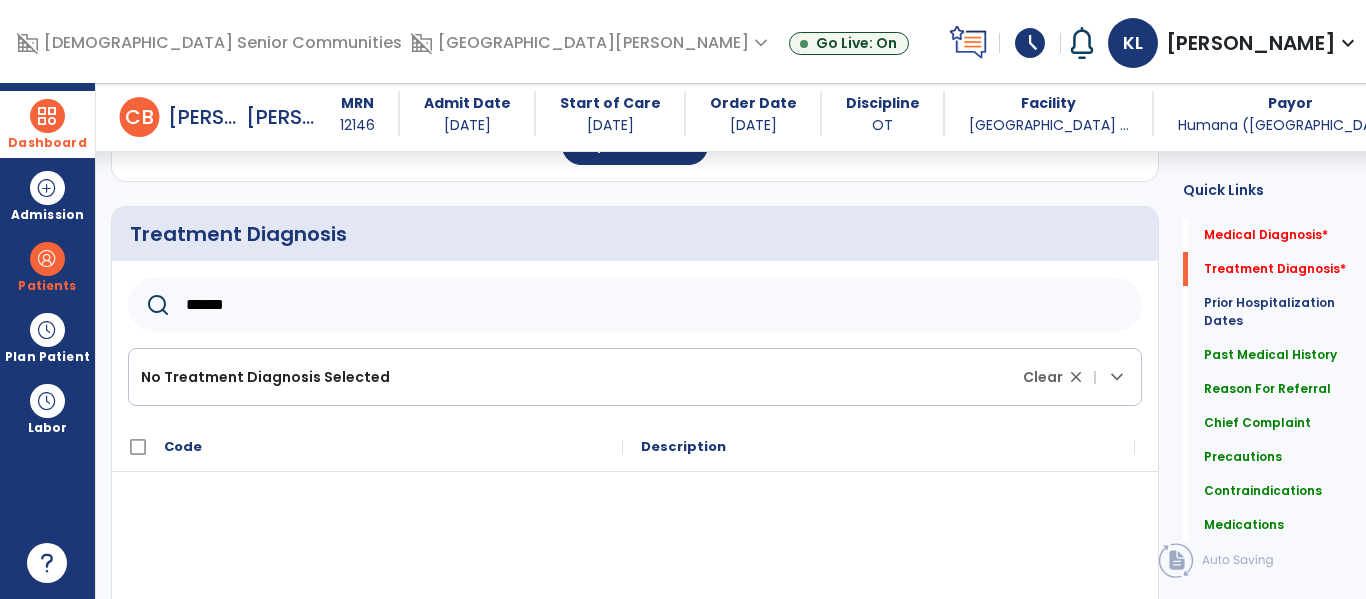 type on "*******" 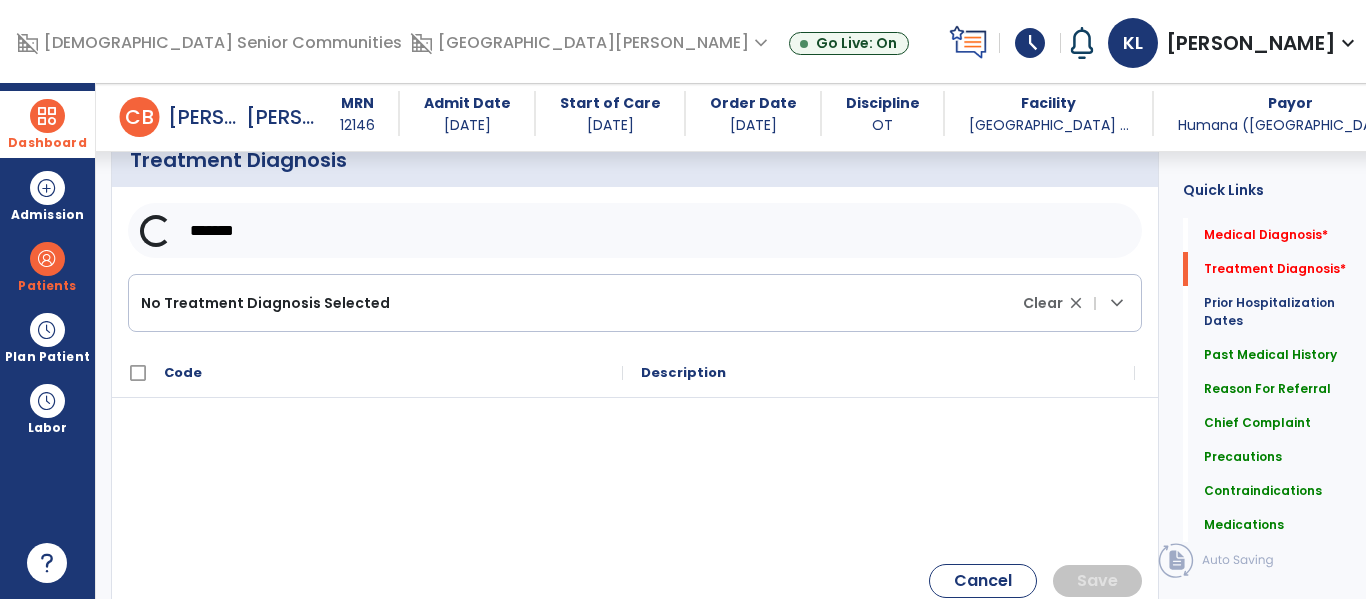 scroll, scrollTop: 418, scrollLeft: 0, axis: vertical 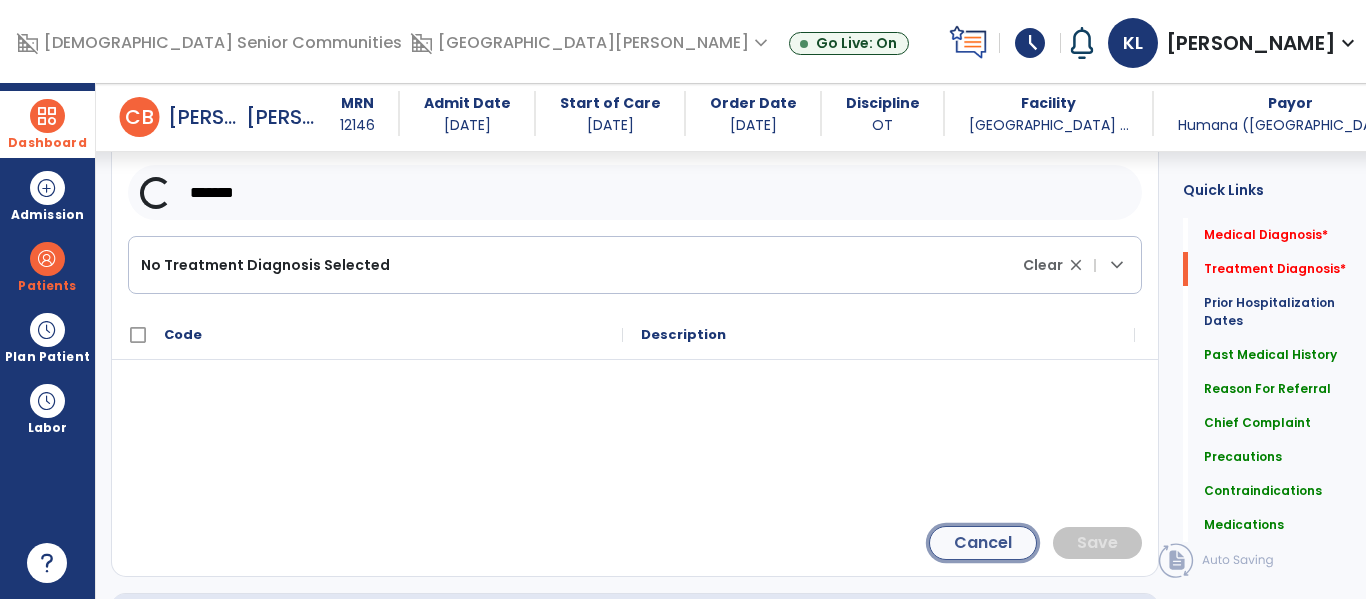 click on "Cancel" 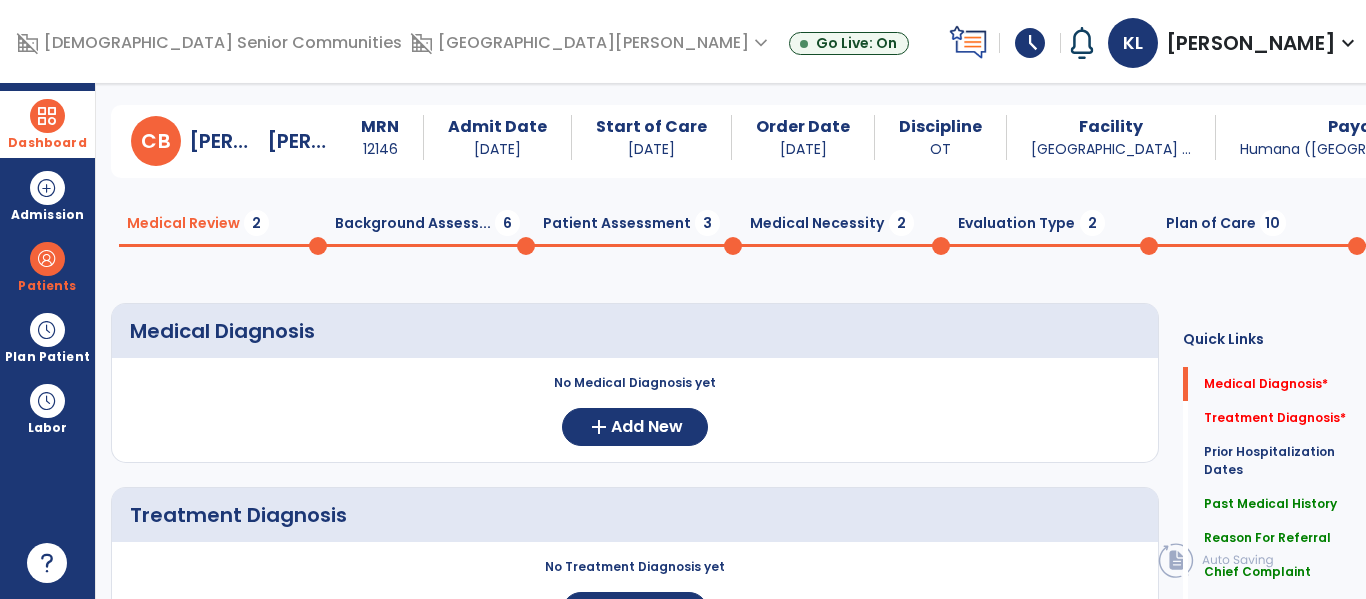 scroll, scrollTop: 0, scrollLeft: 0, axis: both 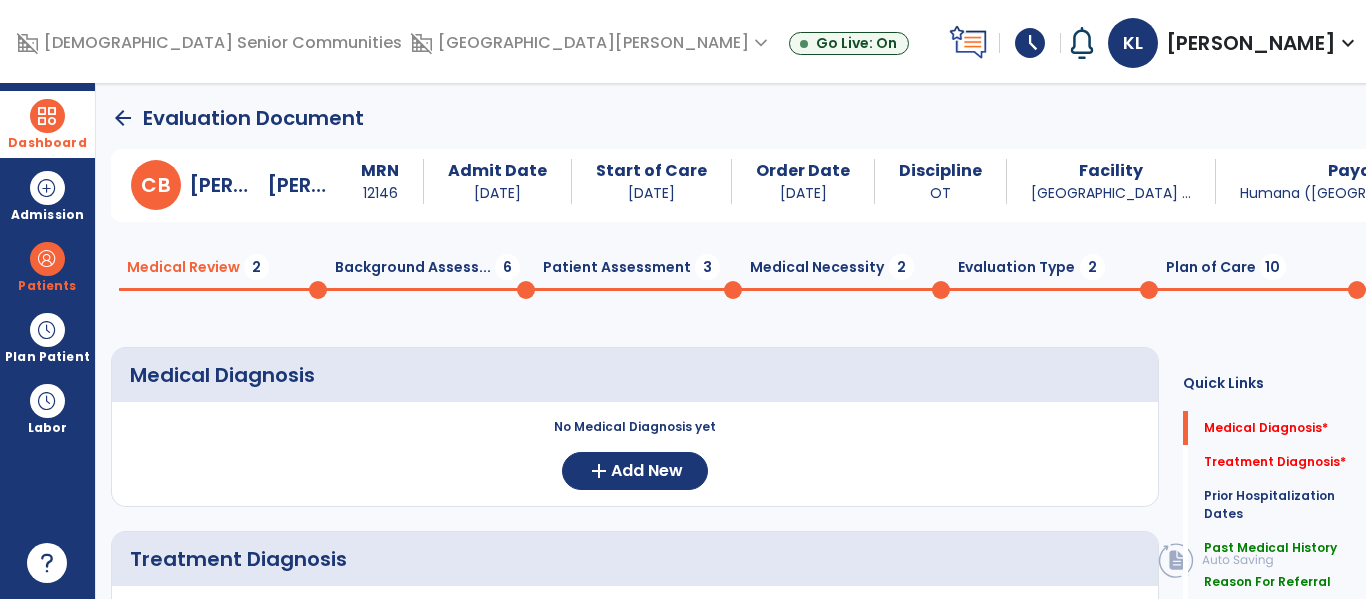 click 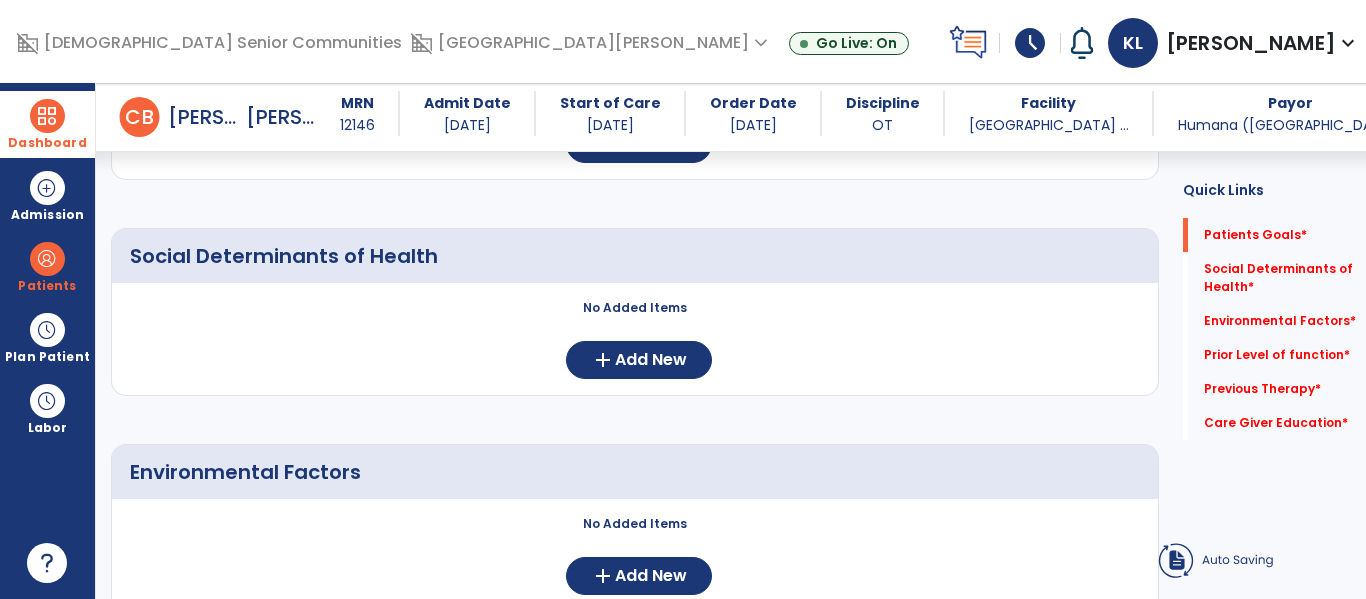 scroll, scrollTop: 0, scrollLeft: 0, axis: both 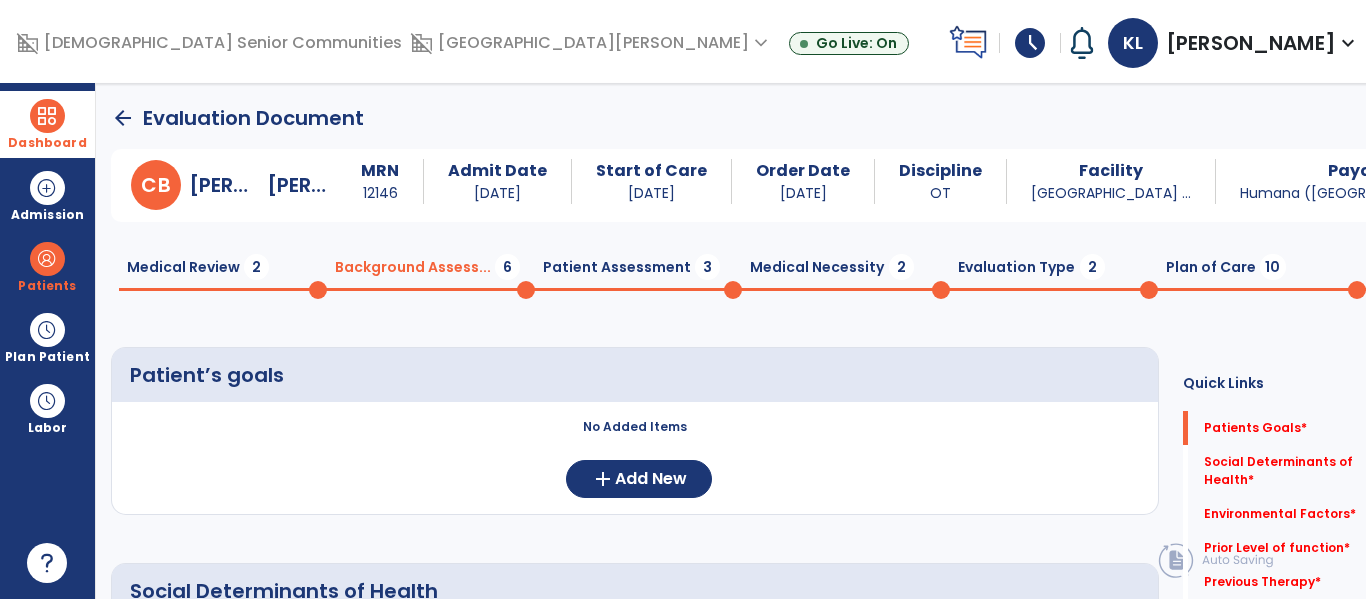 click at bounding box center [47, 116] 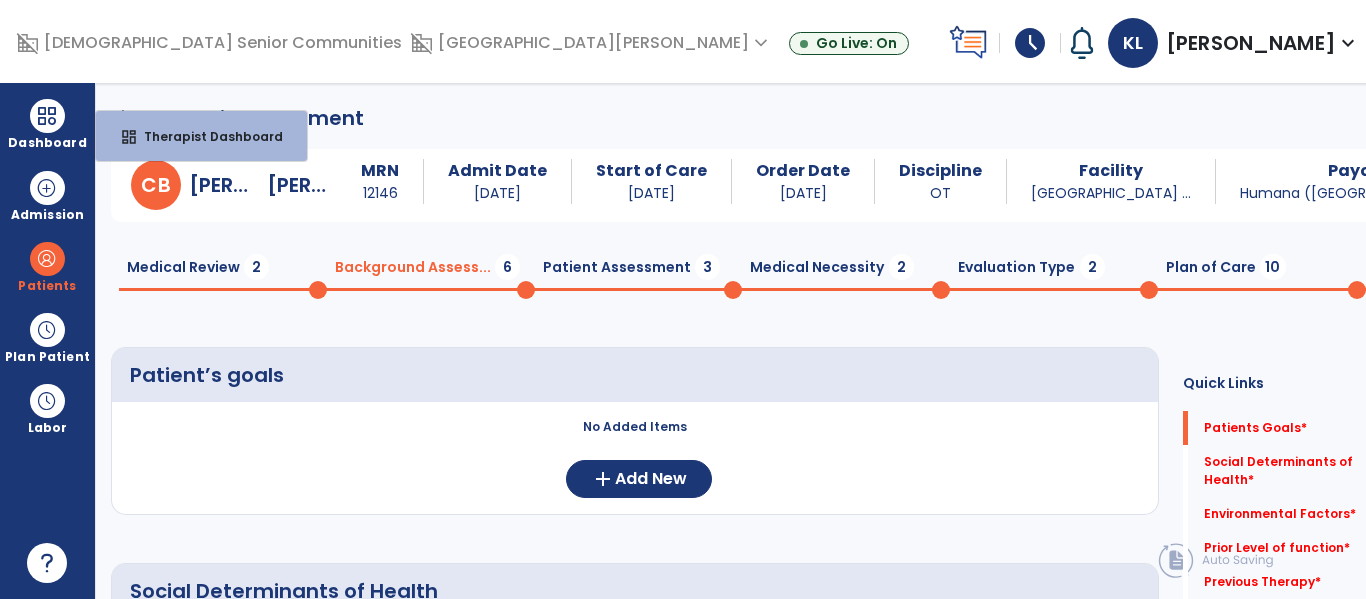 click on "Patient’s goals" 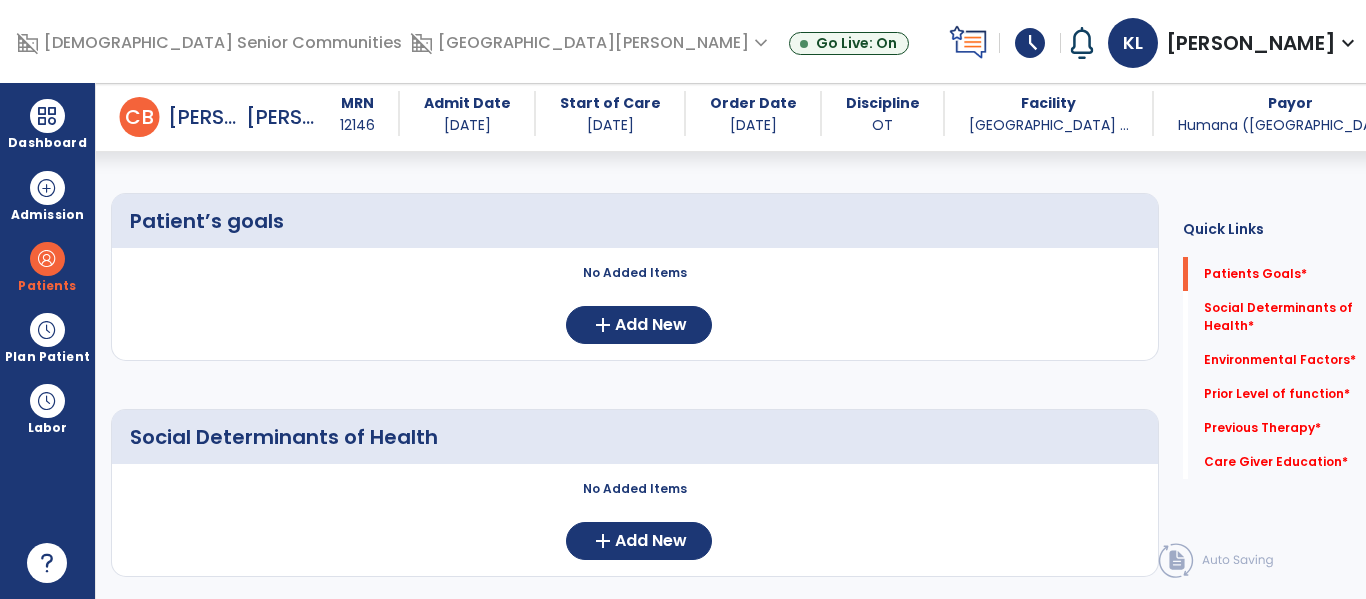 scroll, scrollTop: 141, scrollLeft: 0, axis: vertical 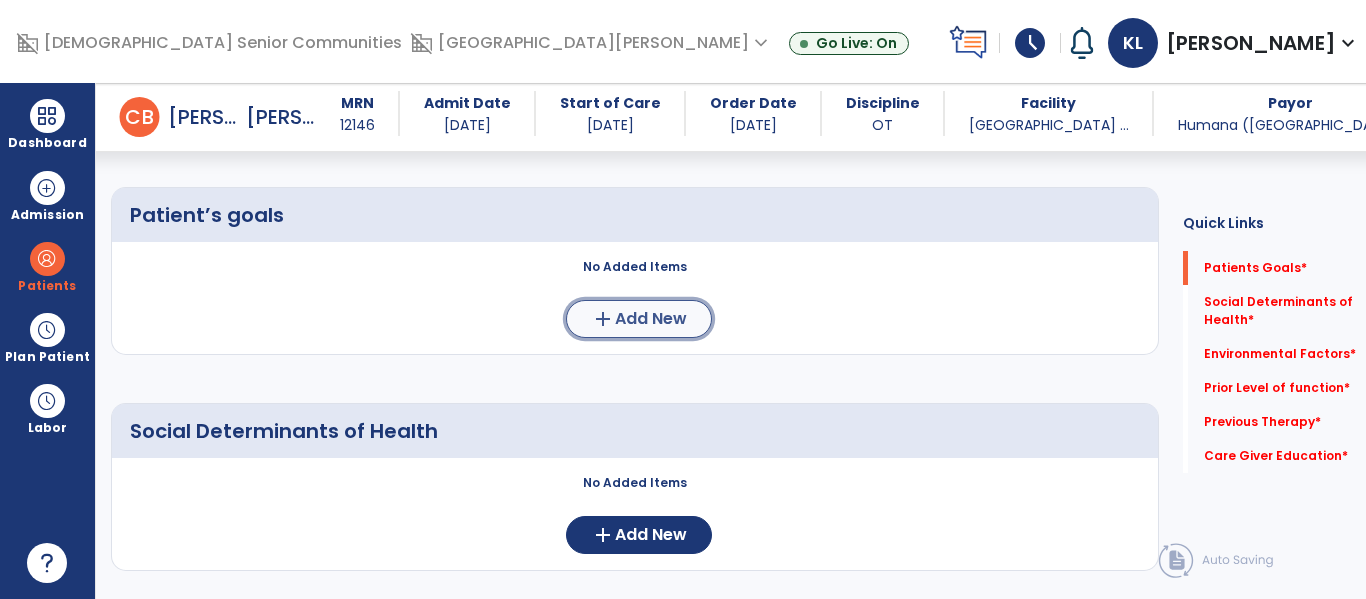 click on "Add New" 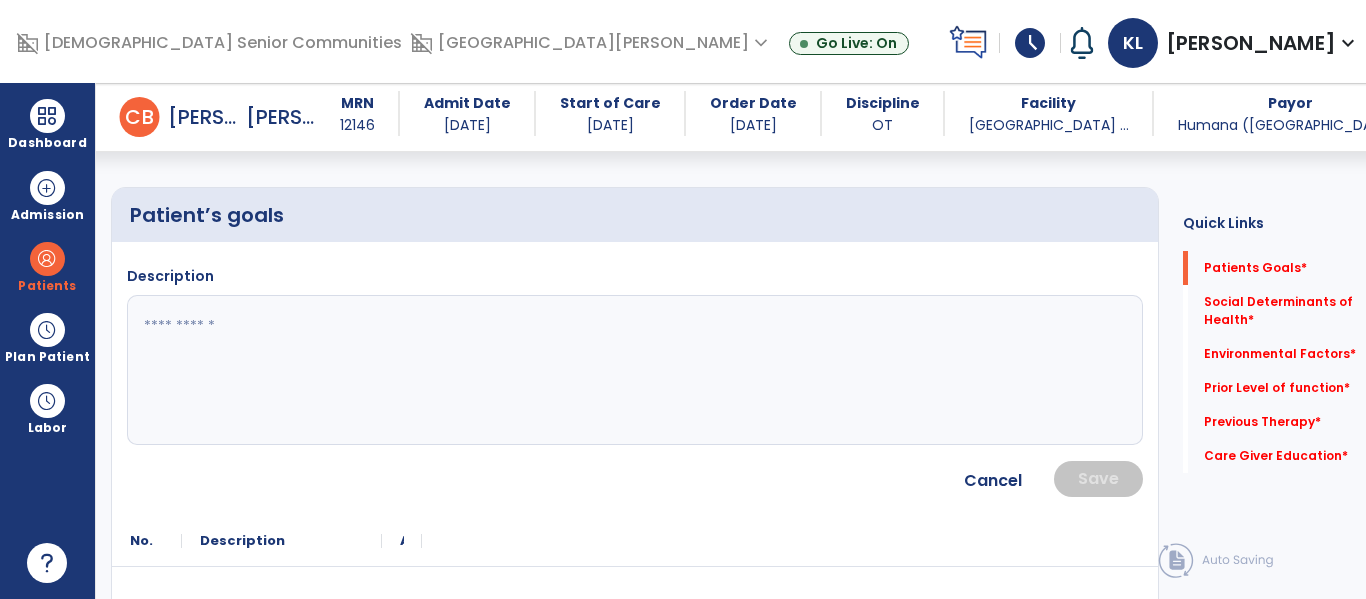 click 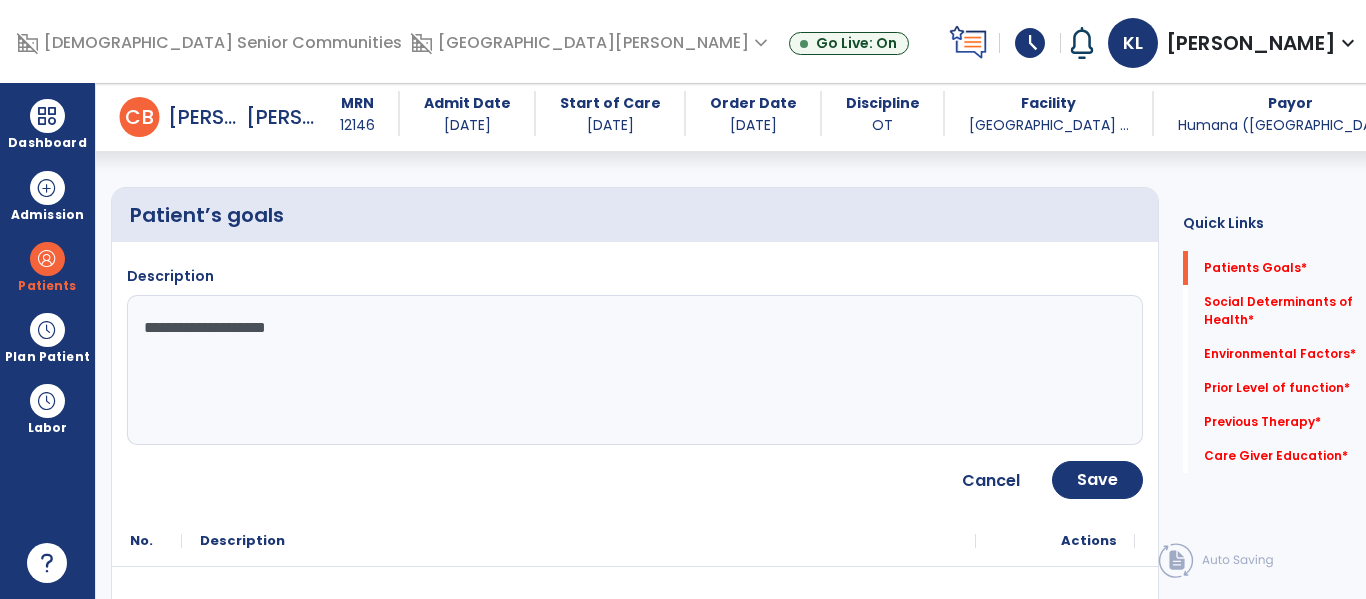 type on "**********" 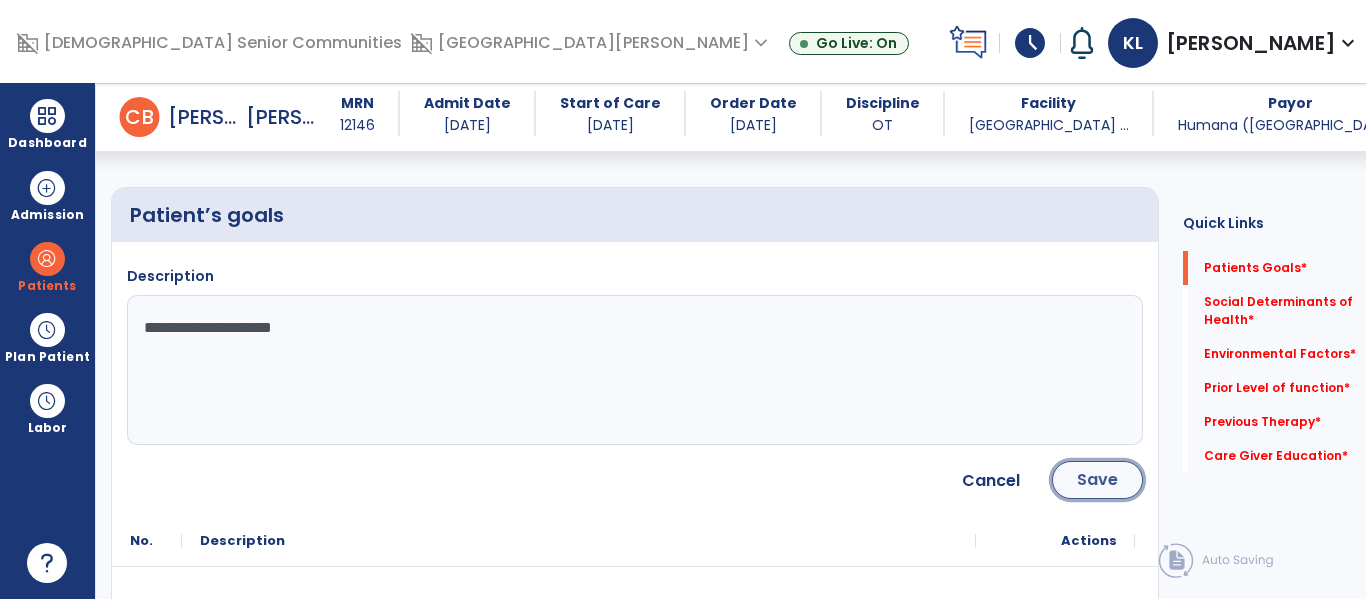 click on "Save" 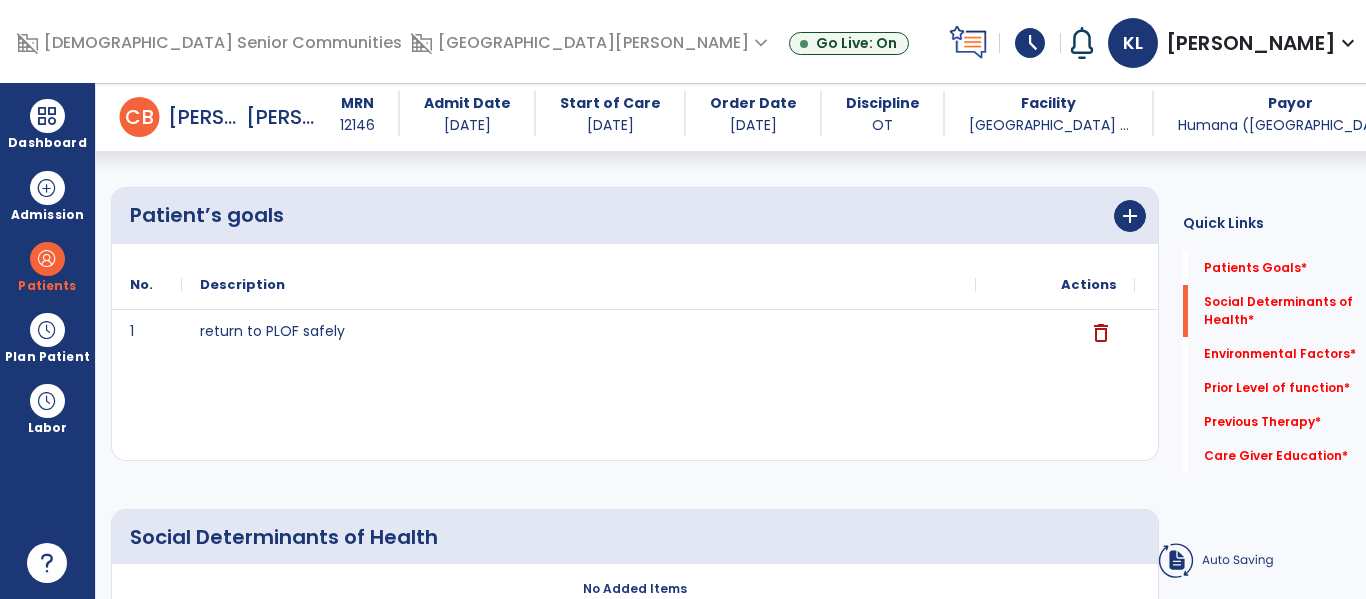 scroll, scrollTop: 430, scrollLeft: 0, axis: vertical 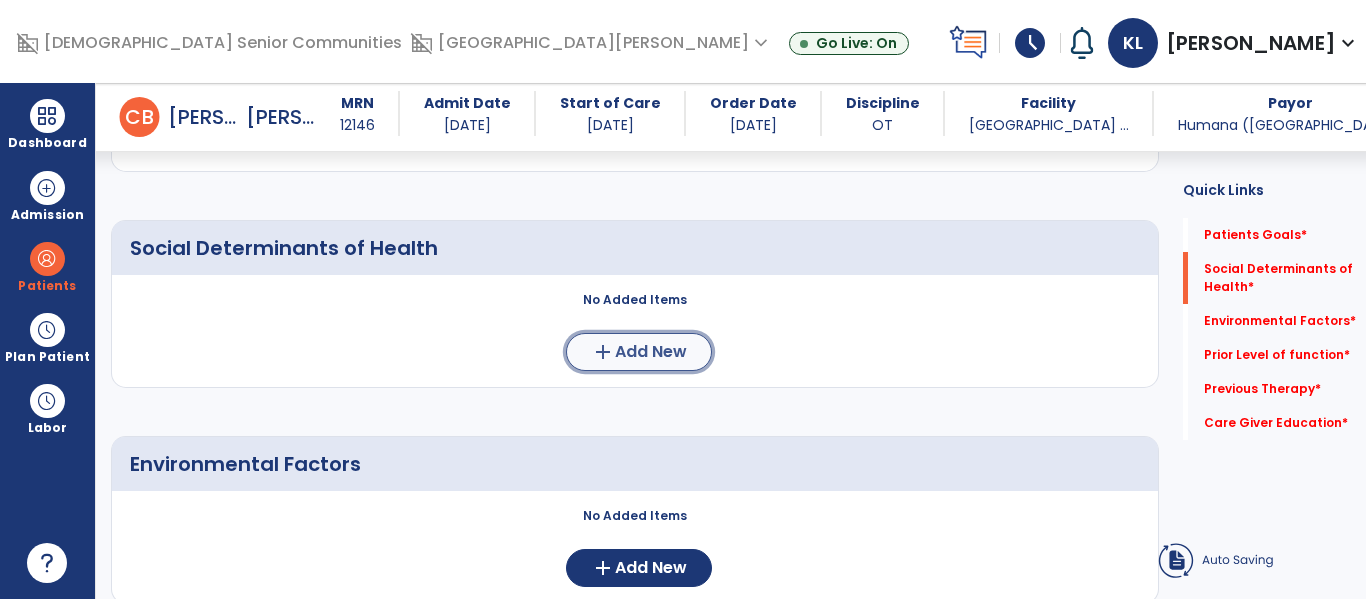 click on "Add New" 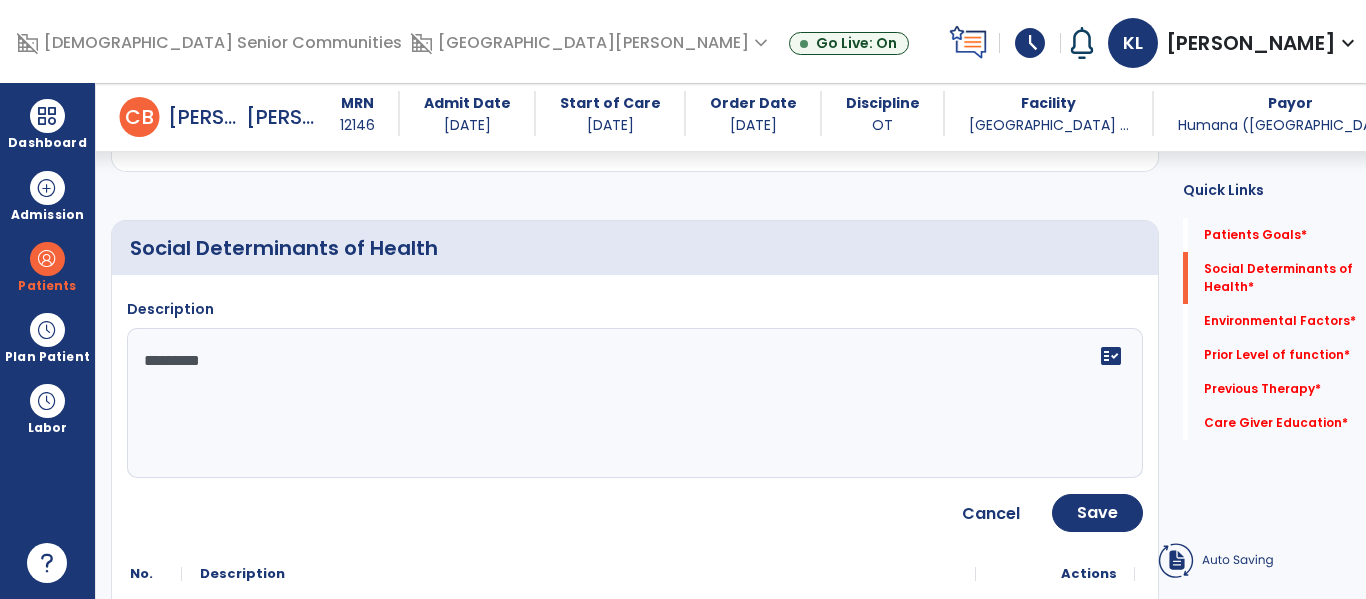 type on "**********" 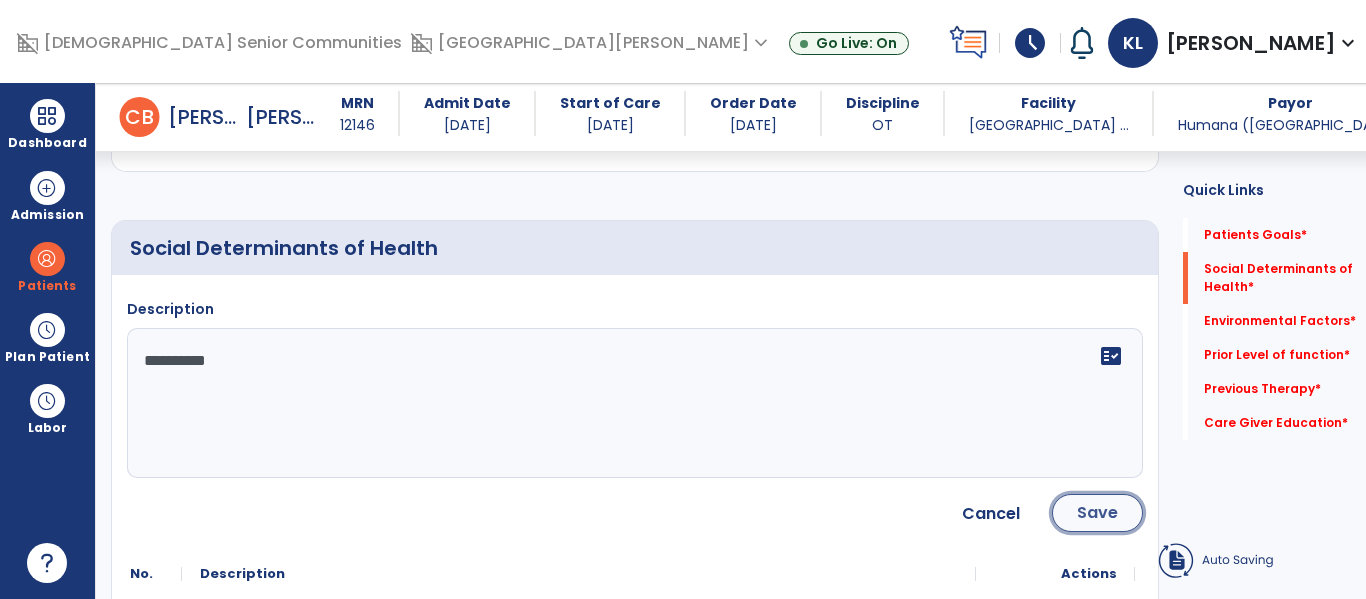 click on "Save" 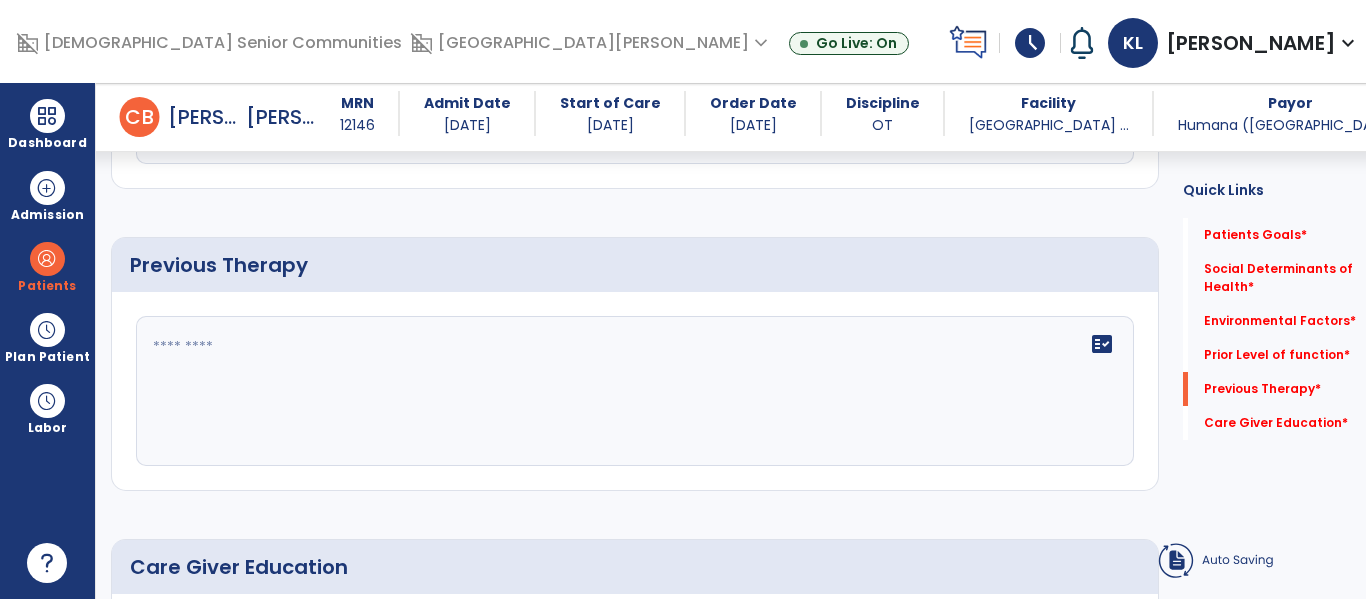 scroll, scrollTop: 1254, scrollLeft: 0, axis: vertical 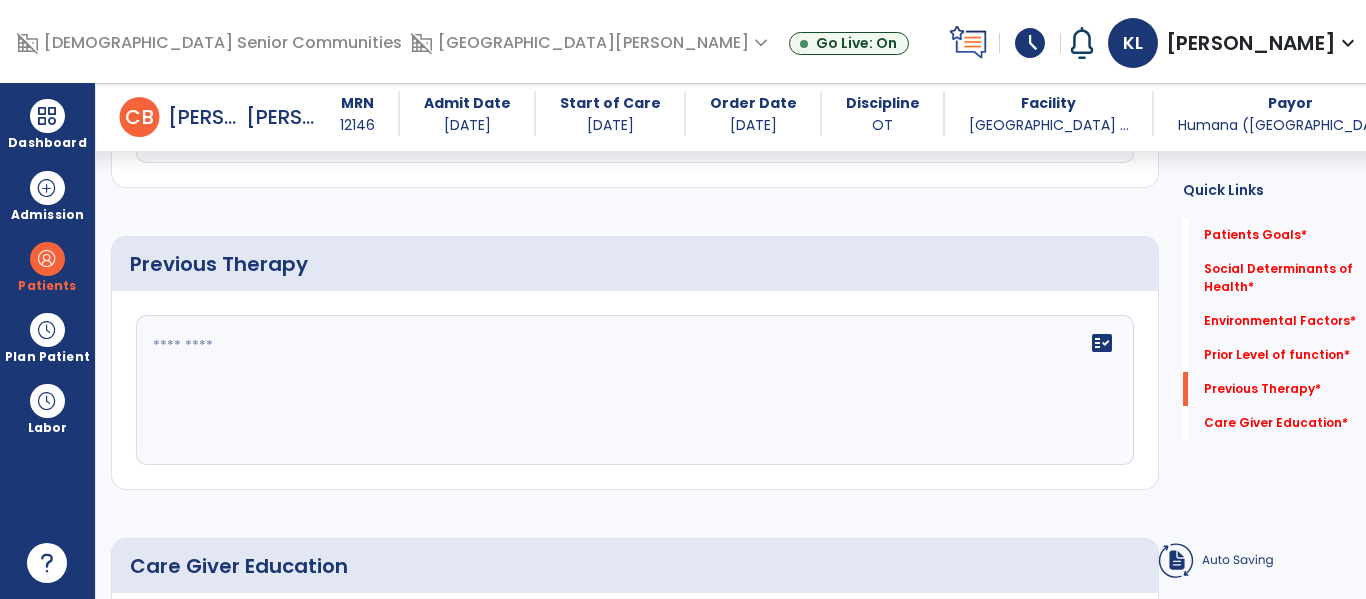 click 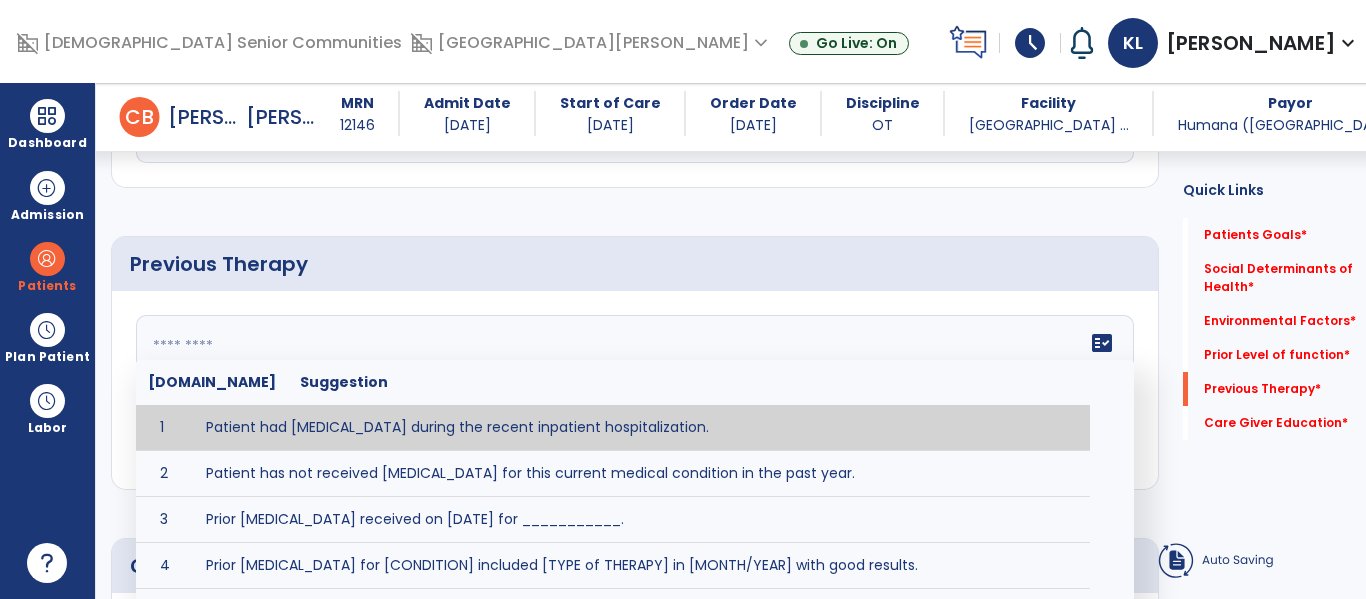 type on "**********" 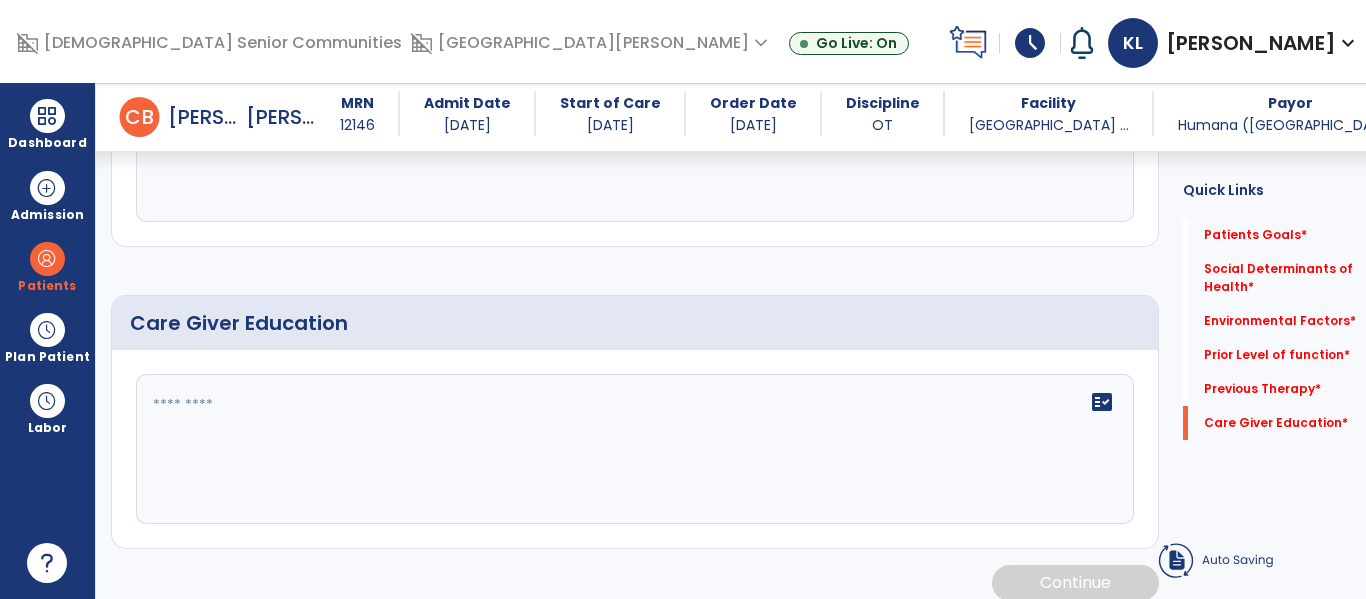 scroll, scrollTop: 1515, scrollLeft: 0, axis: vertical 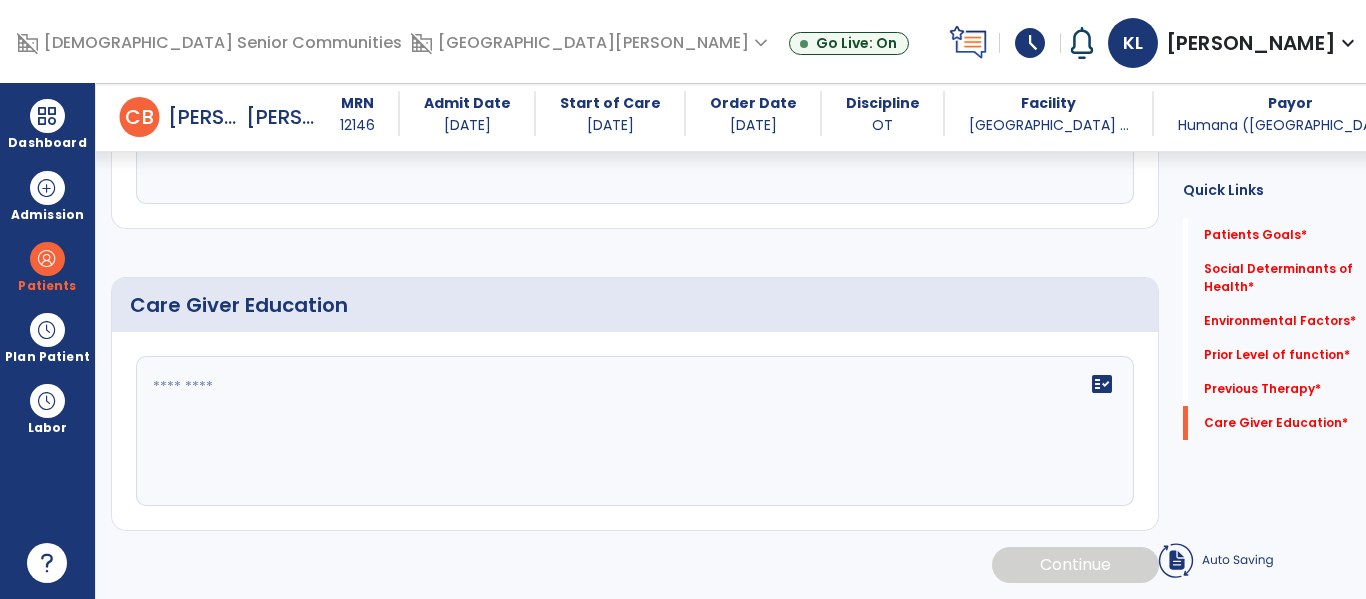 click 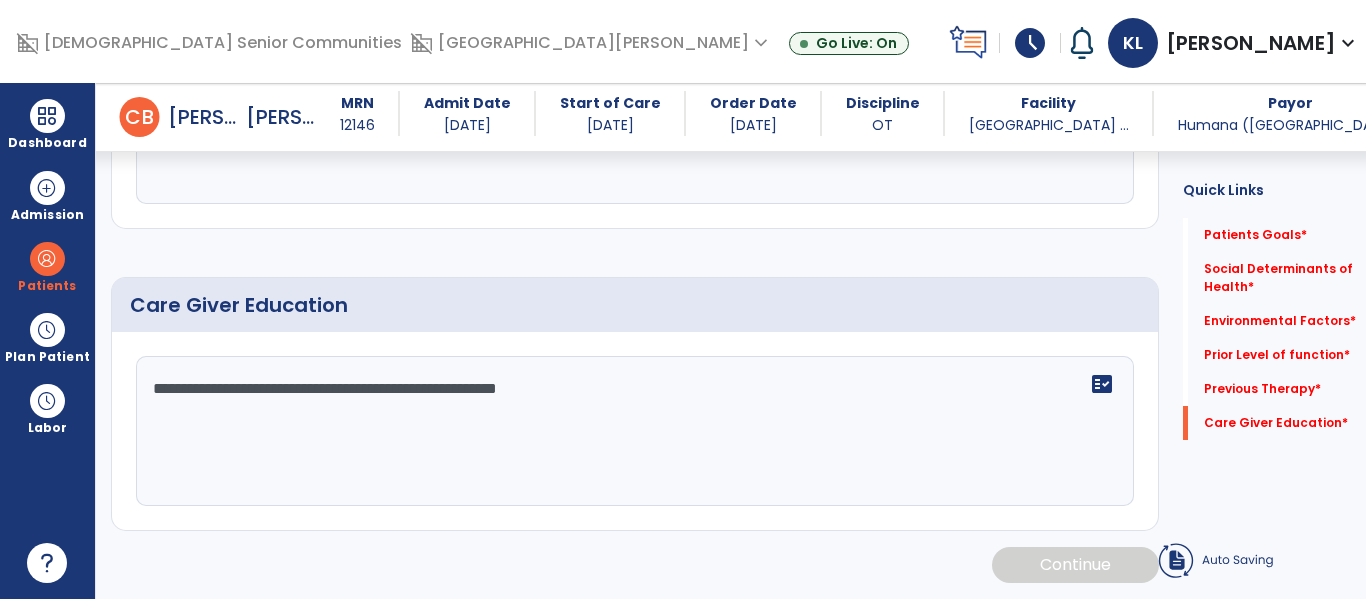 type on "**********" 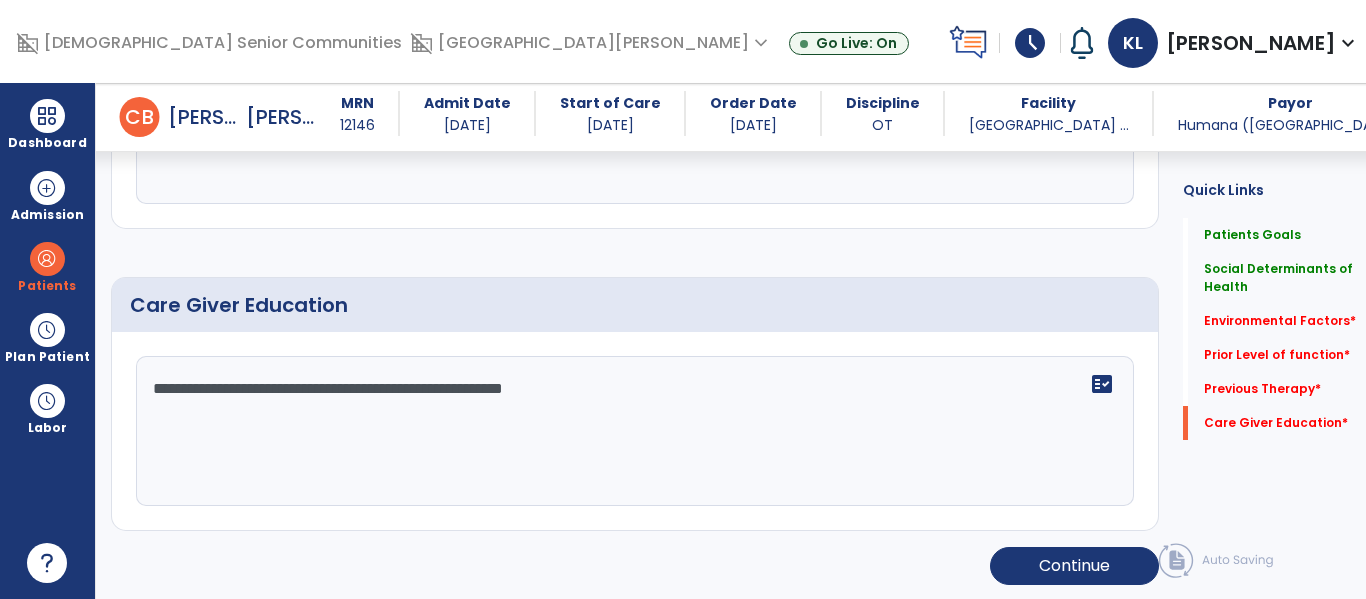 type 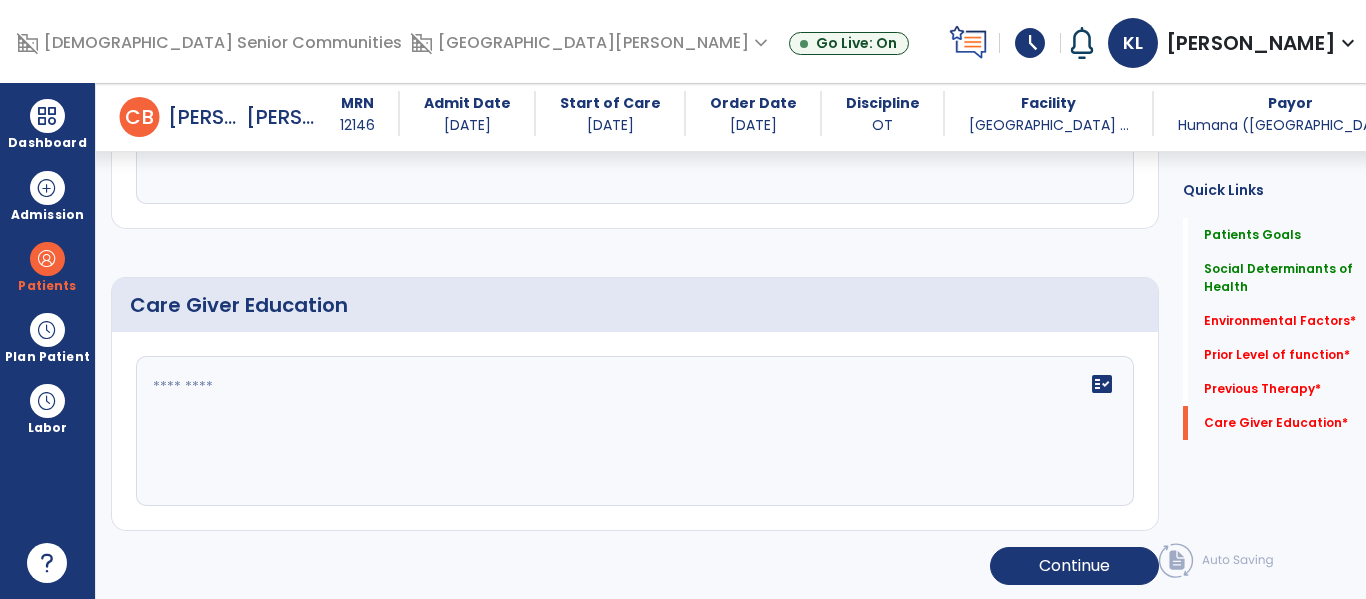type on "**********" 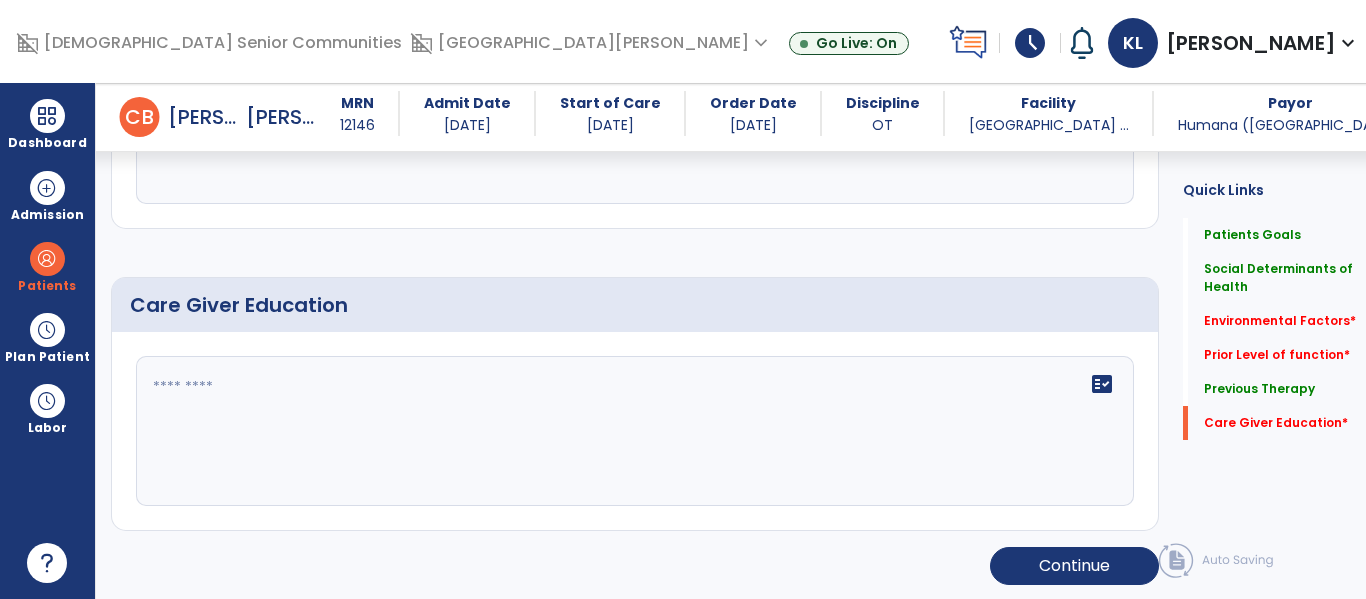 type 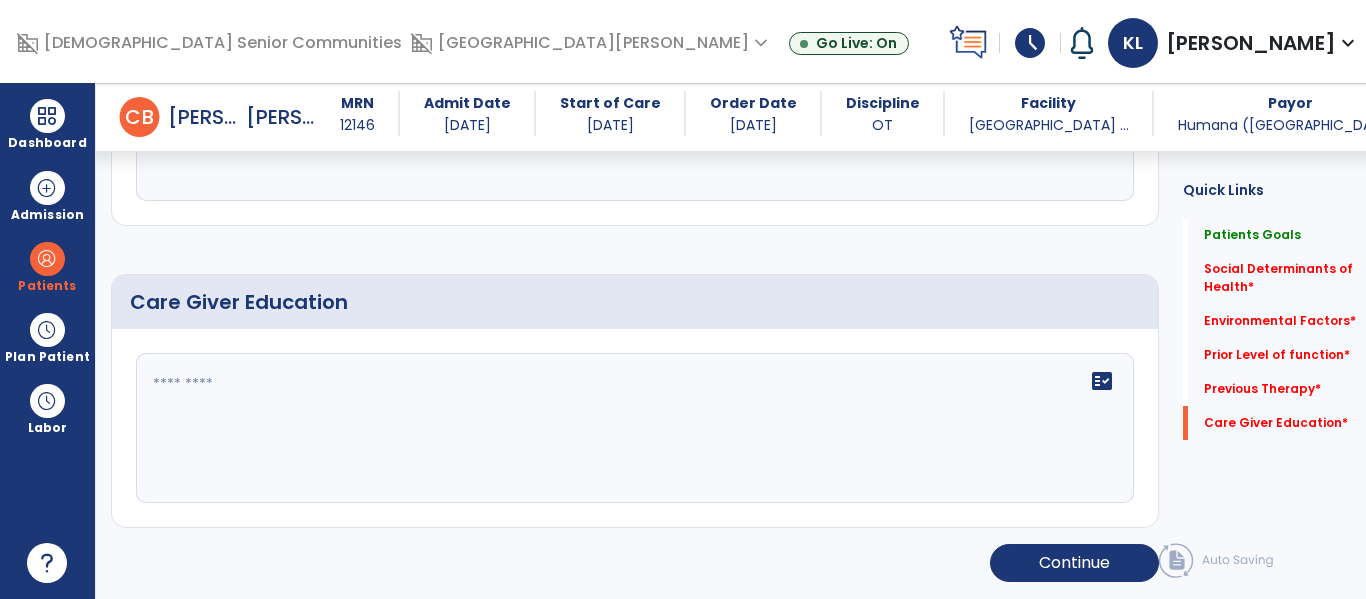 scroll, scrollTop: 1409, scrollLeft: 0, axis: vertical 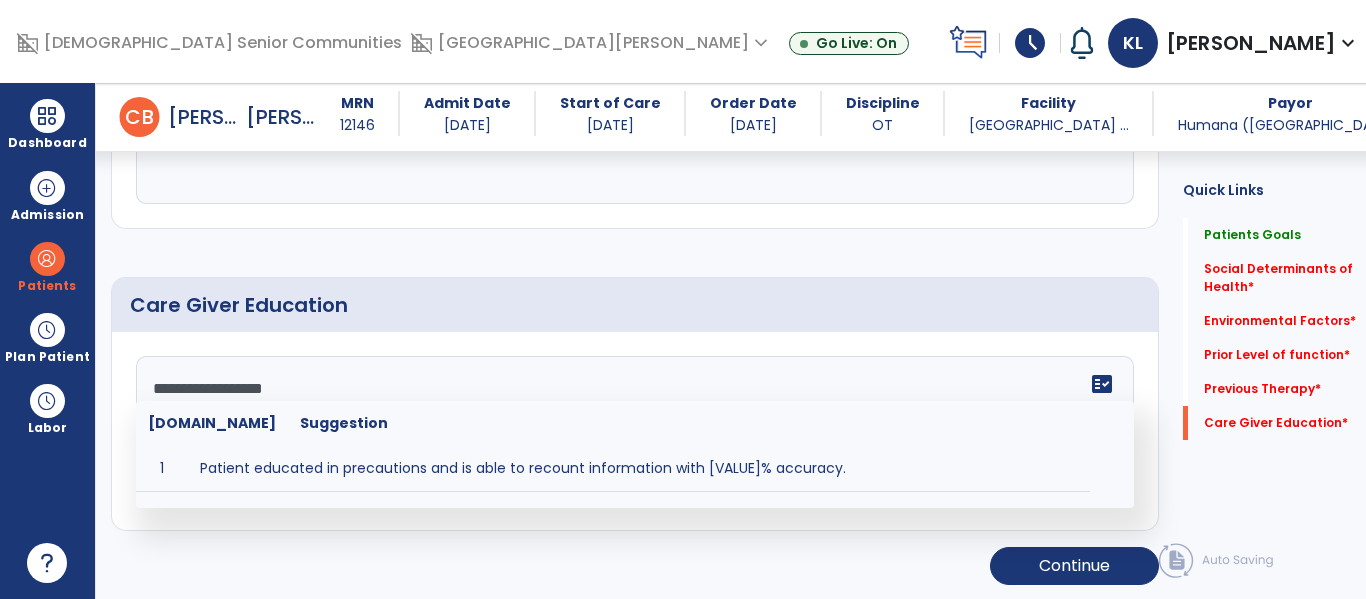 type on "**********" 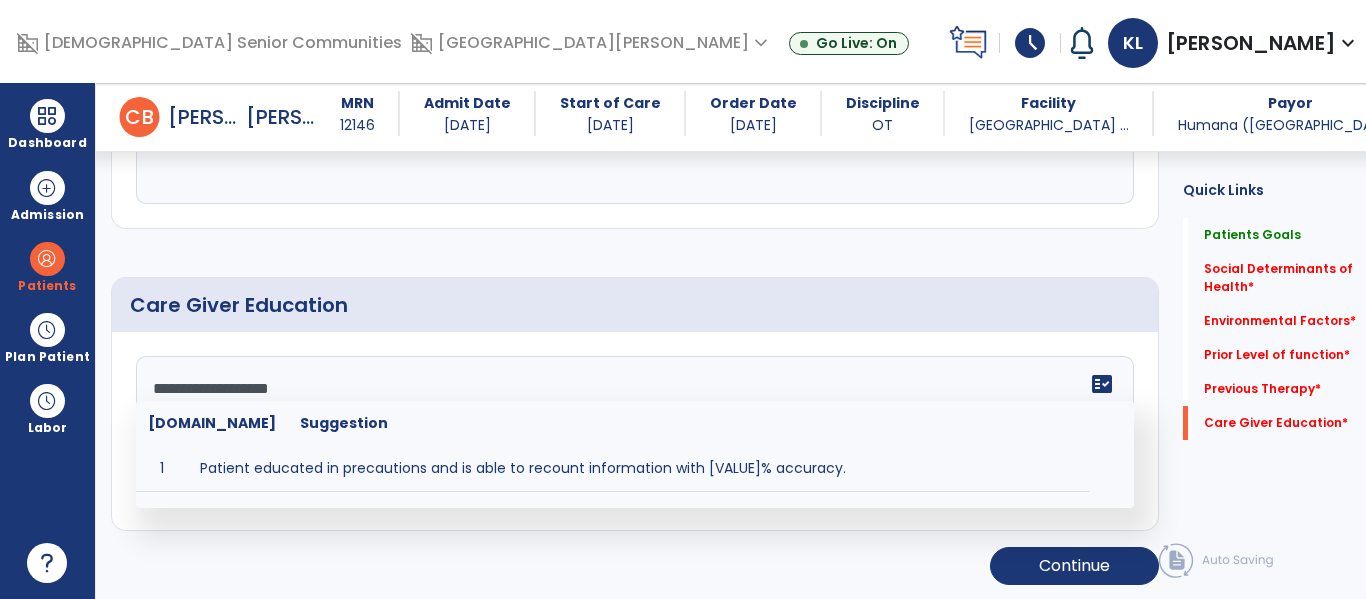 type on "**********" 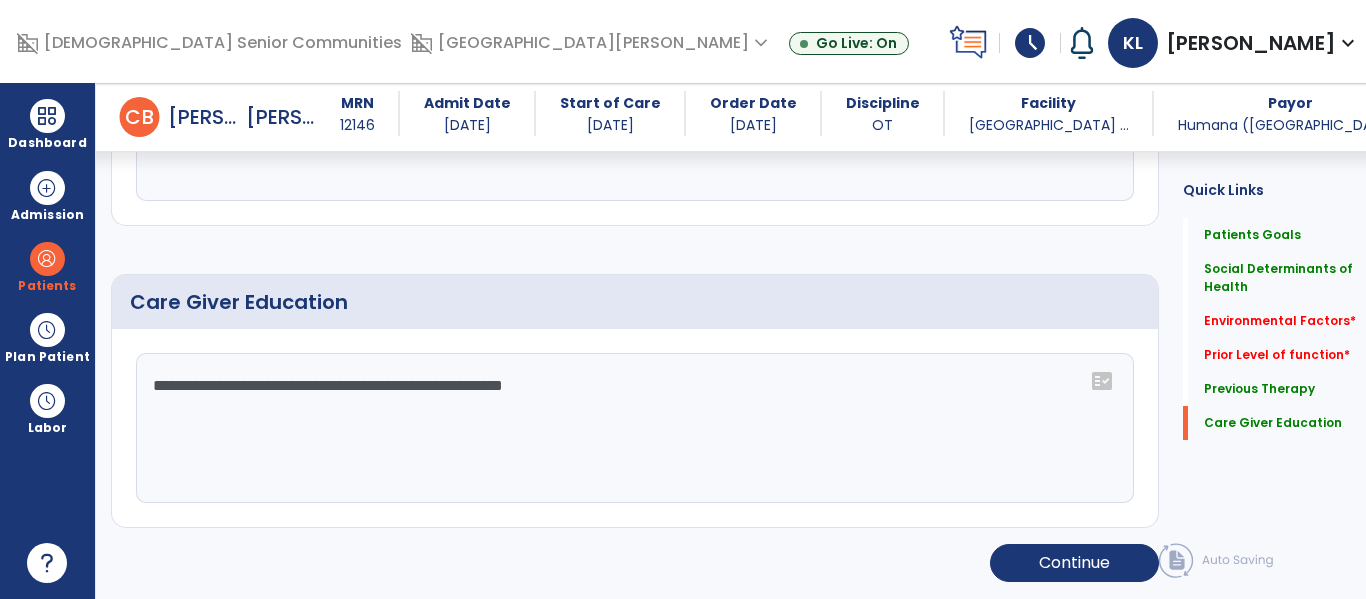scroll, scrollTop: 1315, scrollLeft: 0, axis: vertical 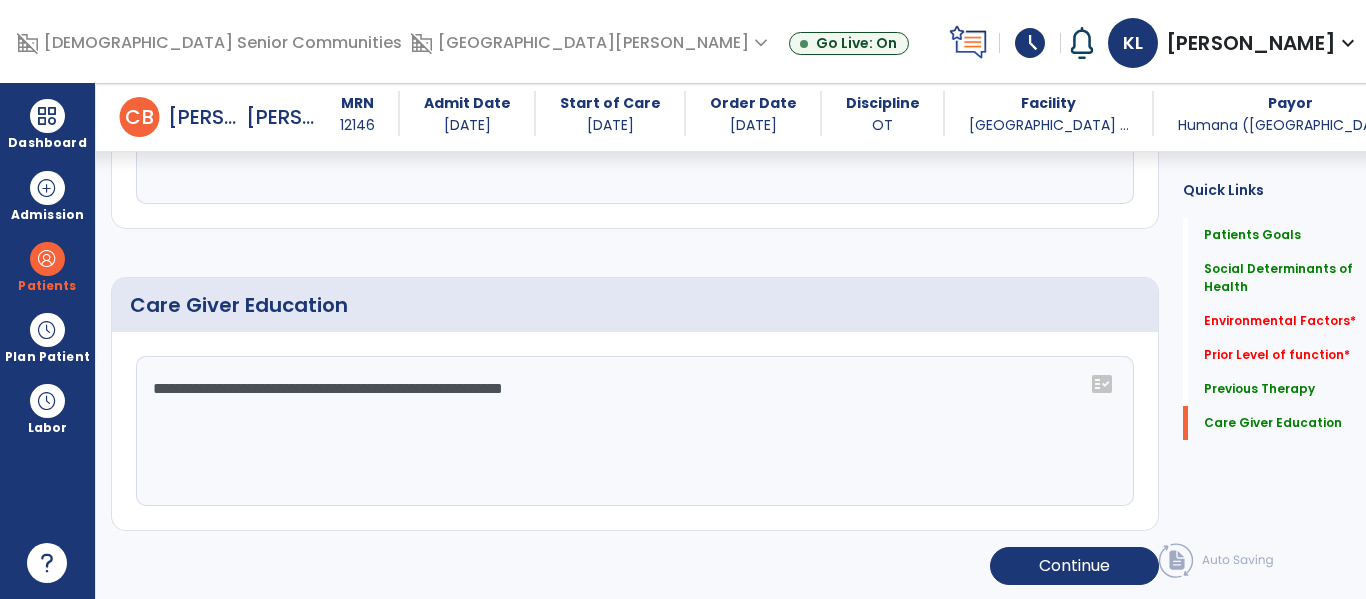 type on "**********" 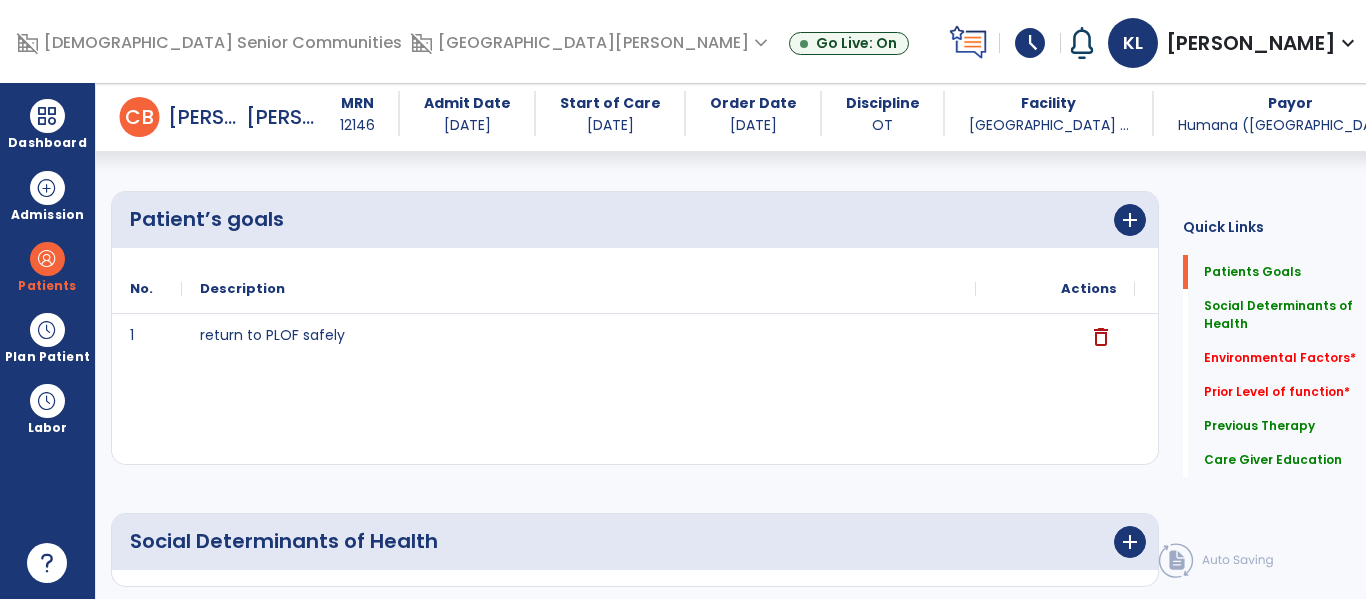 scroll, scrollTop: 0, scrollLeft: 0, axis: both 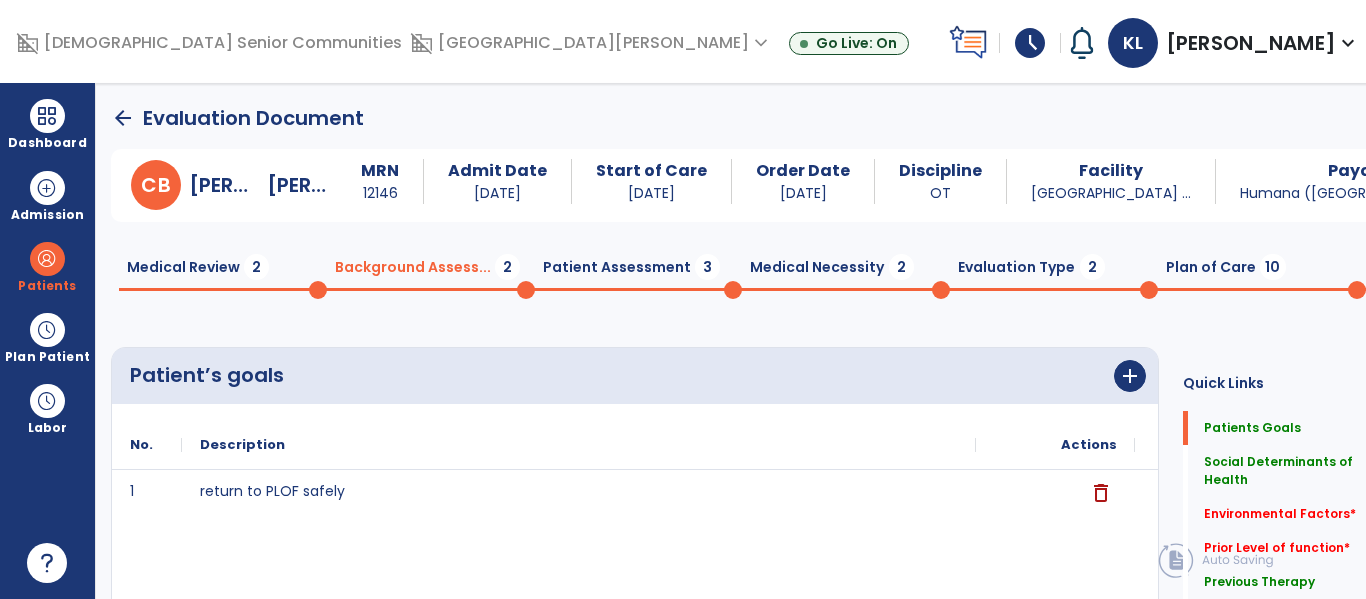 click 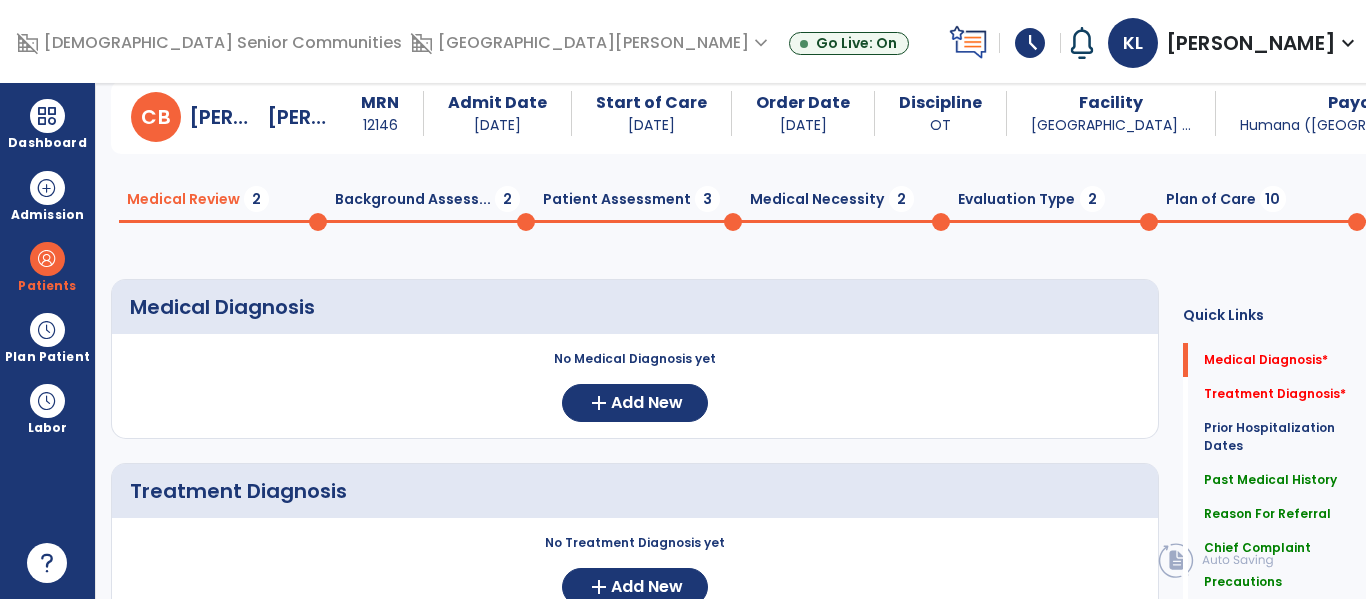 scroll, scrollTop: 177, scrollLeft: 0, axis: vertical 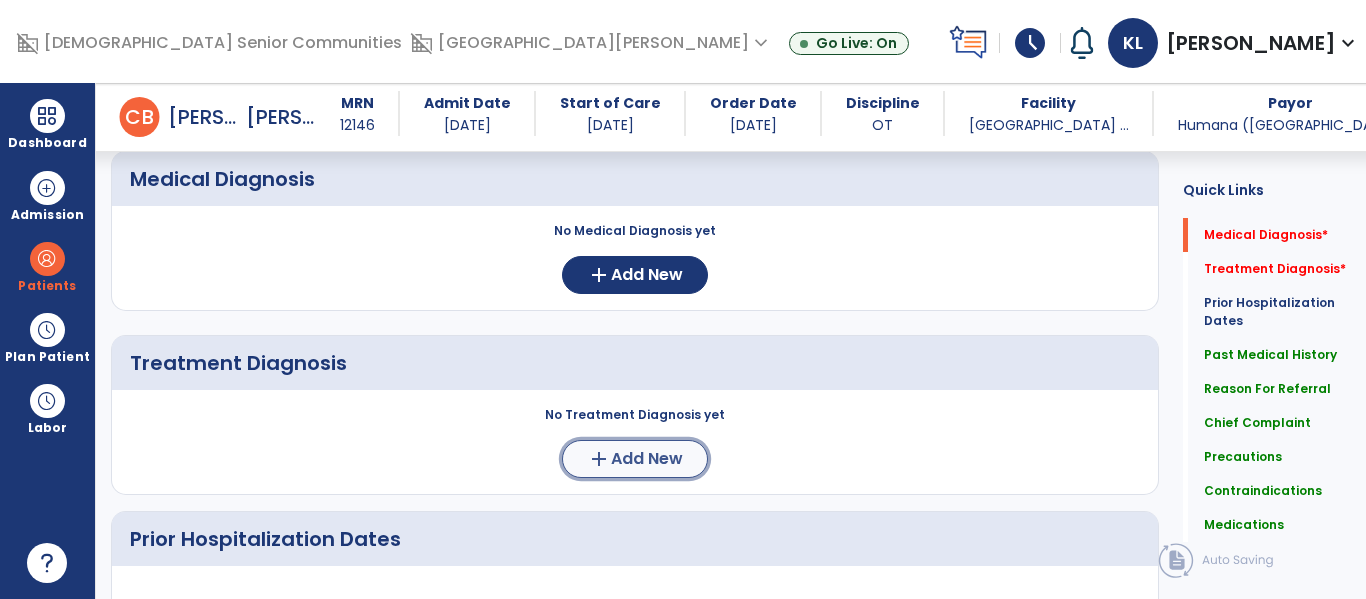 click on "Add New" 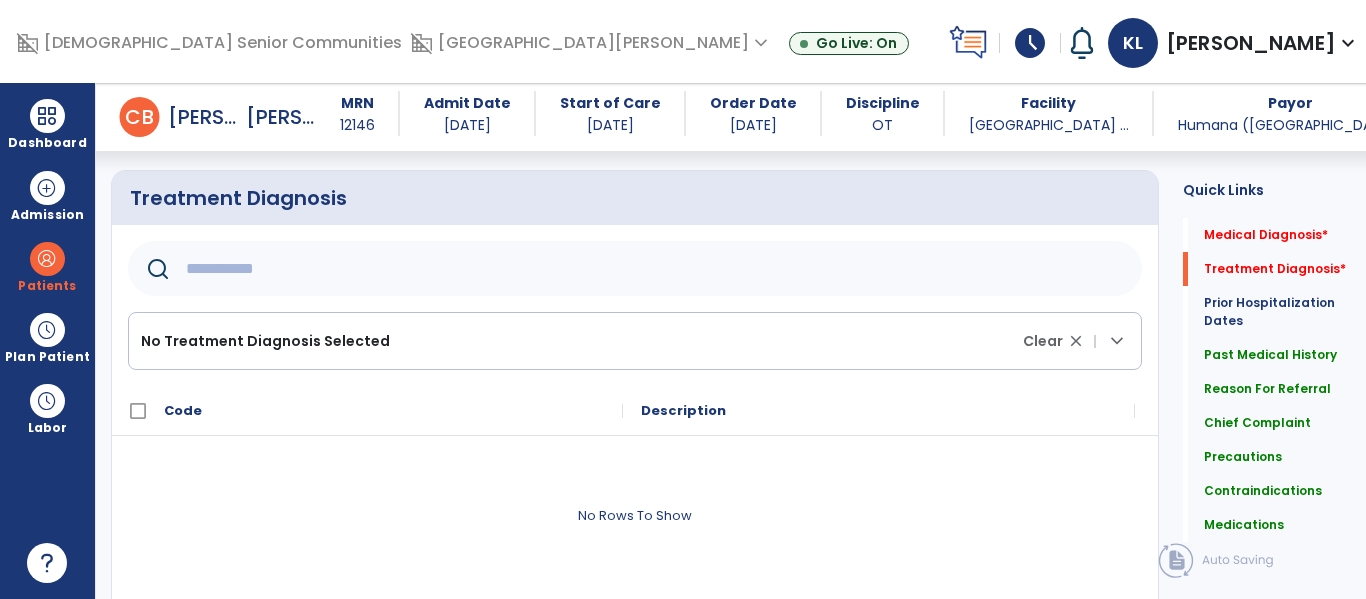 scroll, scrollTop: 408, scrollLeft: 0, axis: vertical 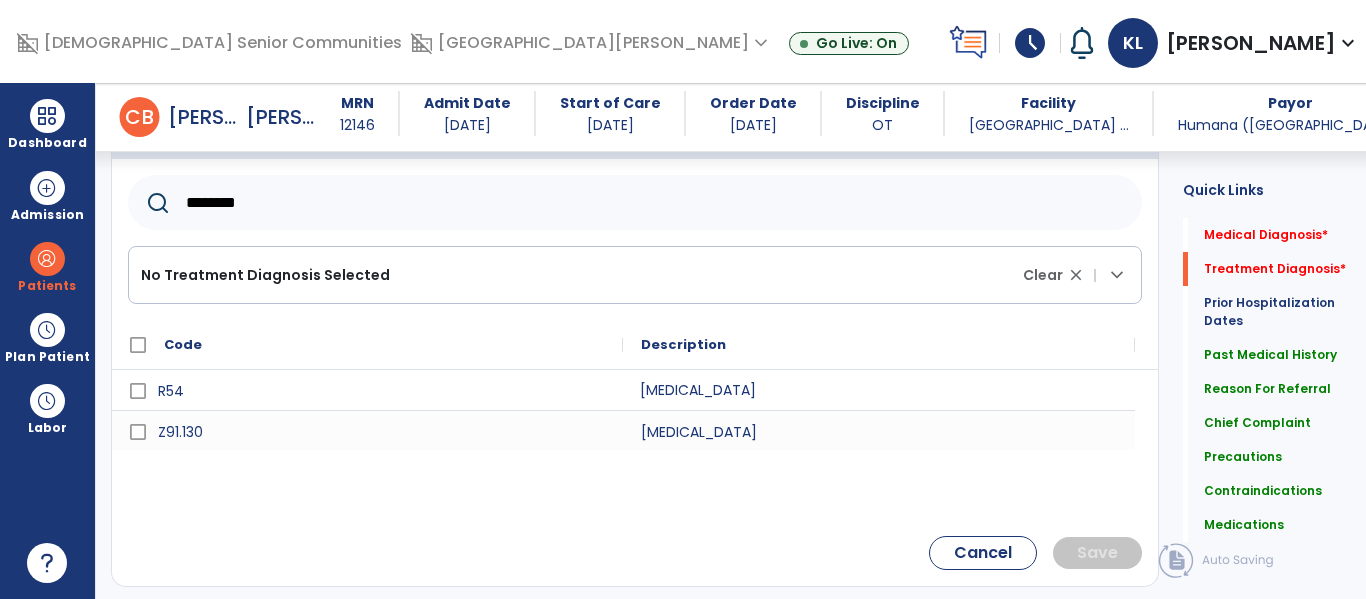 click on "Age-related physical debility" 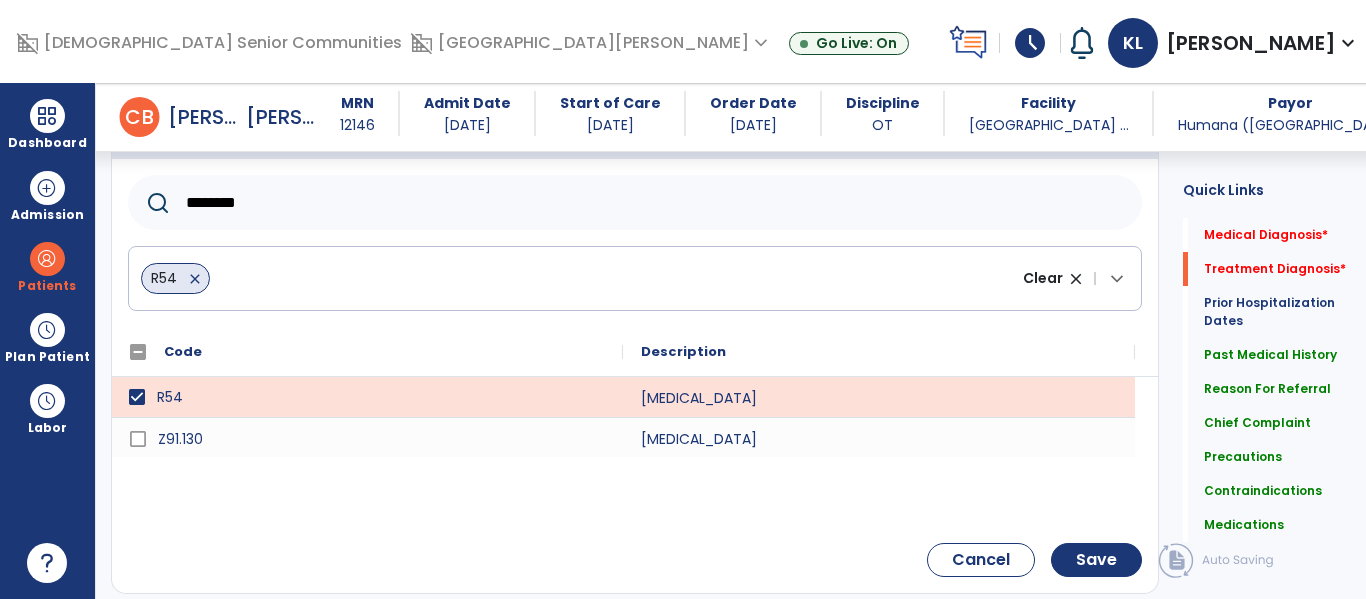 click on "********" 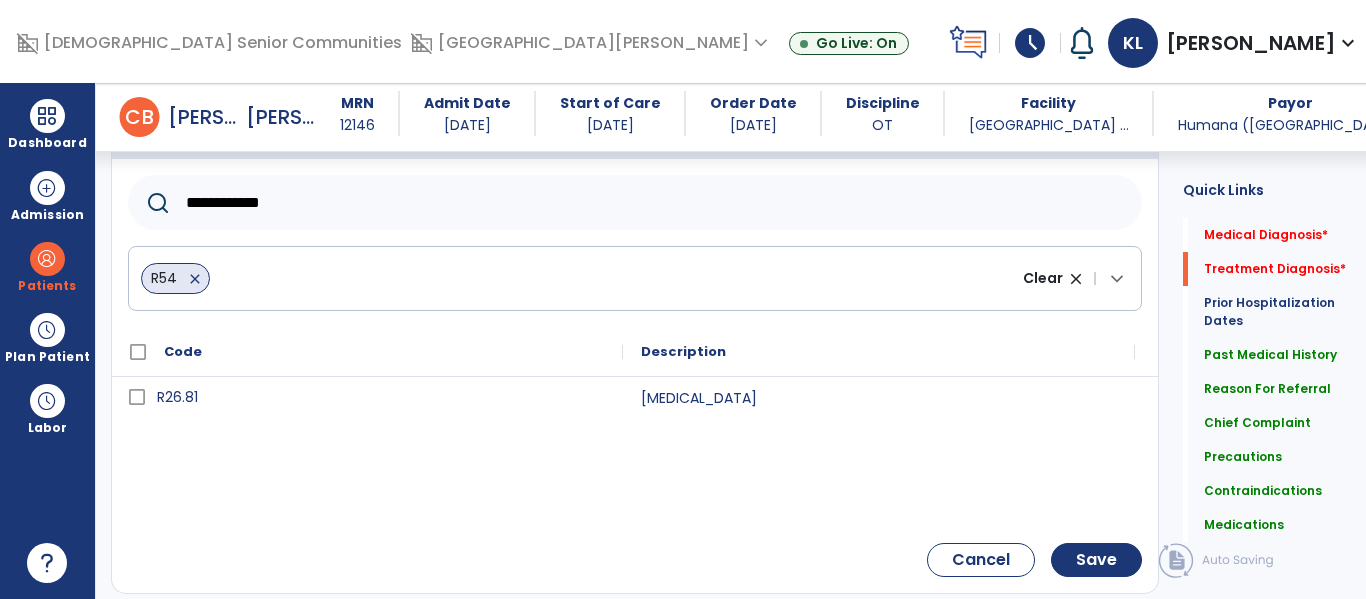type on "**********" 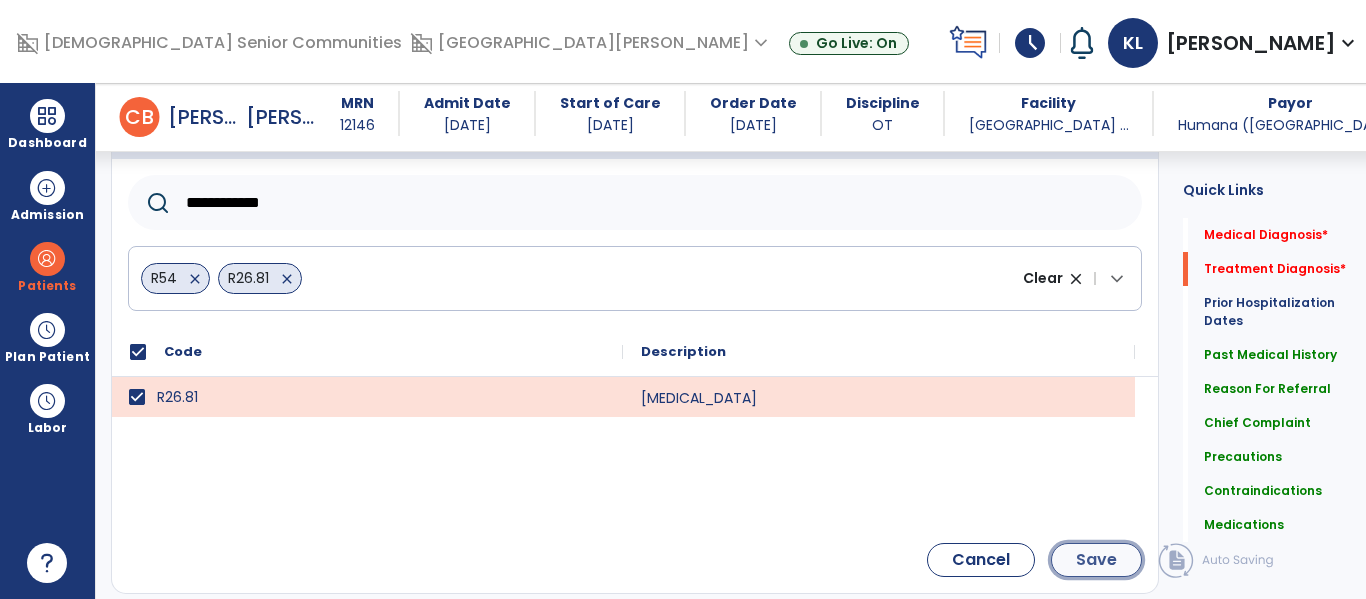 click on "Save" 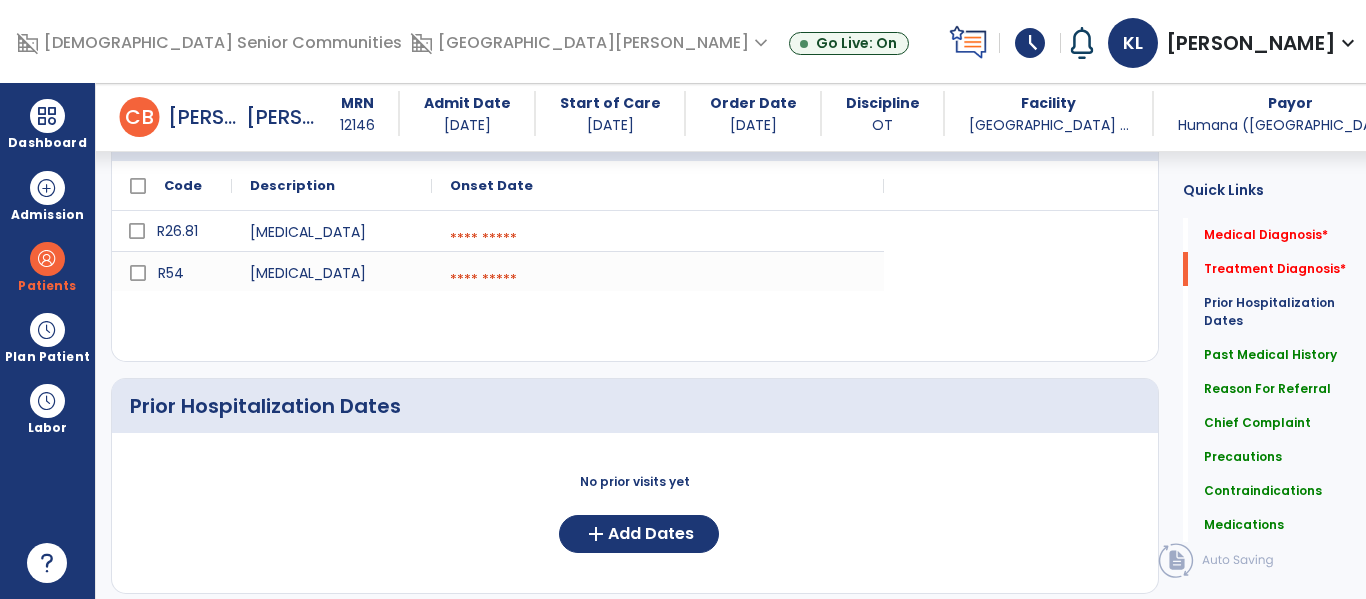 click at bounding box center (658, 239) 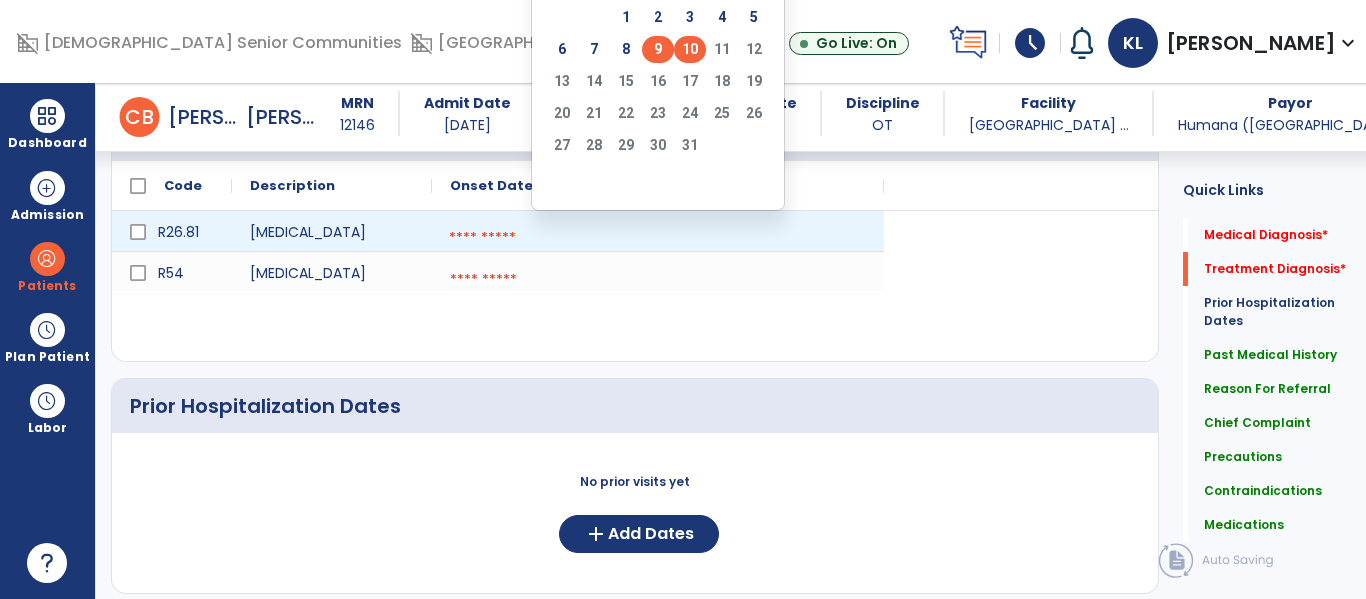 click on "9" 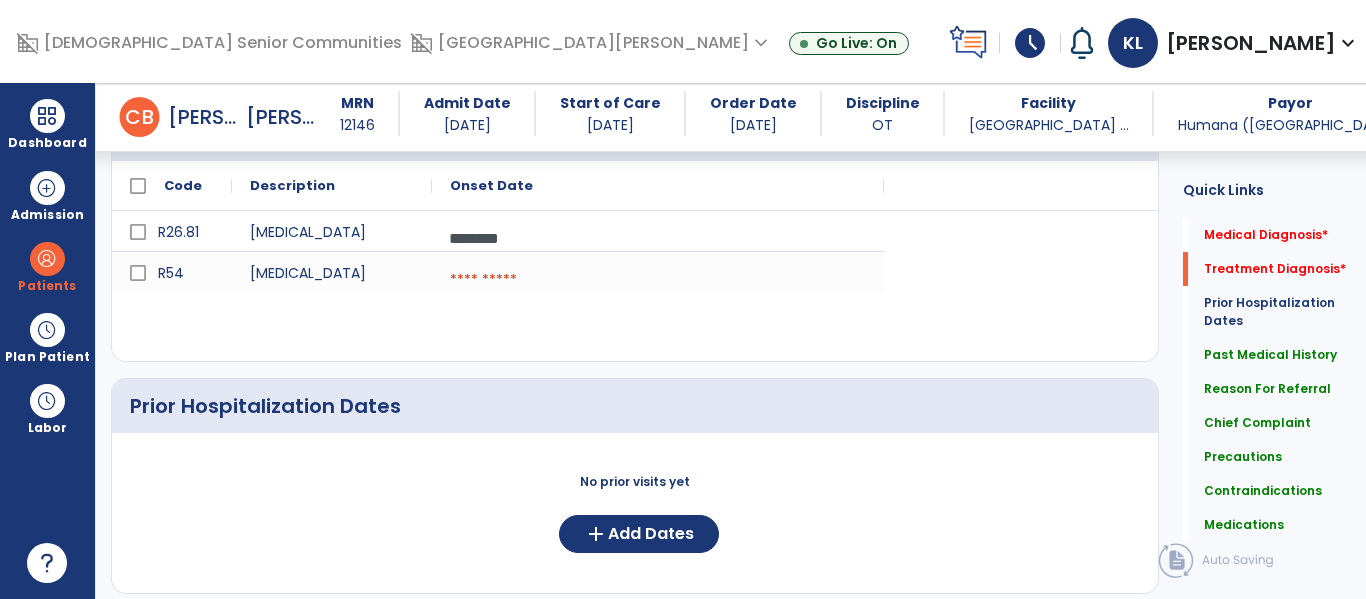 click on "R26.81 Unsteadiness on feet ********  calendar_today
R54 Age-related physical debility  calendar_today" 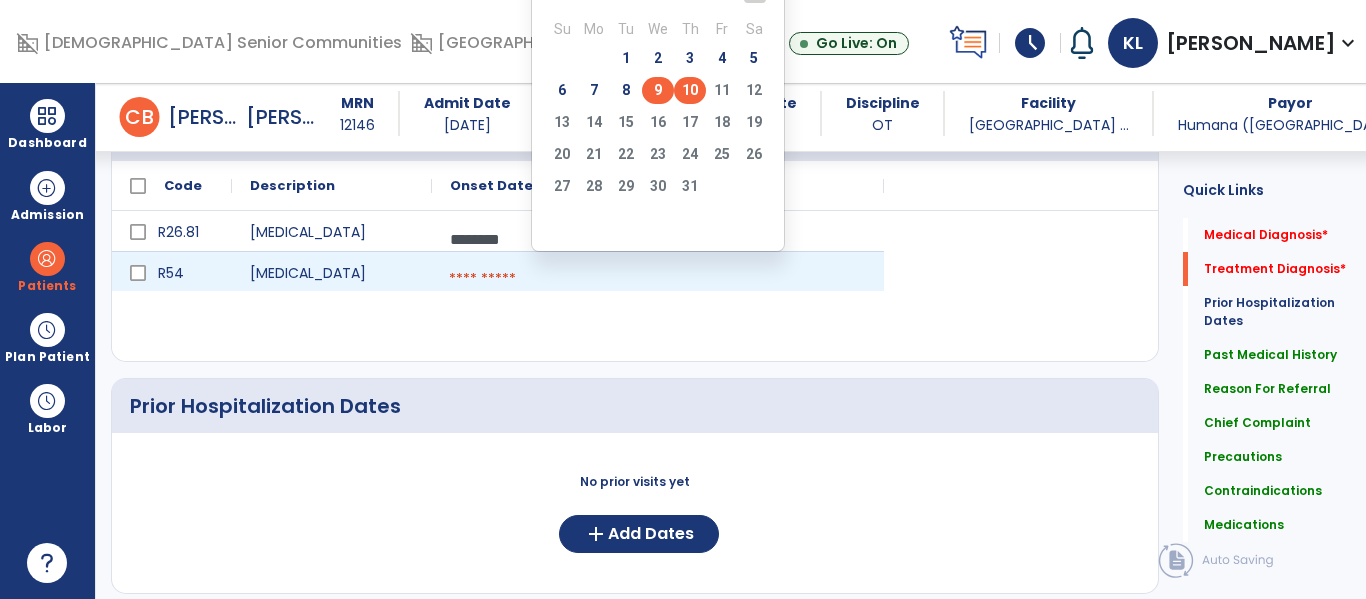 click on "9" 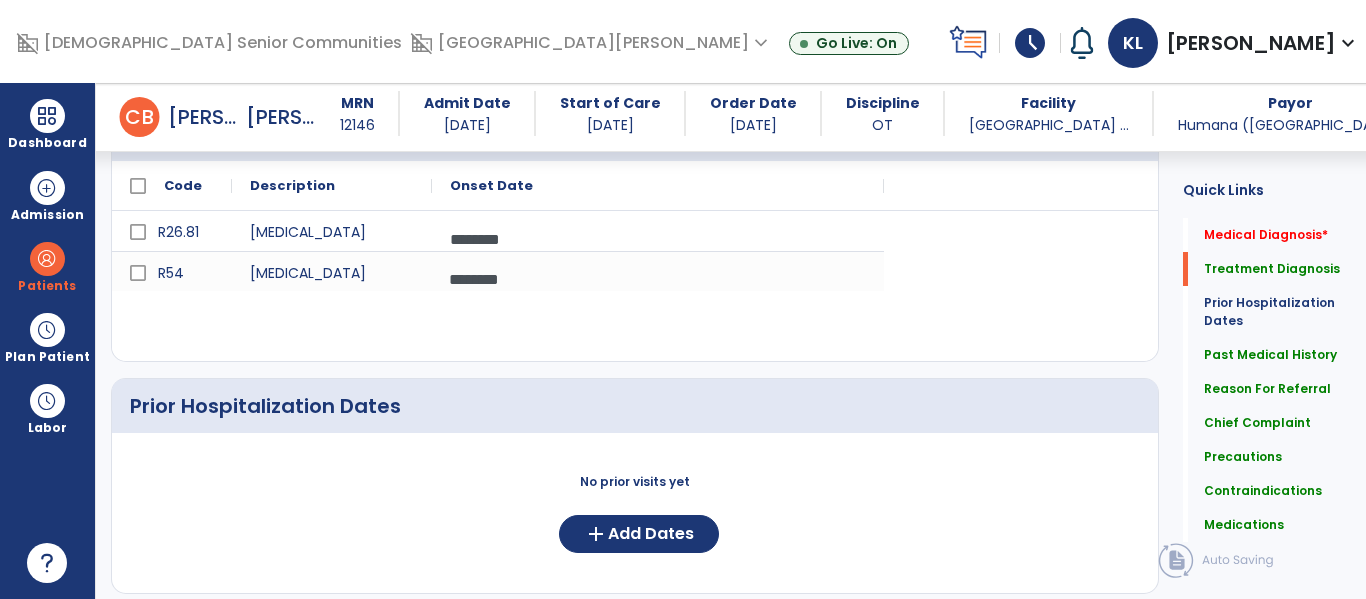 scroll, scrollTop: 0, scrollLeft: 0, axis: both 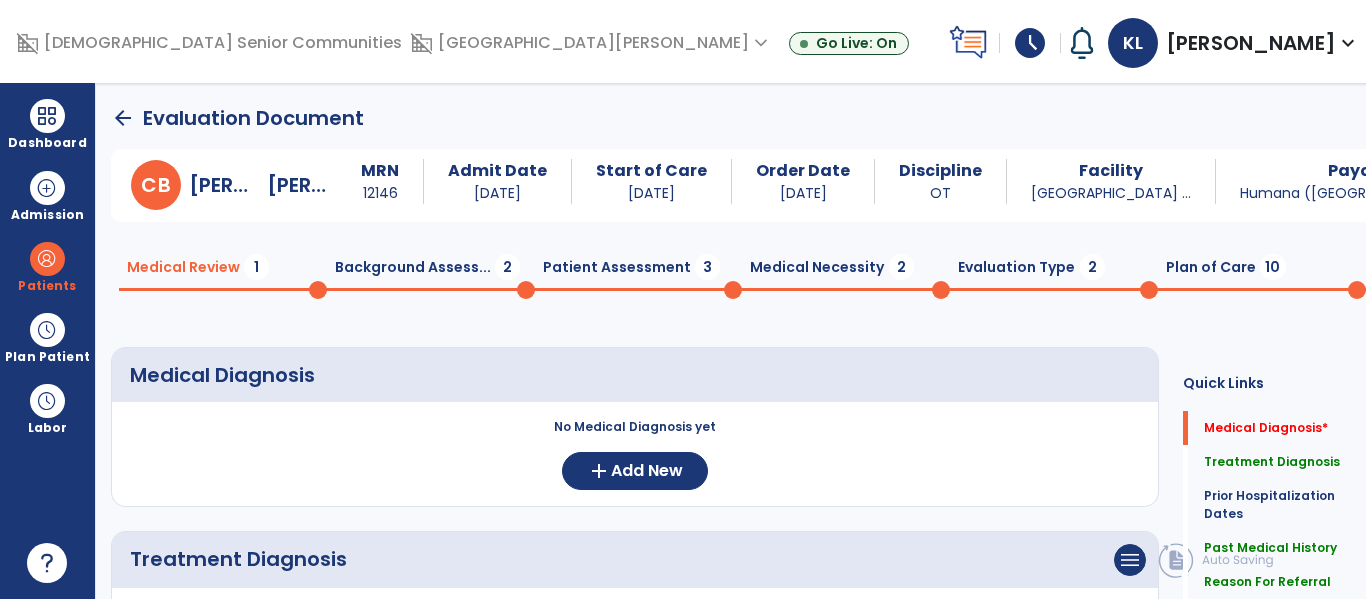 click on "Background Assess...  2" 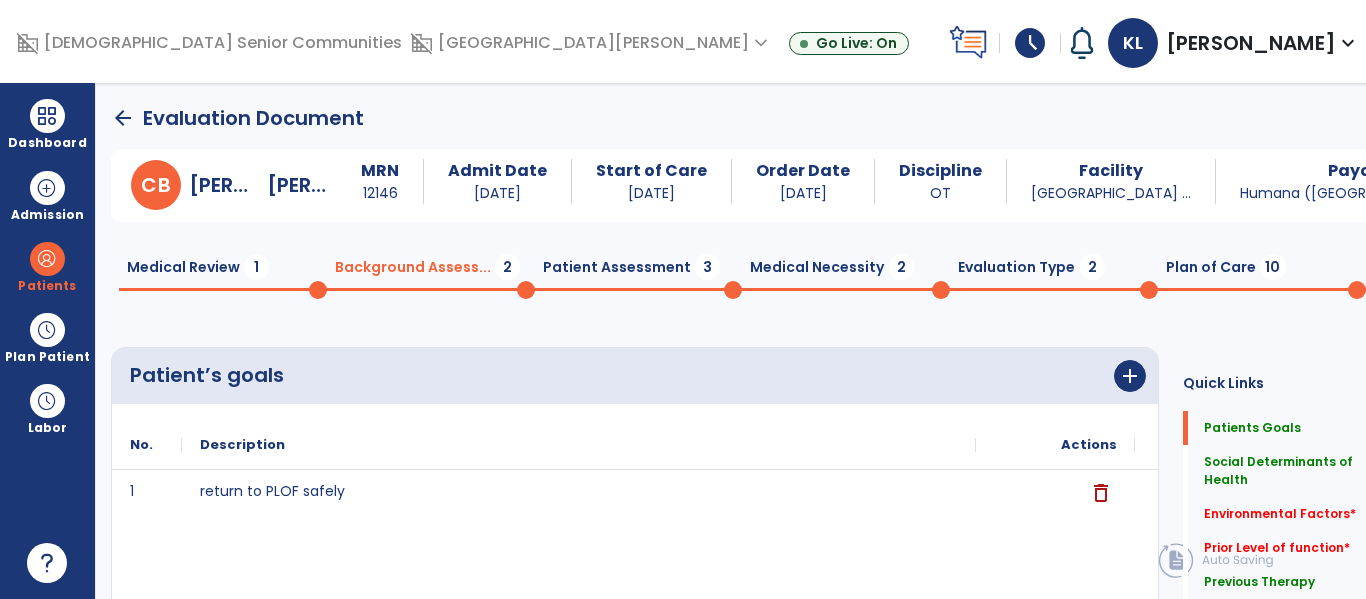 click on "Patient Assessment  3" 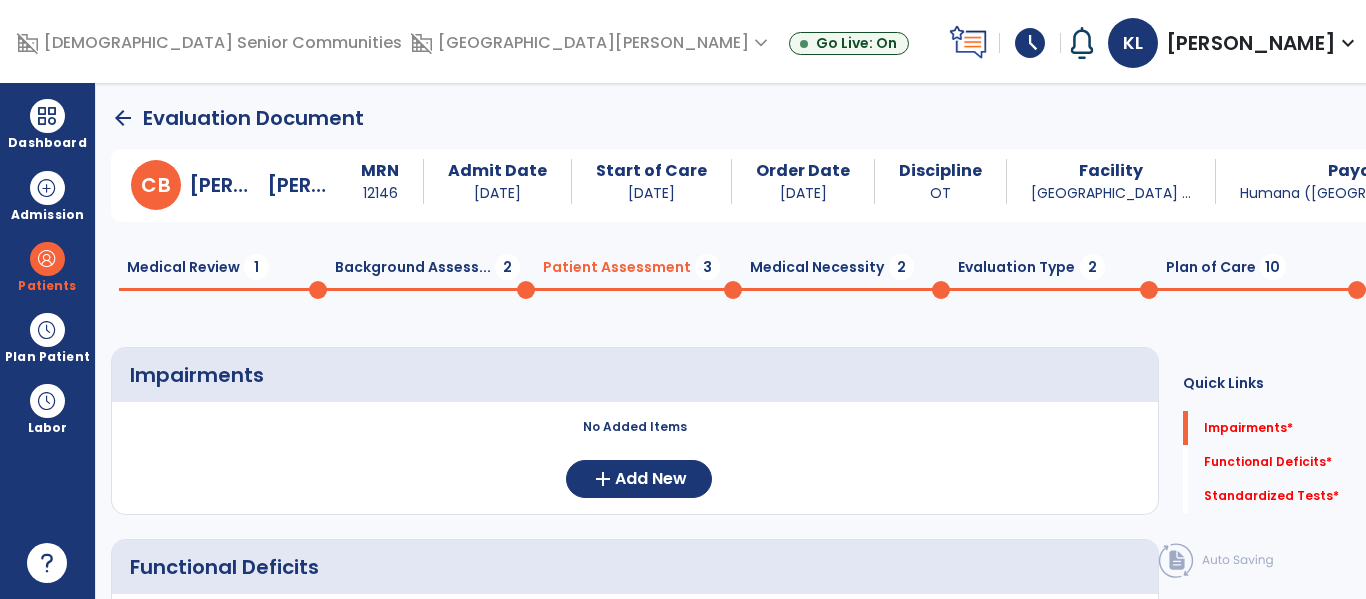 click on "Medical Necessity  2" 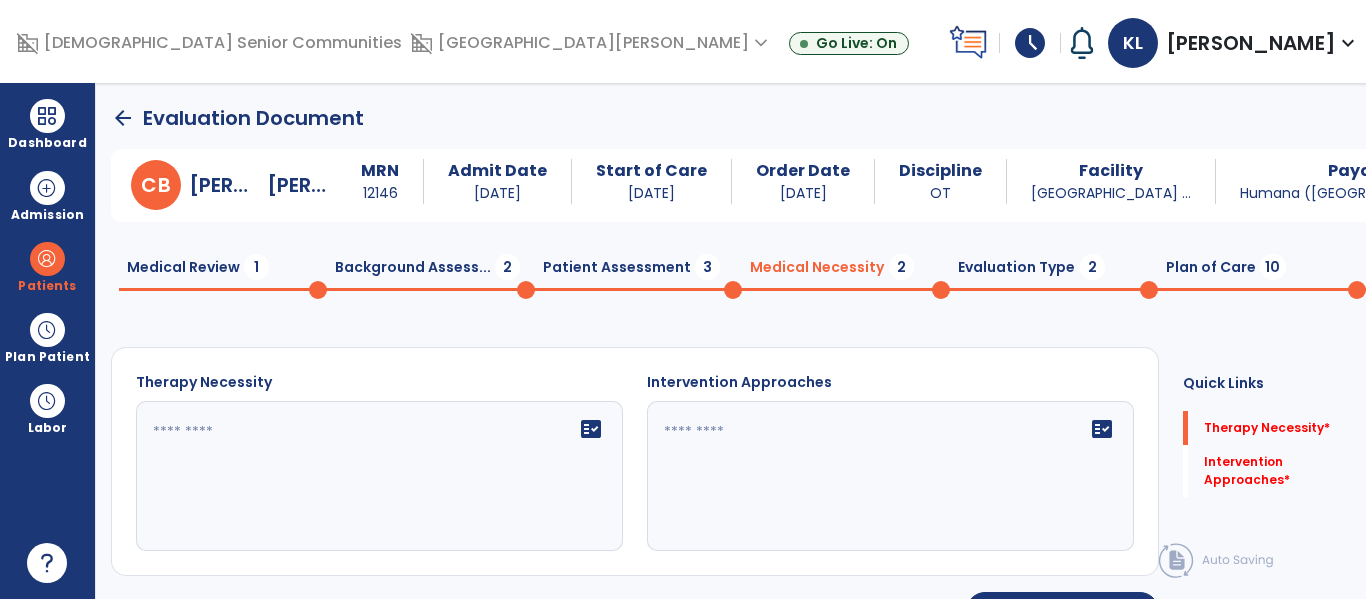 click on "fact_check" 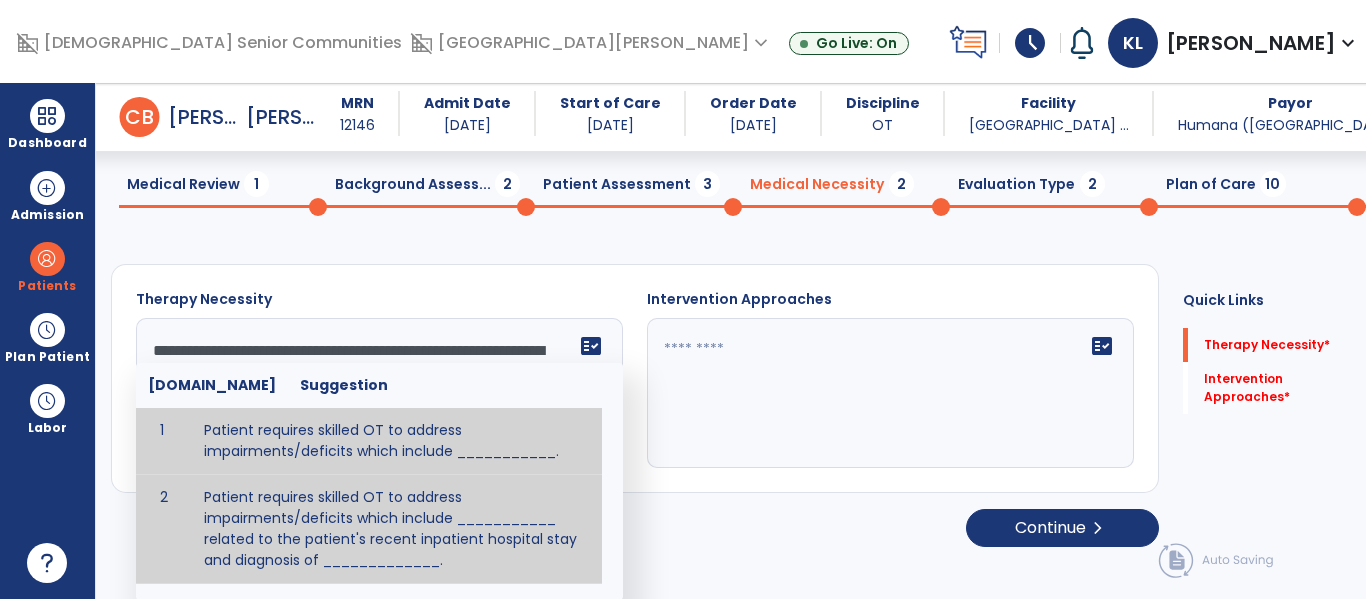 scroll, scrollTop: 29, scrollLeft: 0, axis: vertical 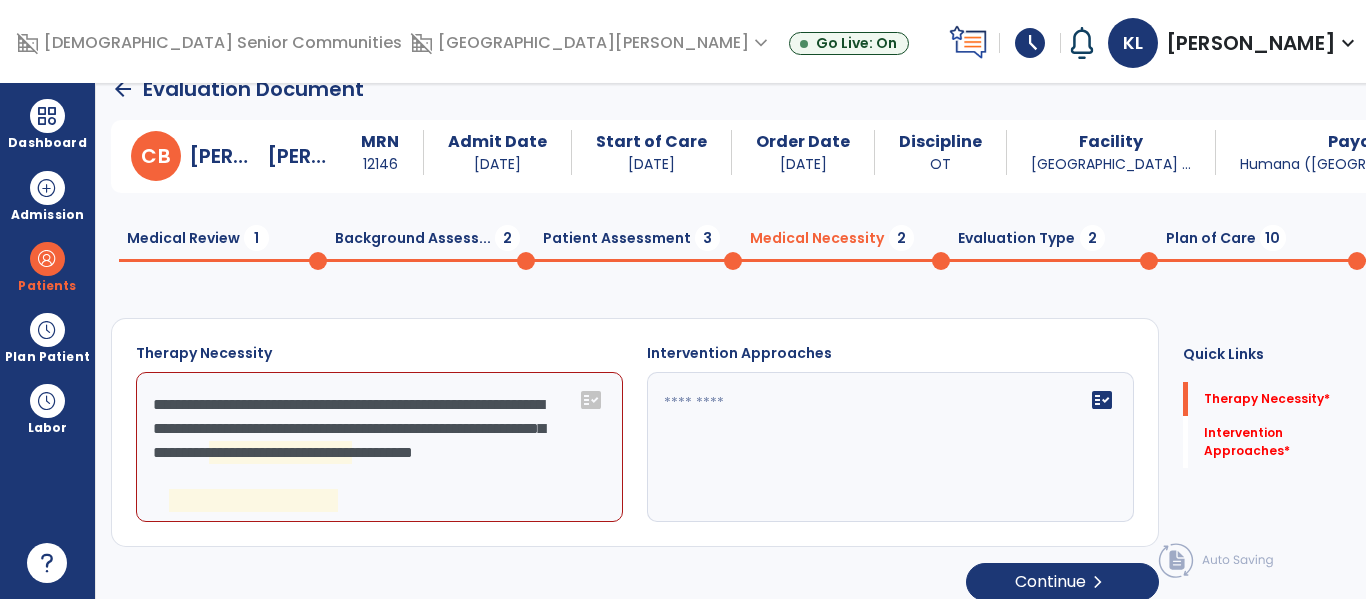 click on "**********" 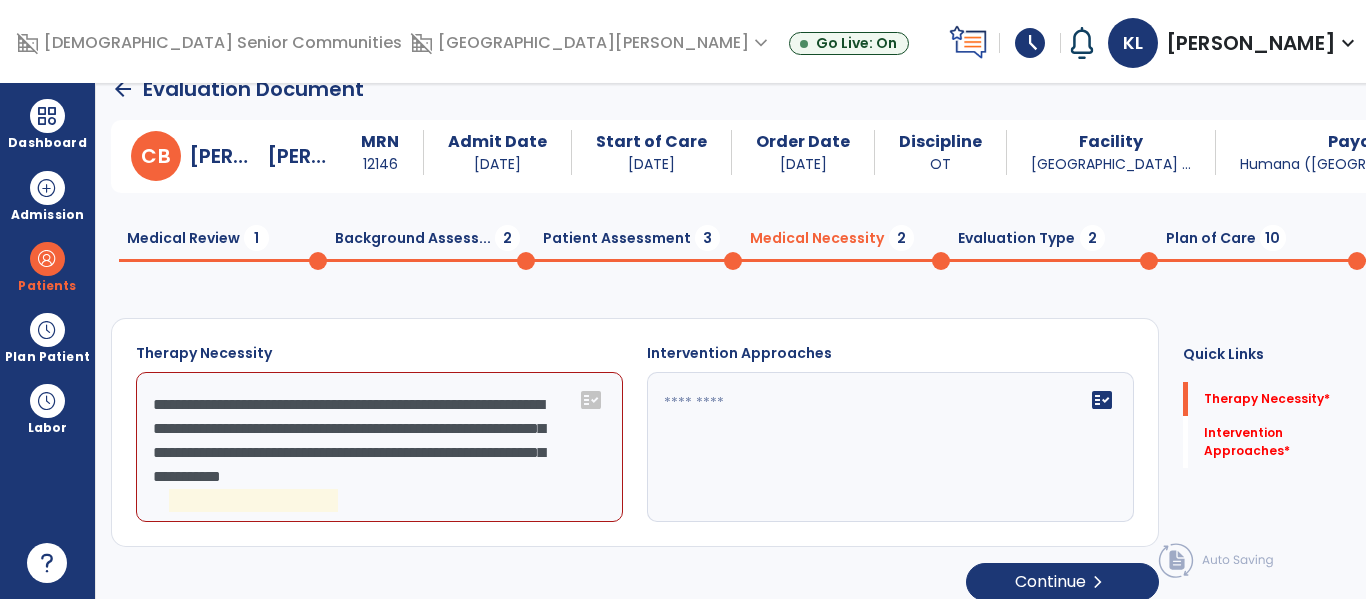 click on "**********" 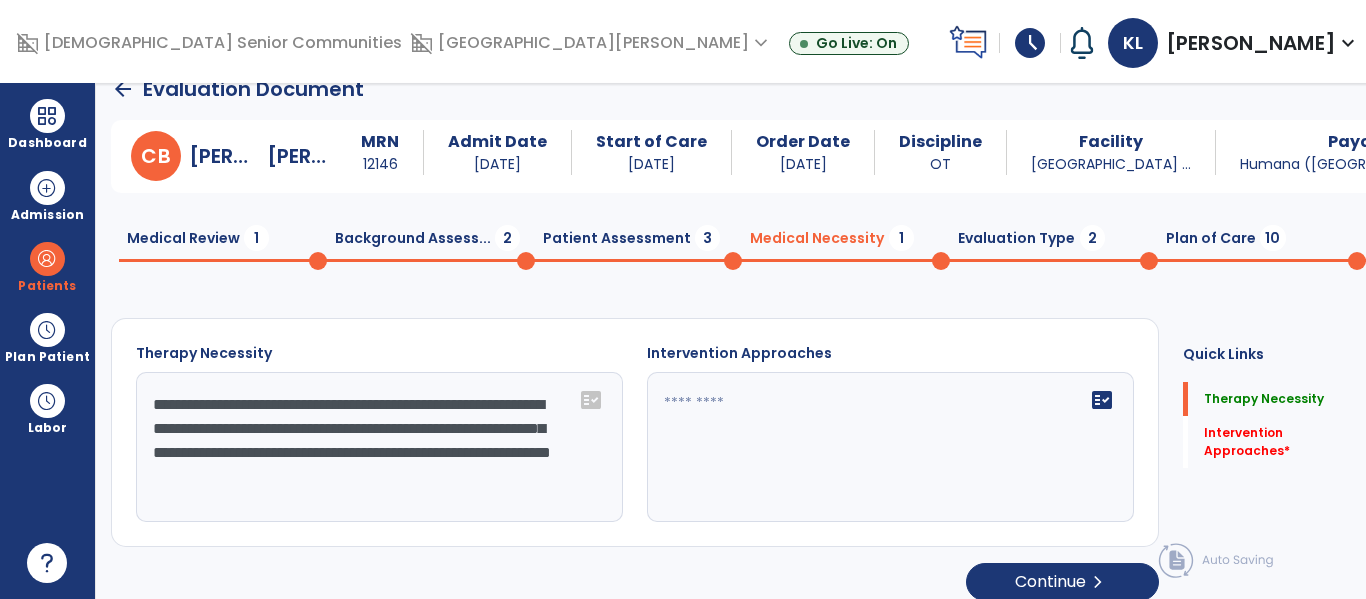 click on "**********" 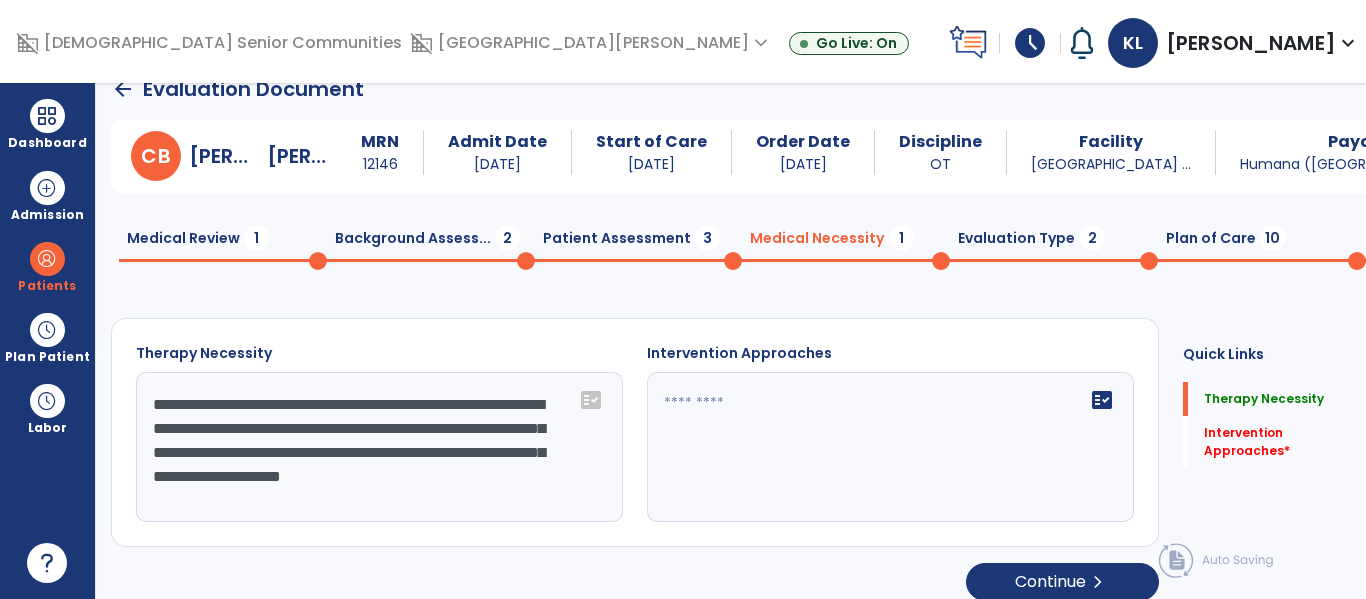 type on "**********" 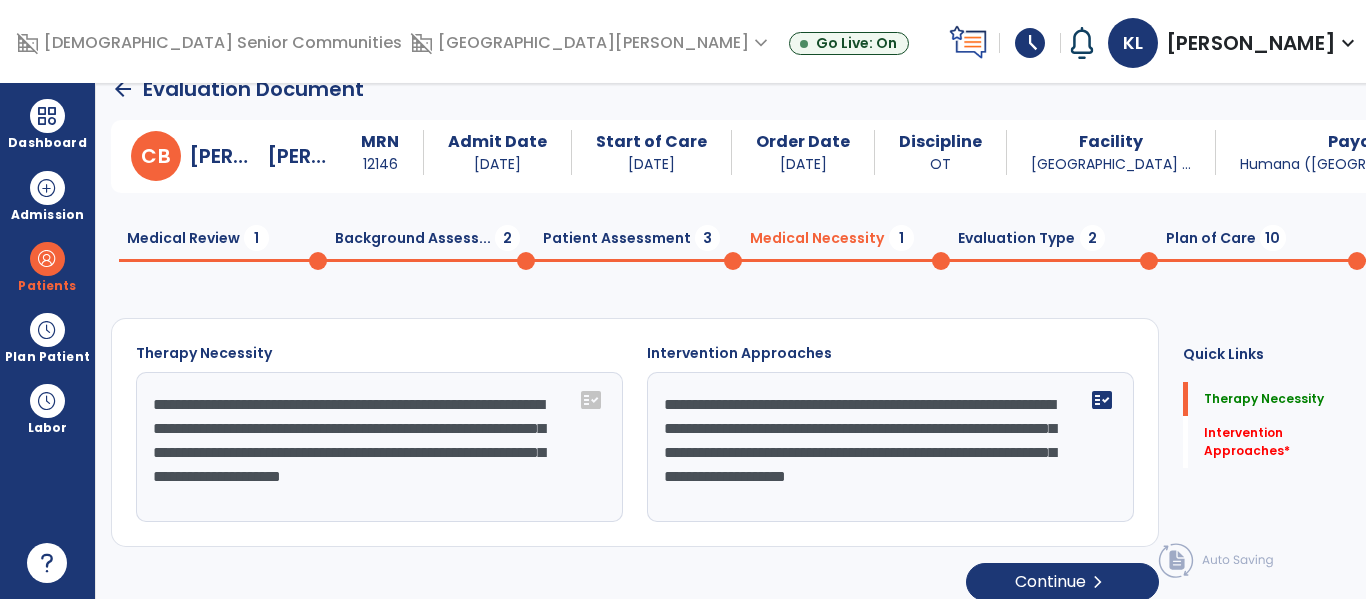 type on "**********" 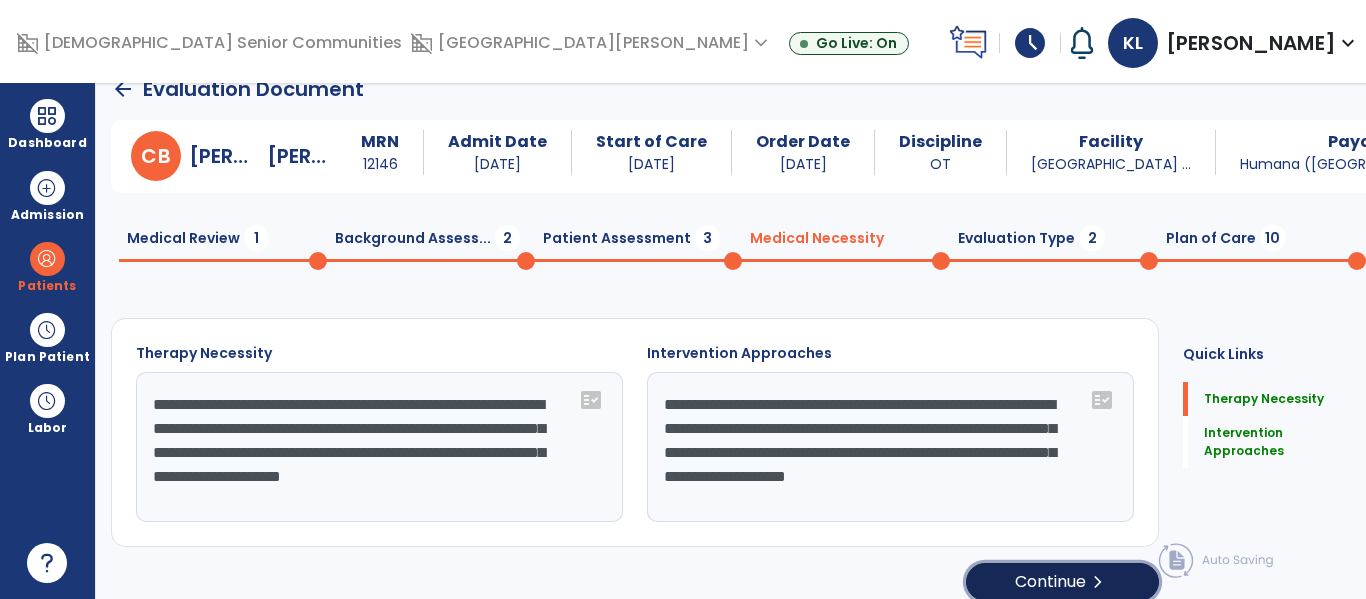 click on "Continue  chevron_right" 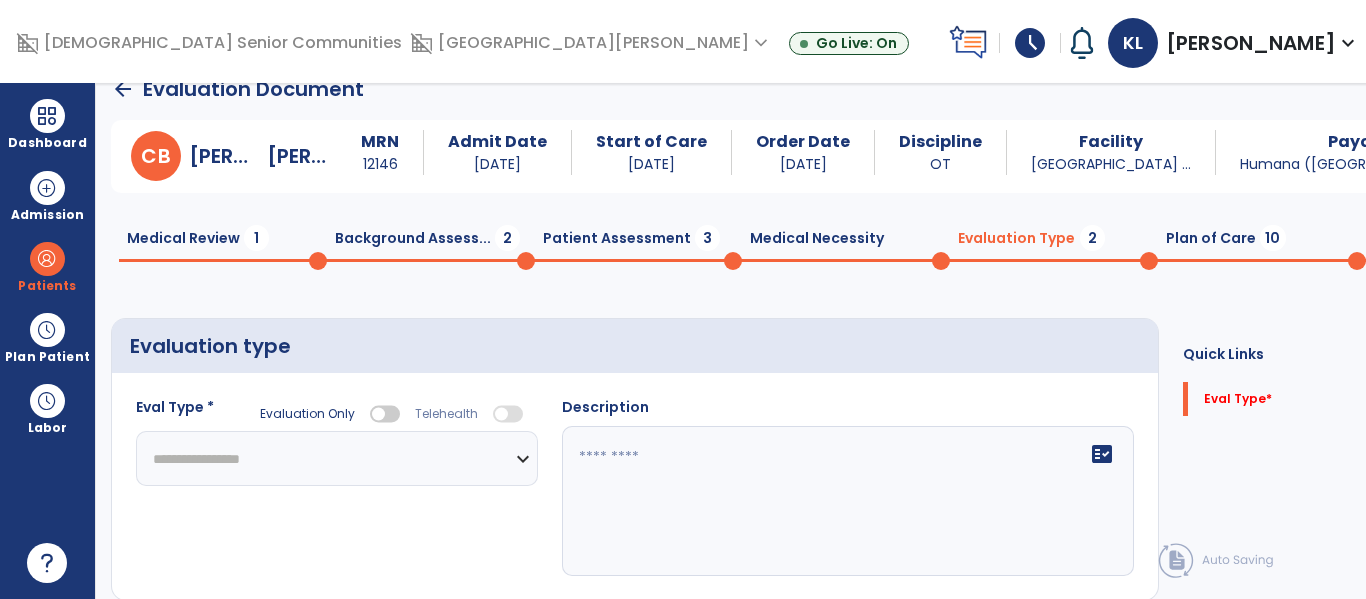 click on "**********" 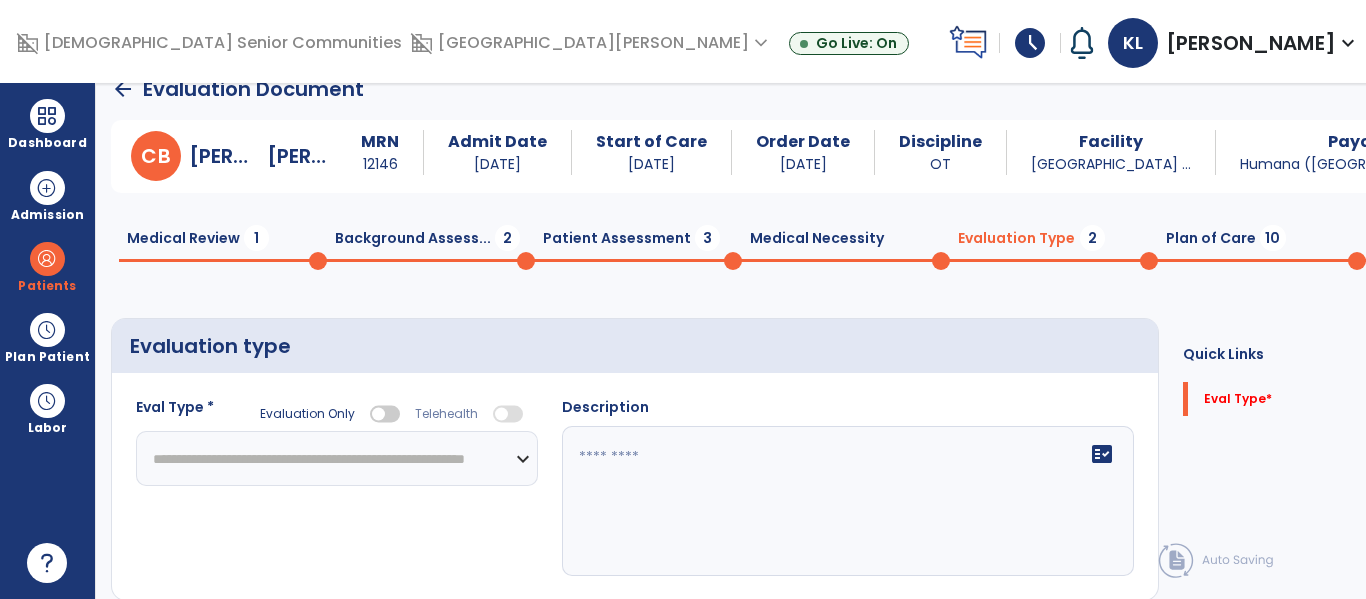 click on "**********" 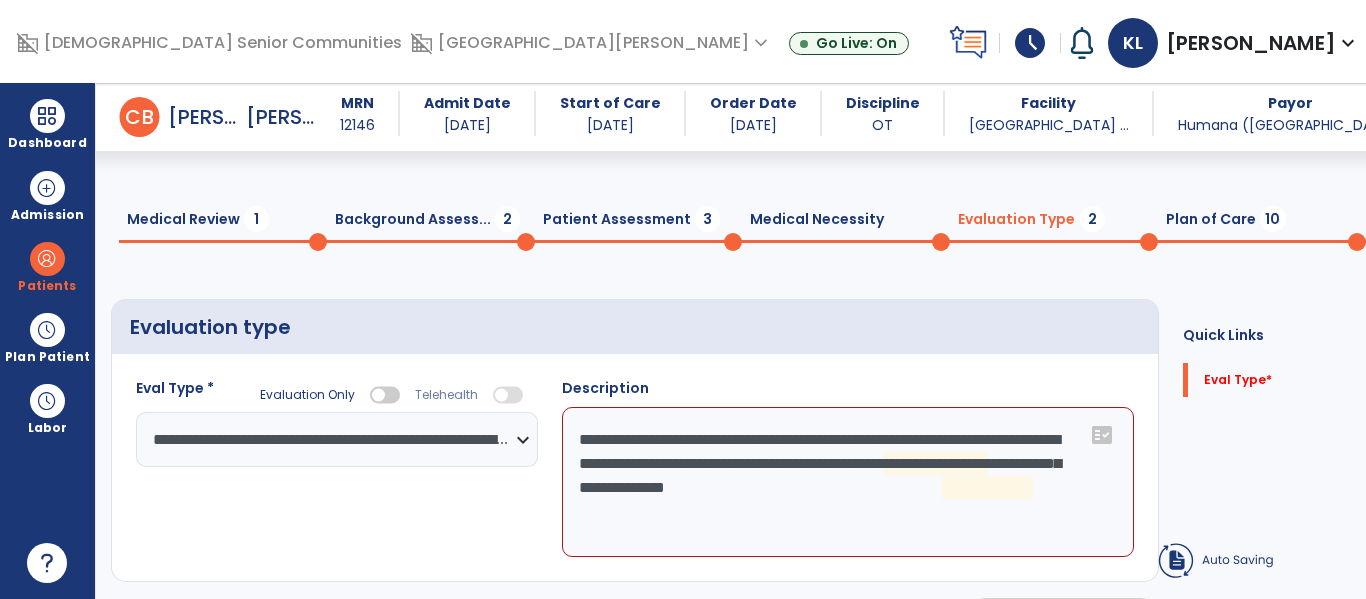 scroll, scrollTop: 81, scrollLeft: 0, axis: vertical 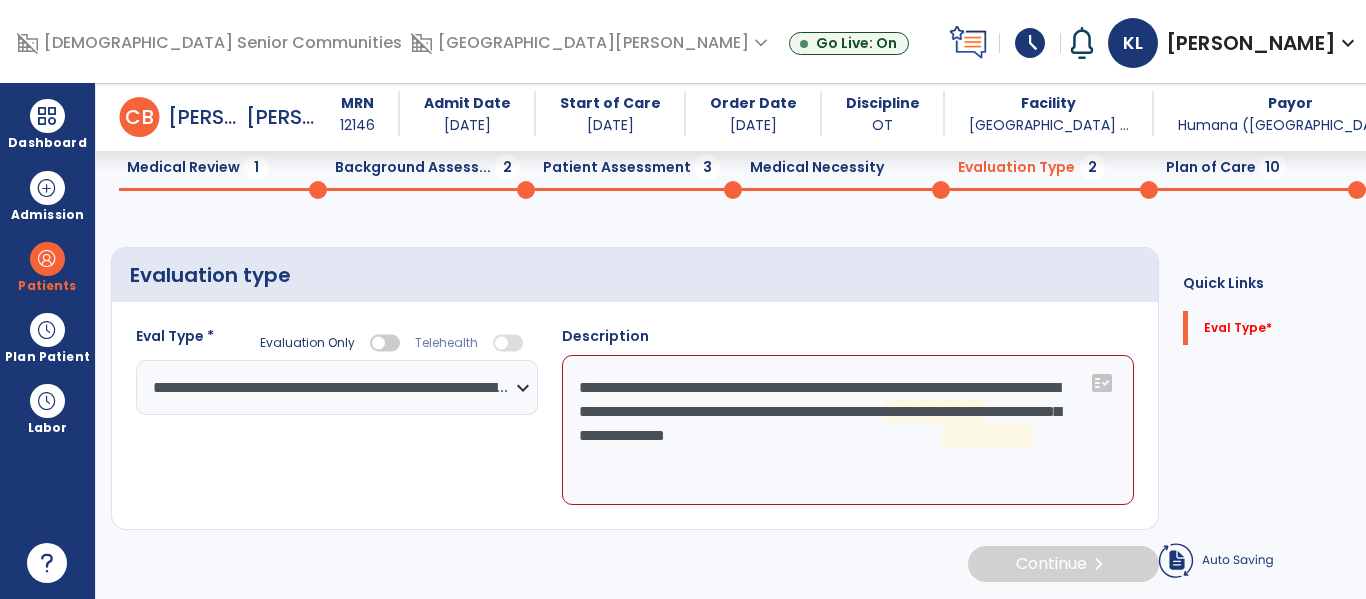 click on "**********" 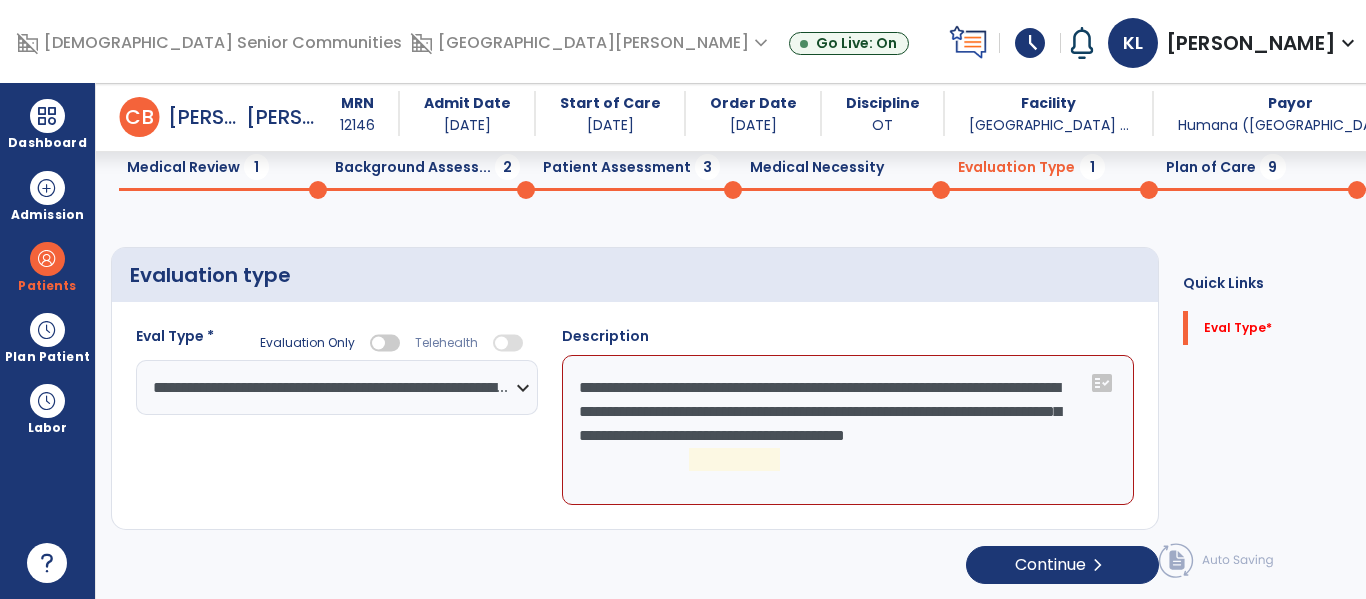 click on "**********" 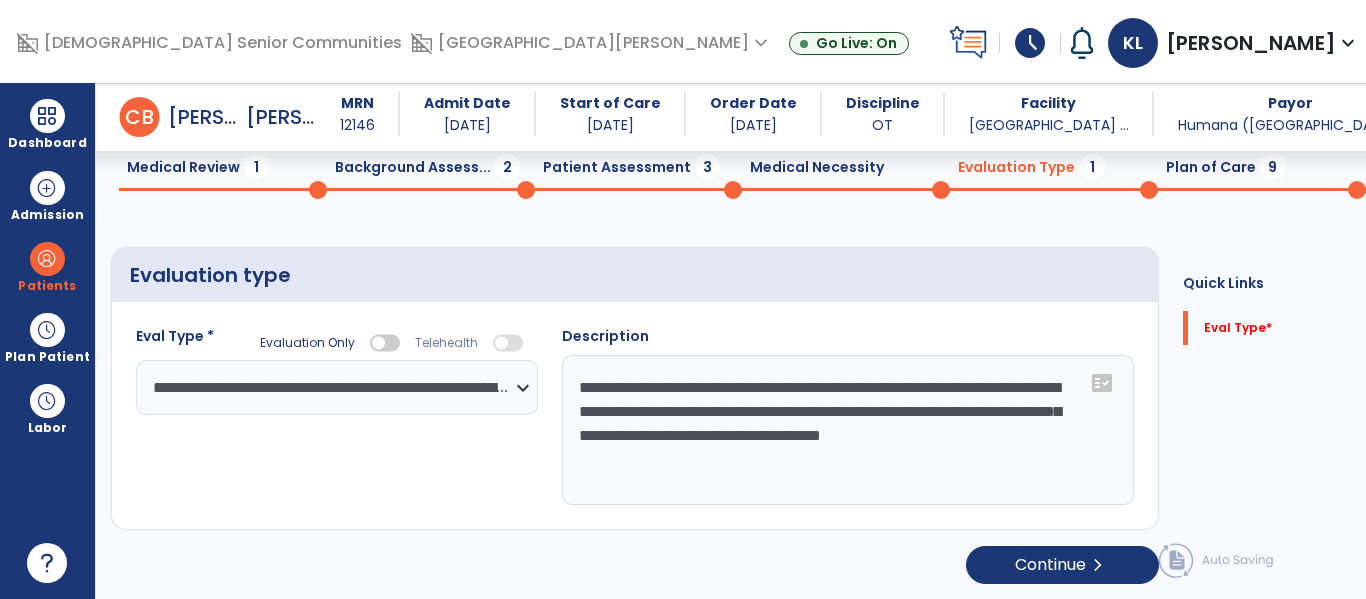 type on "**********" 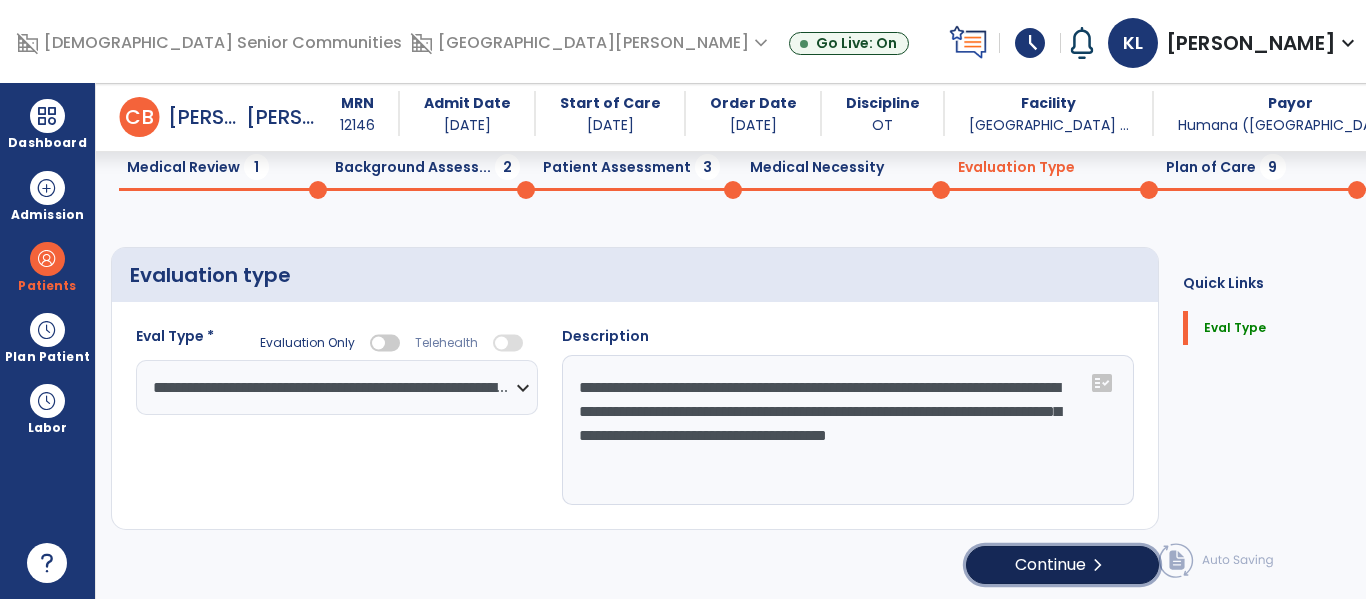 click on "Continue  chevron_right" 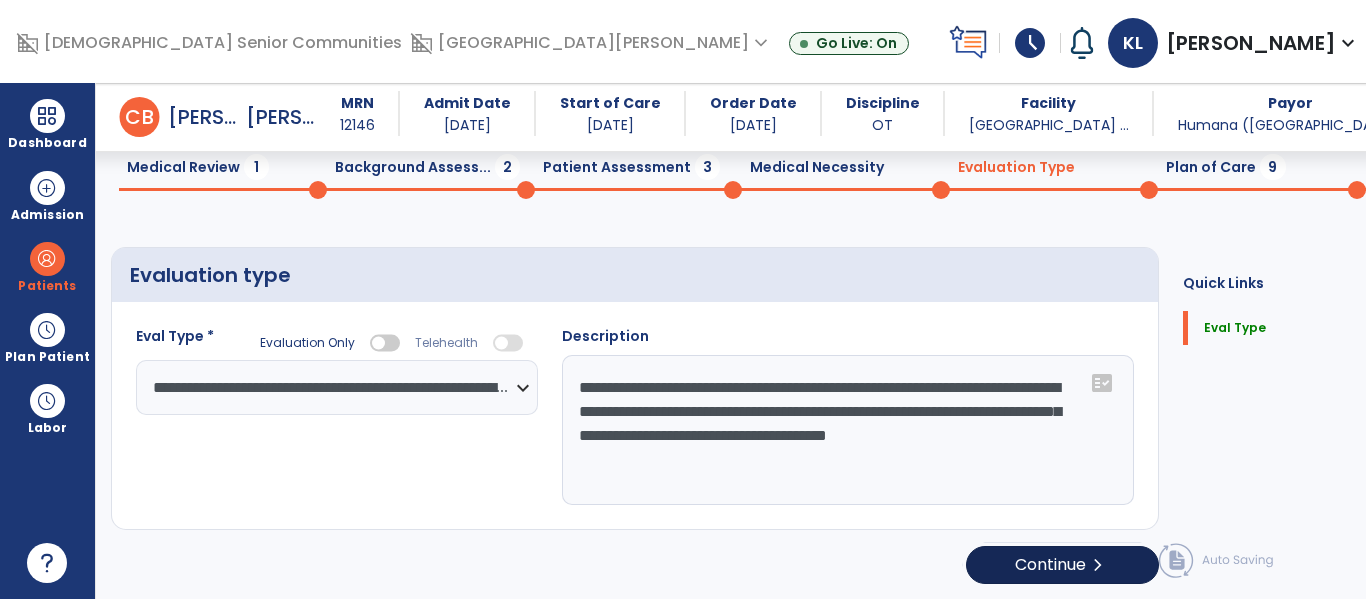 select on "*****" 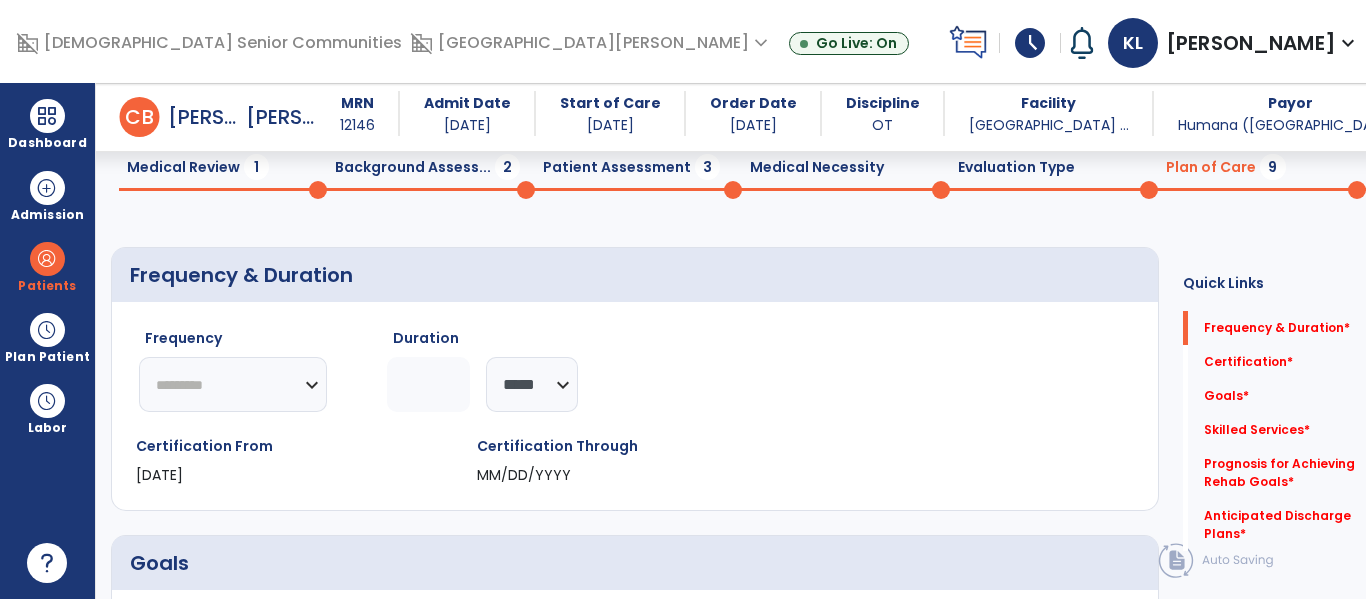 click on "********* ** ** ** ** ** ** **" 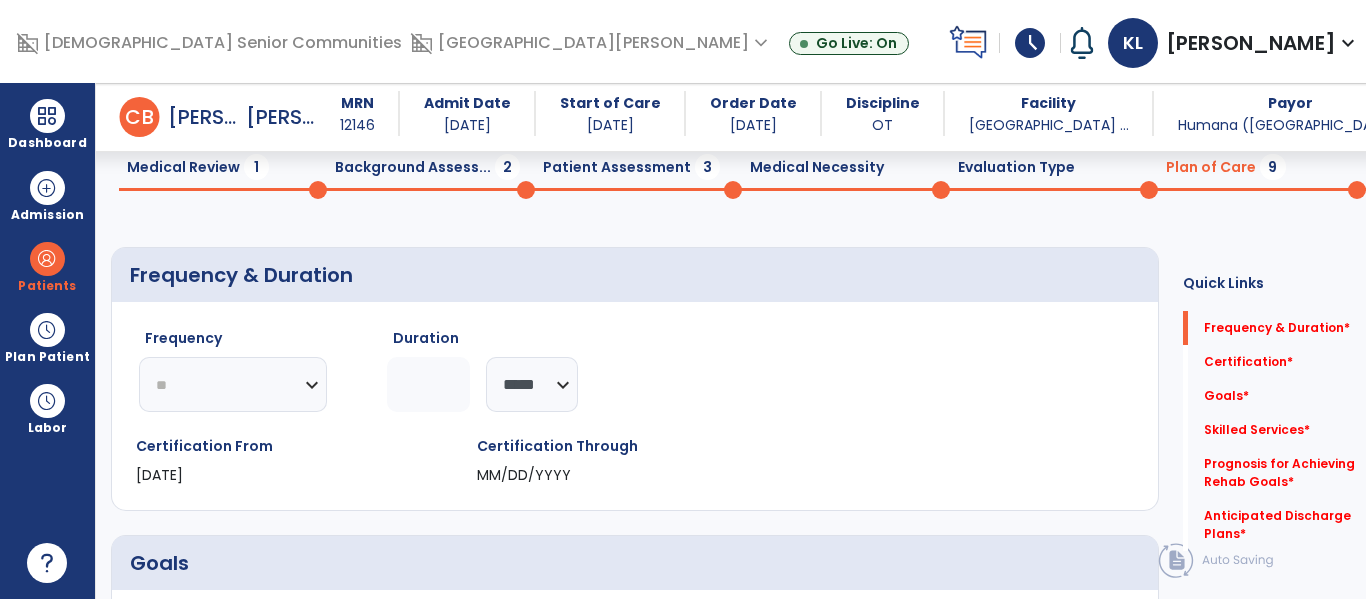 click on "********* ** ** ** ** ** ** **" 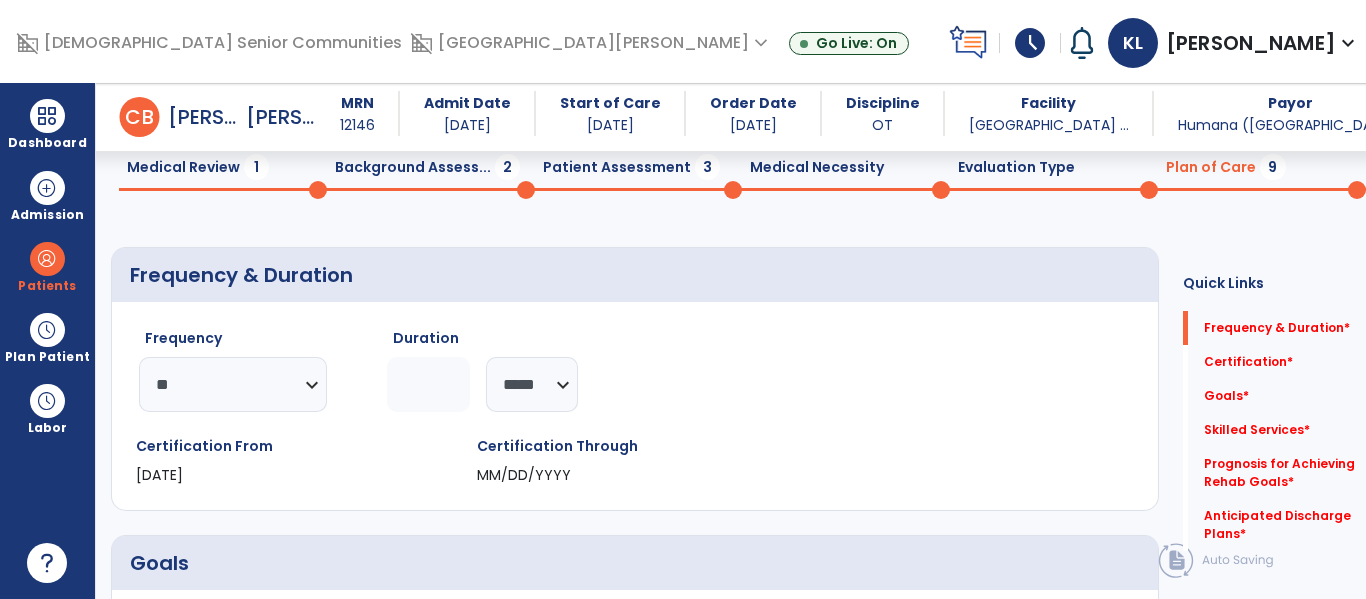 click 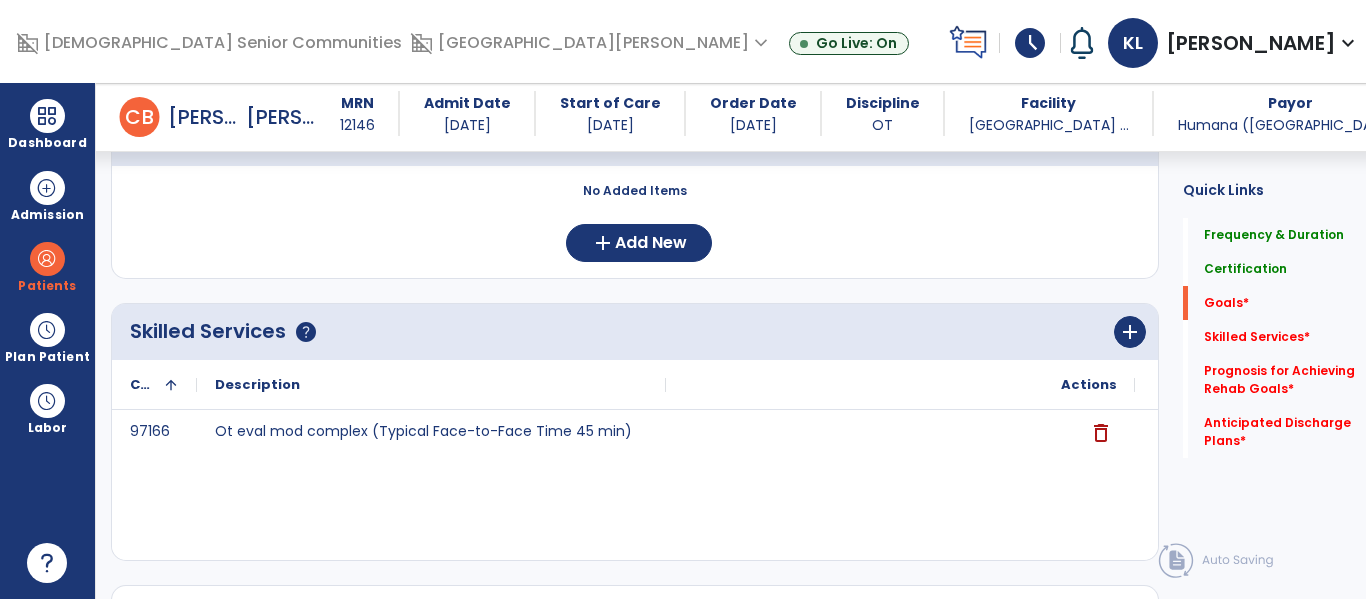 scroll, scrollTop: 532, scrollLeft: 0, axis: vertical 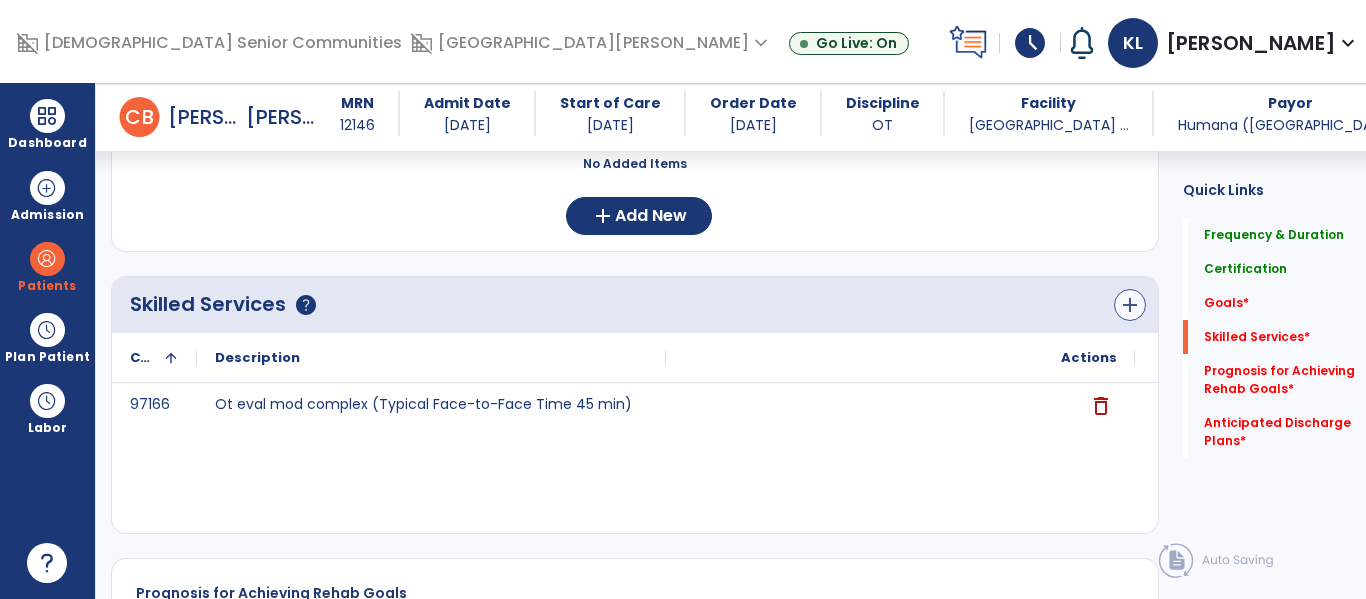 type on "*" 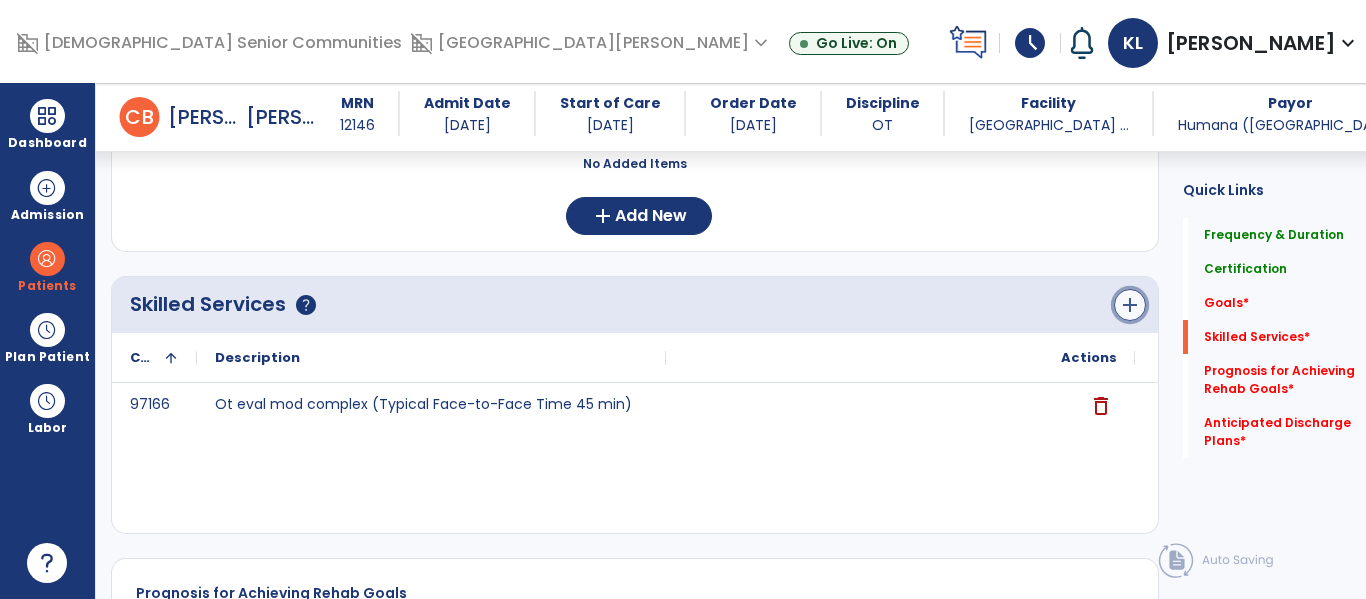 click on "add" 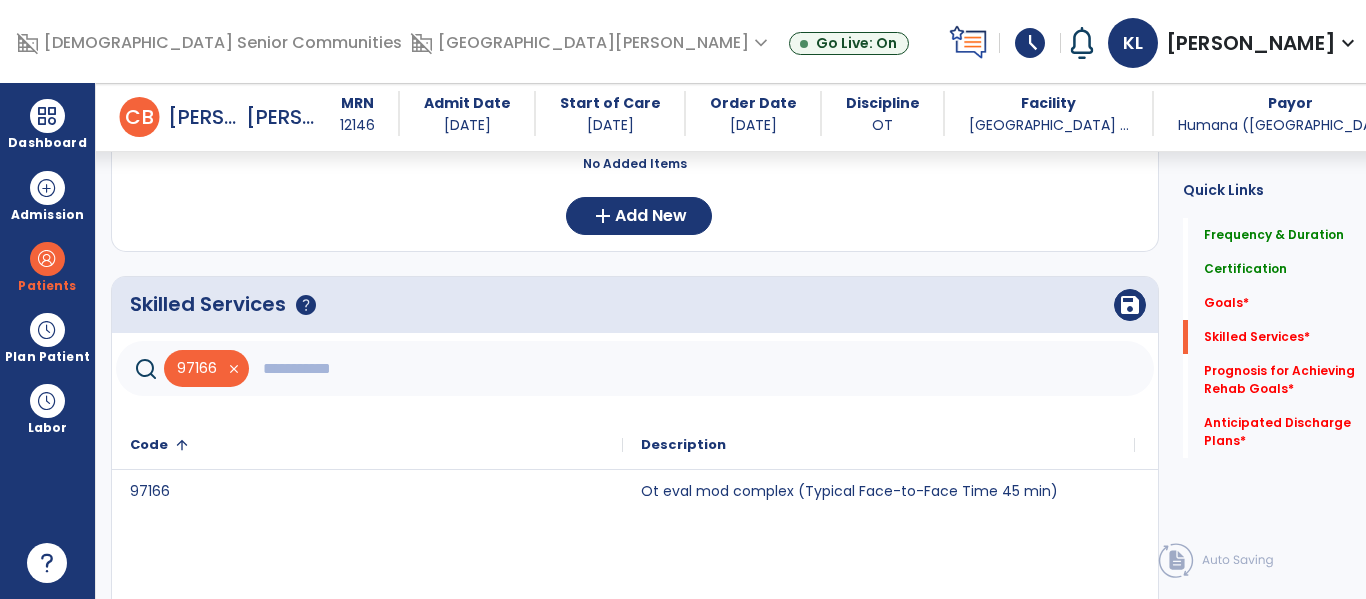 click 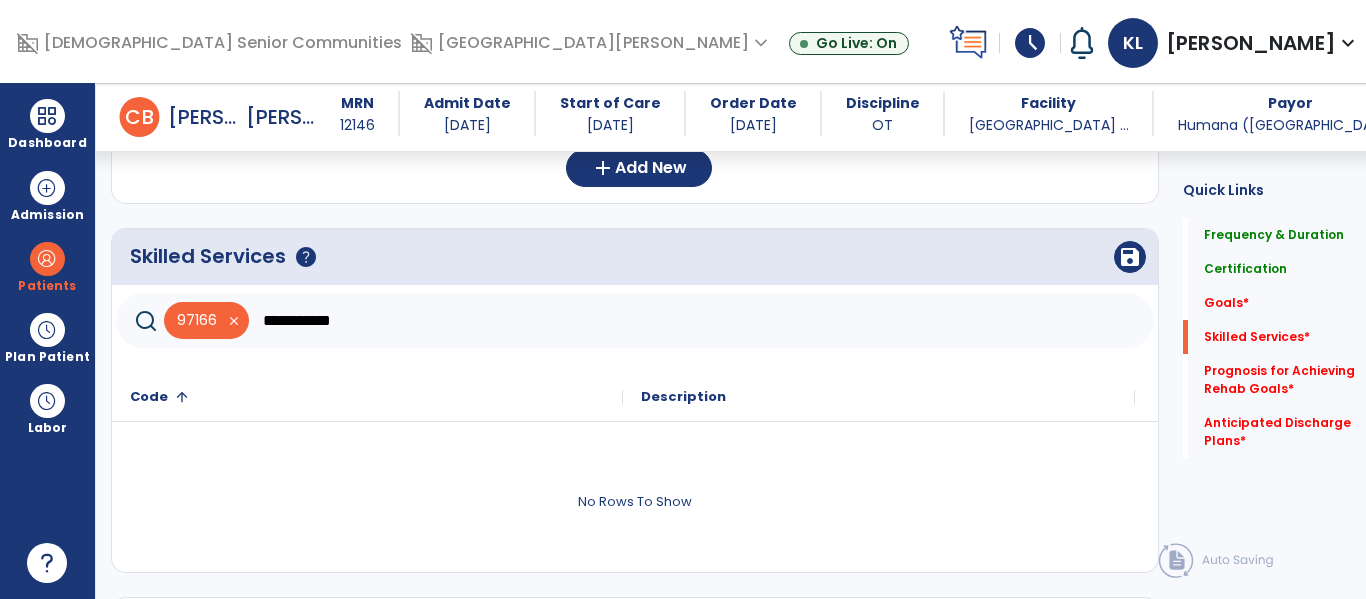 scroll, scrollTop: 610, scrollLeft: 0, axis: vertical 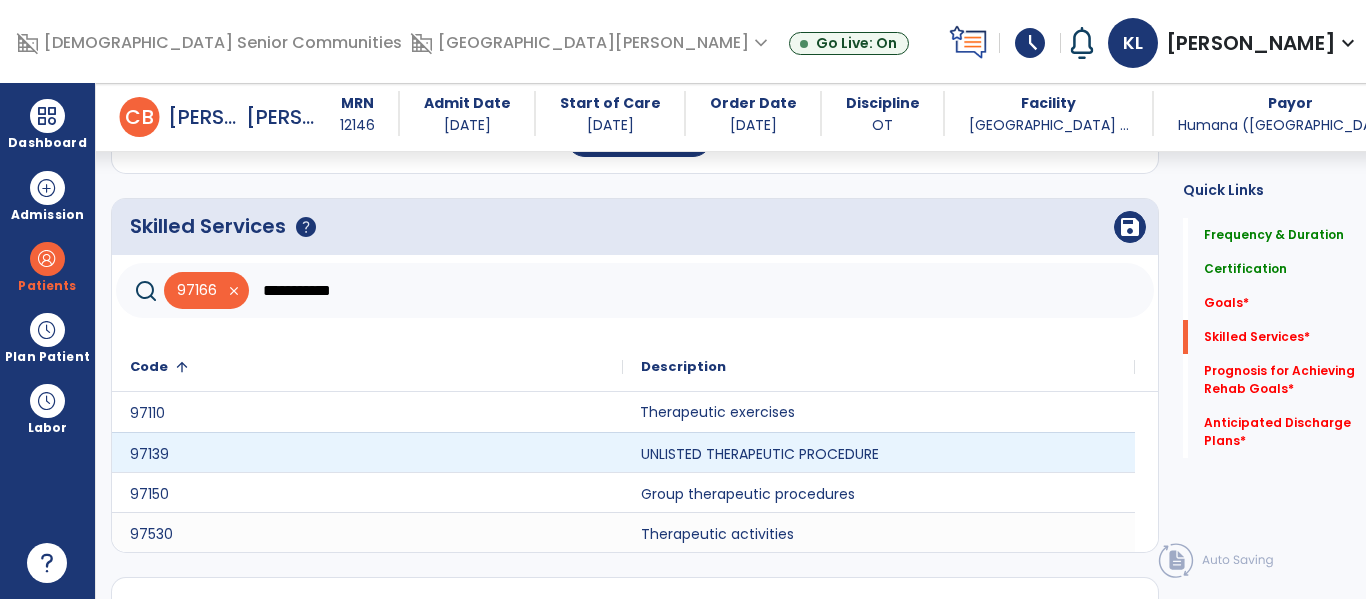 click on "Therapeutic exercises" 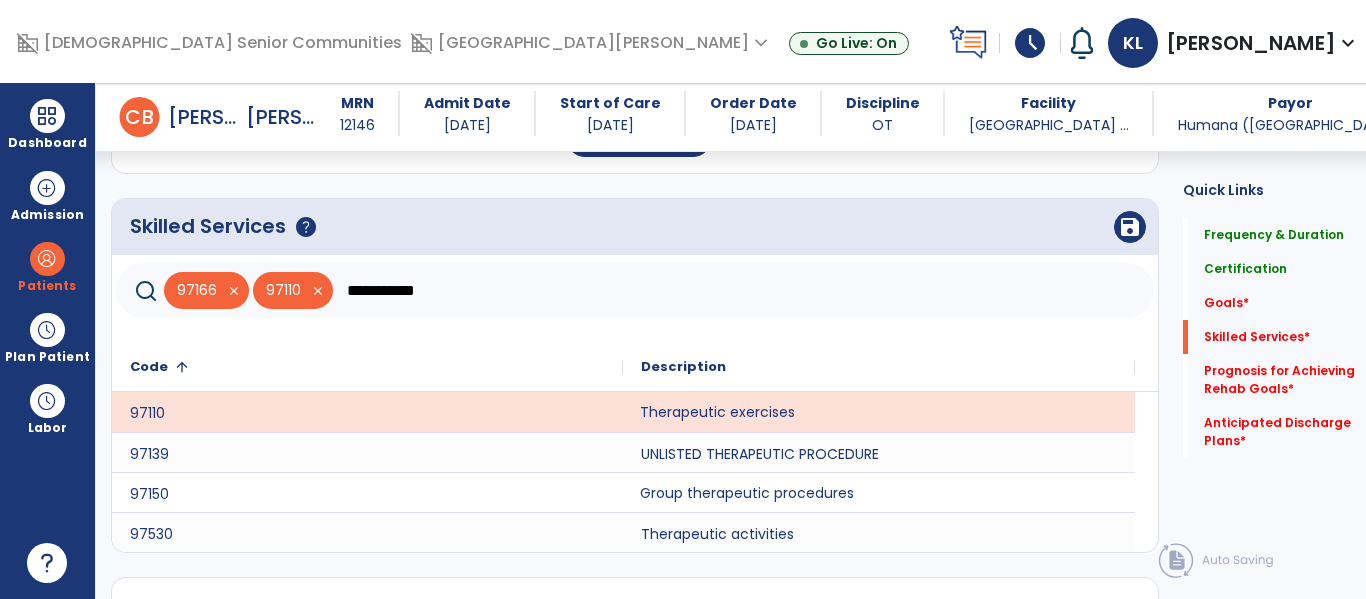 click on "Group therapeutic procedures" 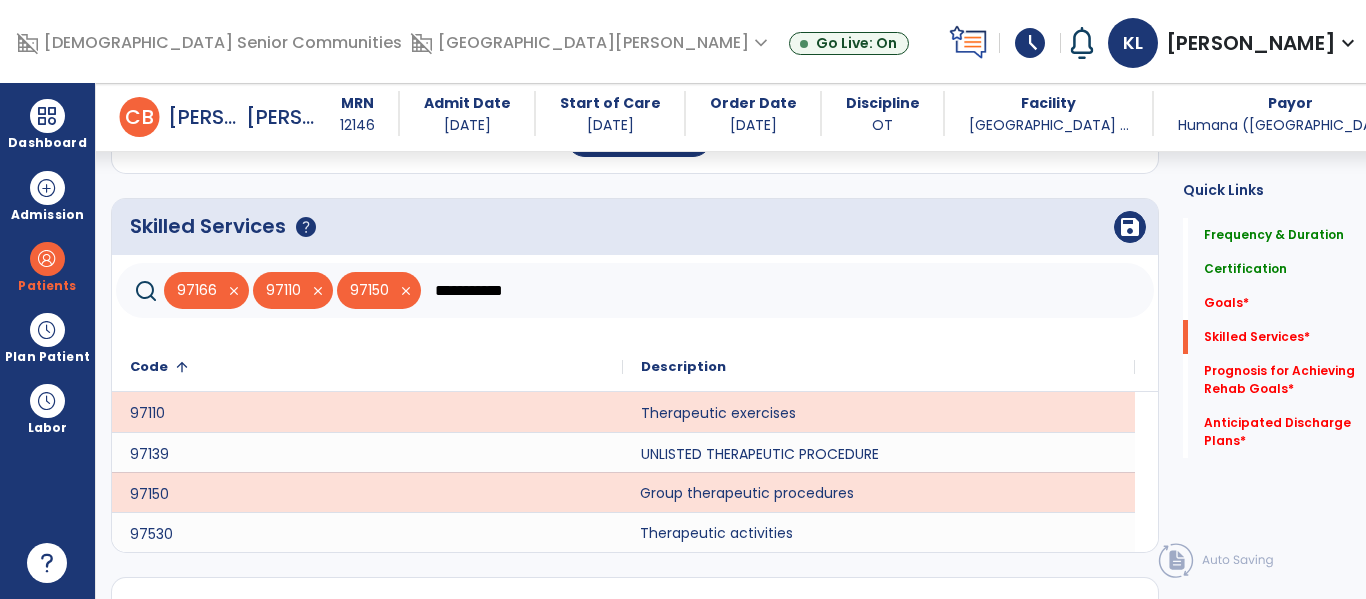 click on "Therapeutic activities" 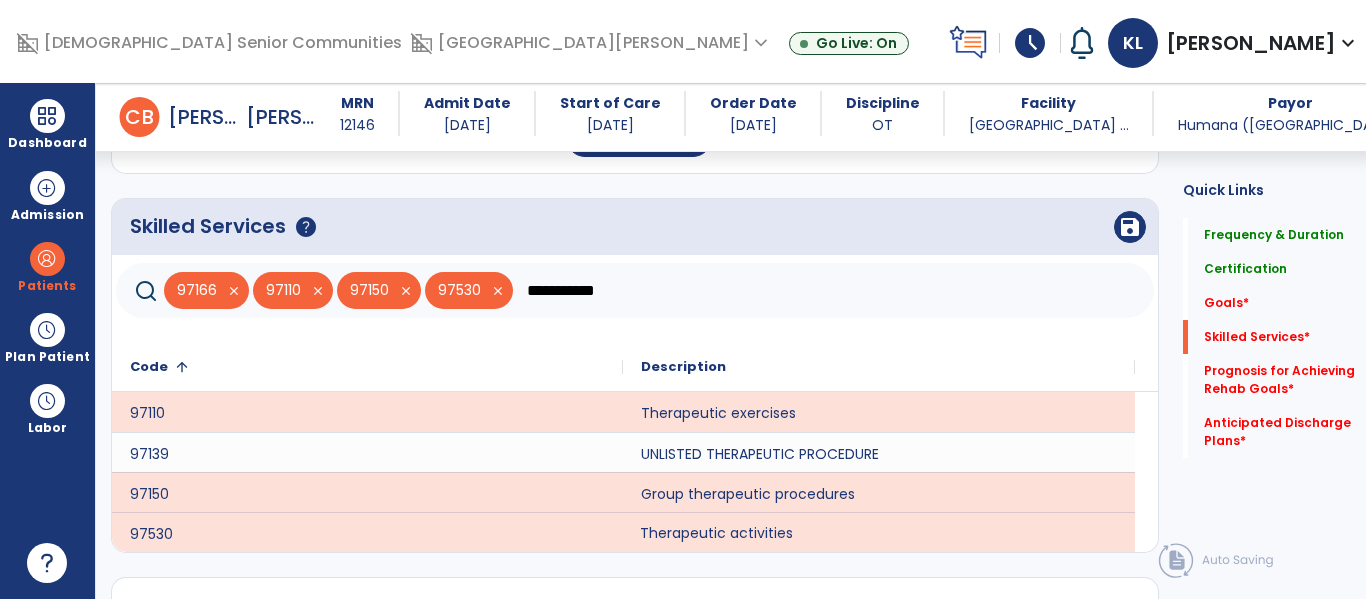 click on "**********" 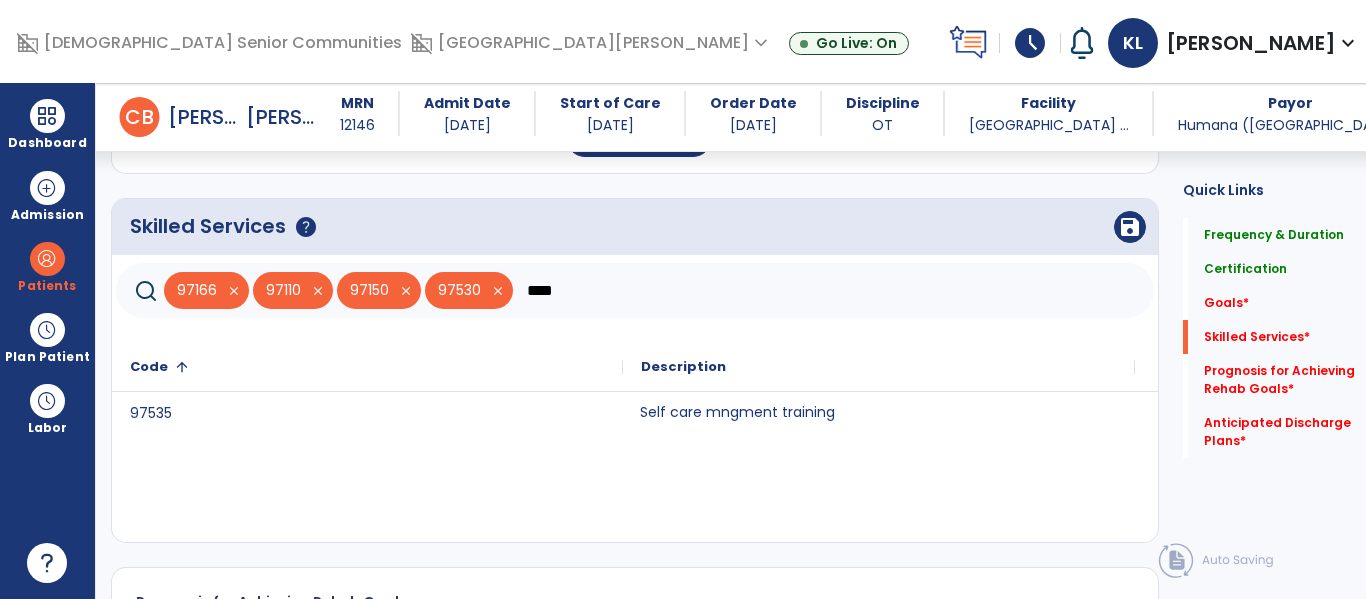 click on "Self care mngment training" 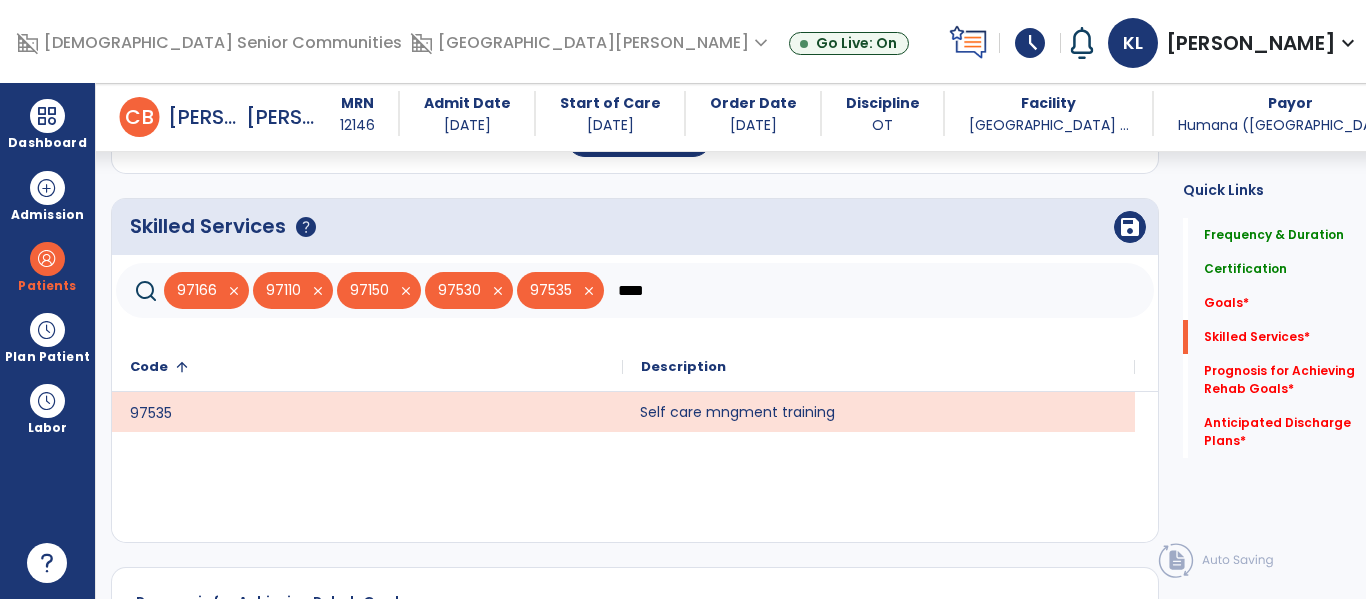 click on "****" 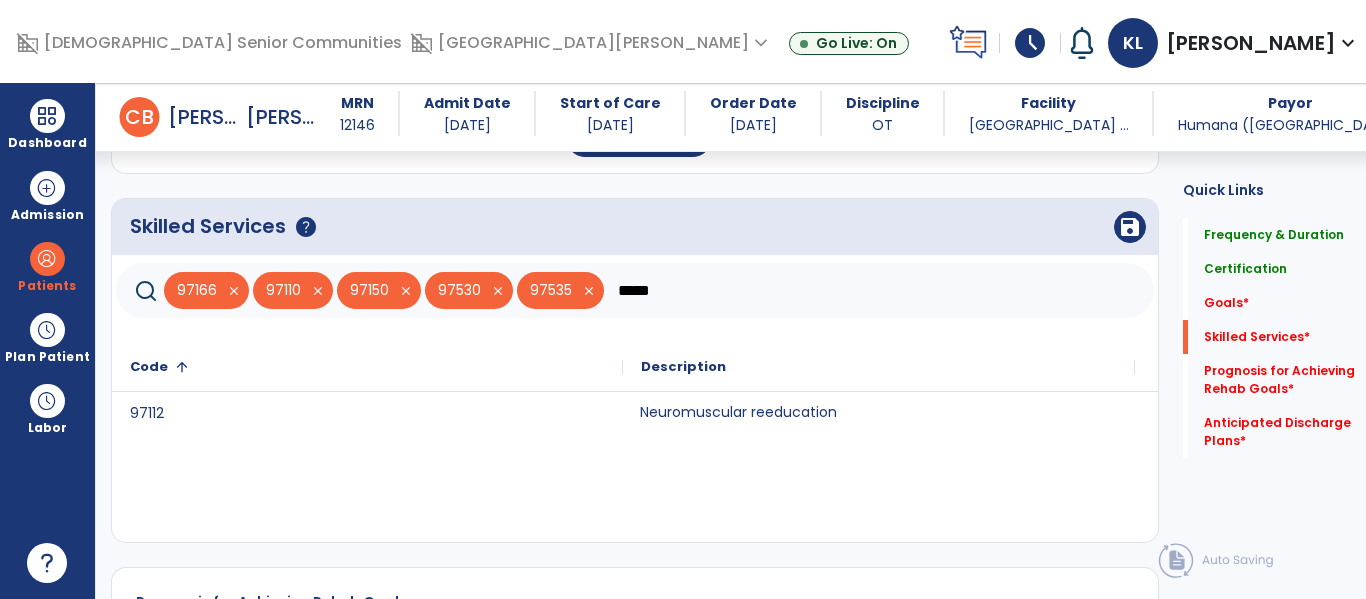 type on "*****" 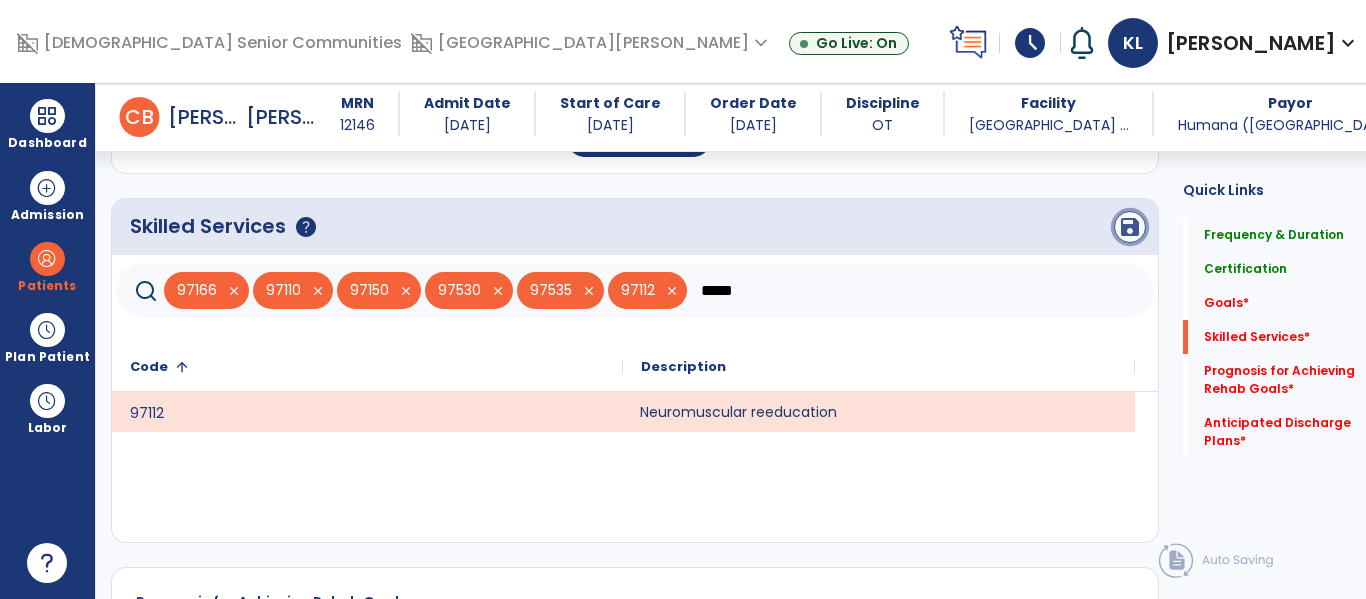 click on "save" 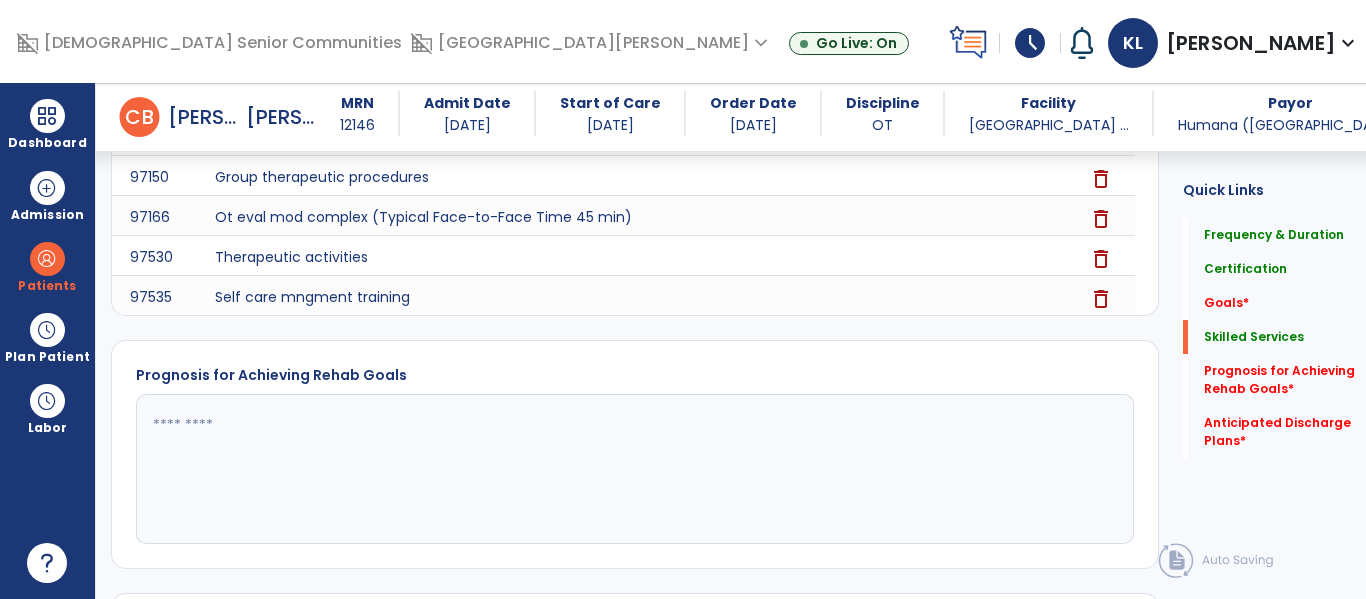 scroll, scrollTop: 878, scrollLeft: 0, axis: vertical 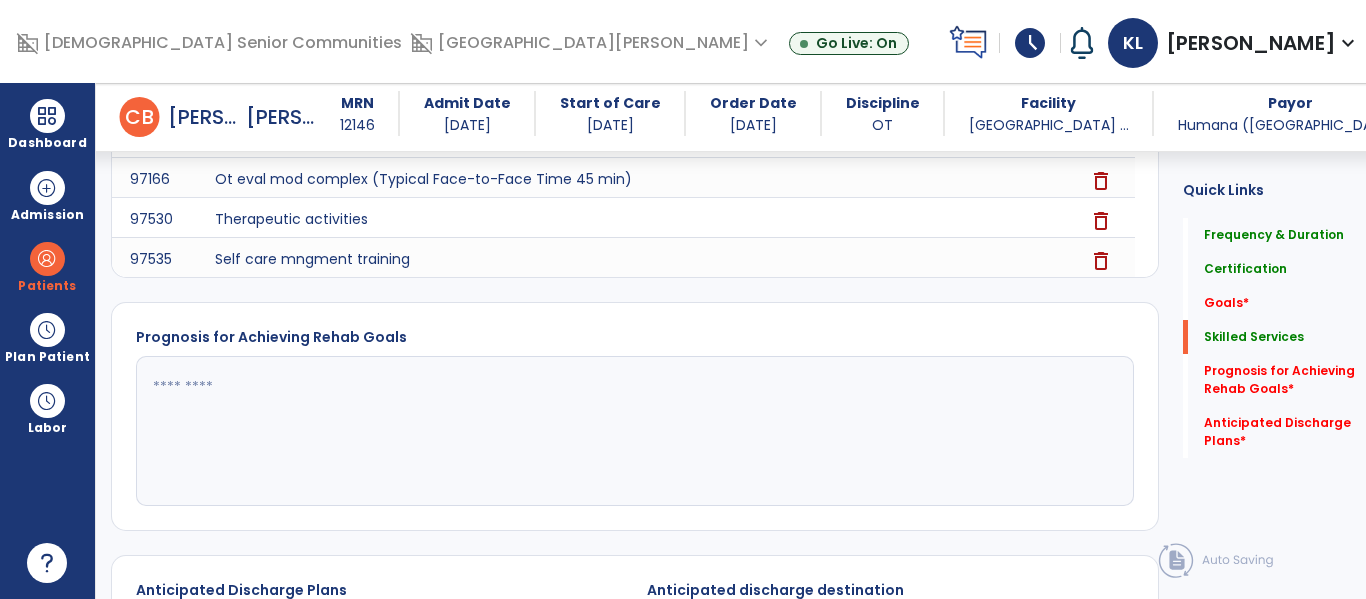 click 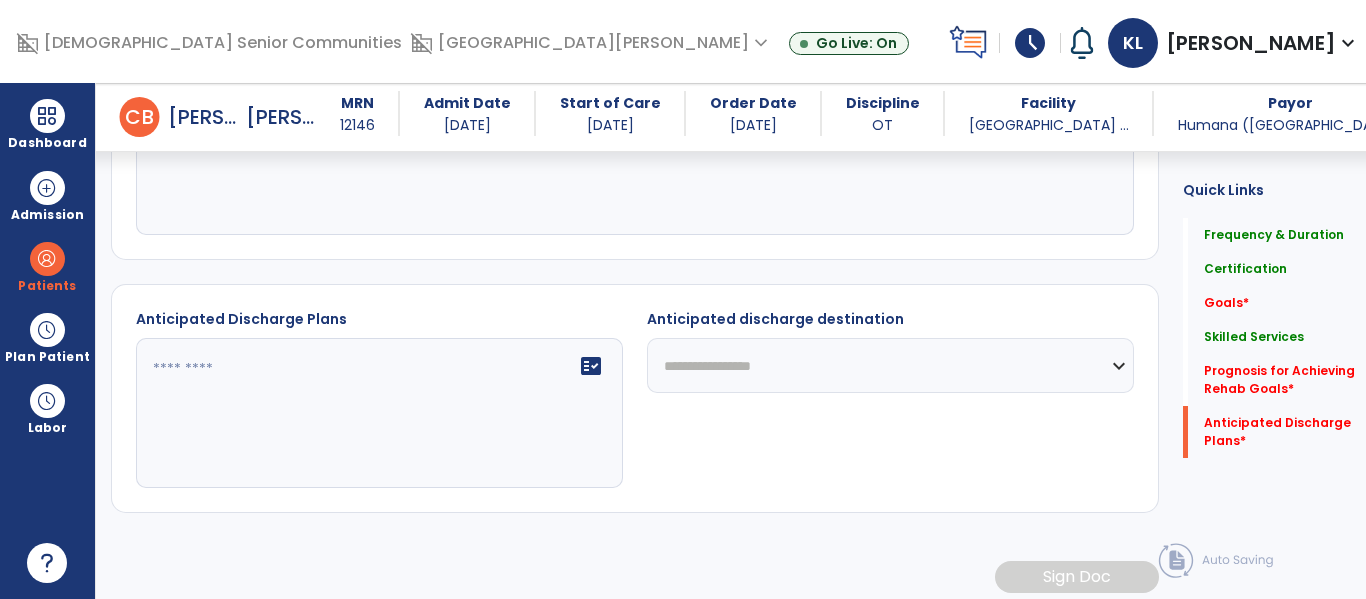 scroll, scrollTop: 1159, scrollLeft: 0, axis: vertical 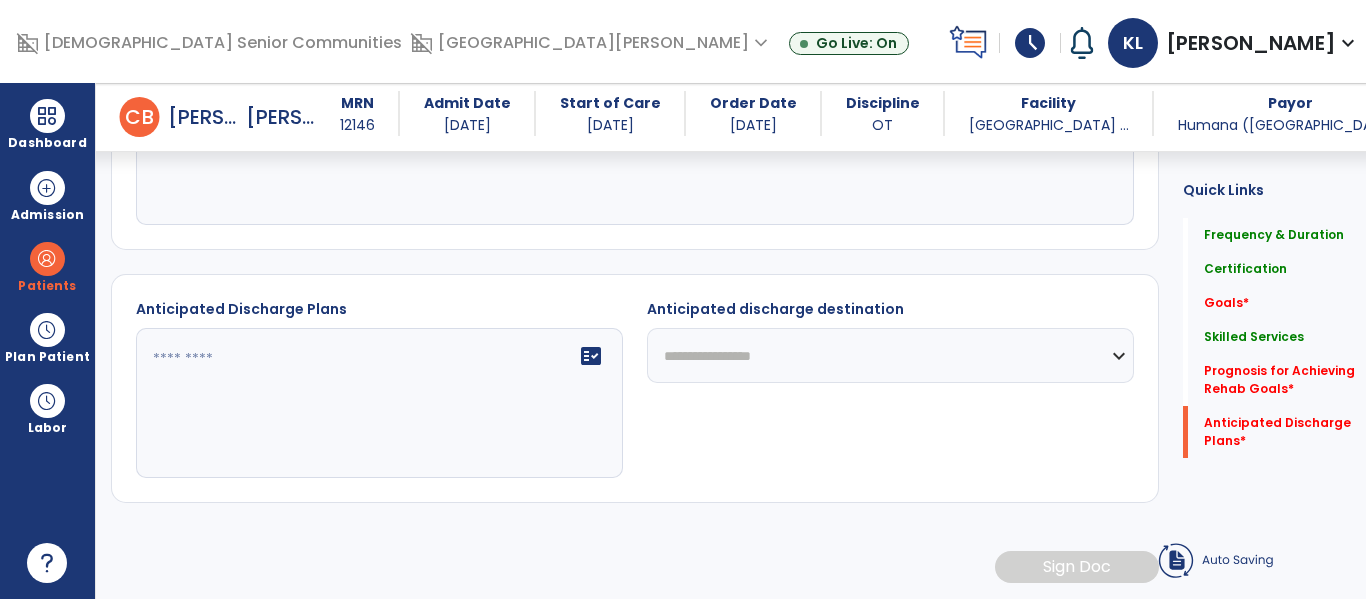 type on "*********" 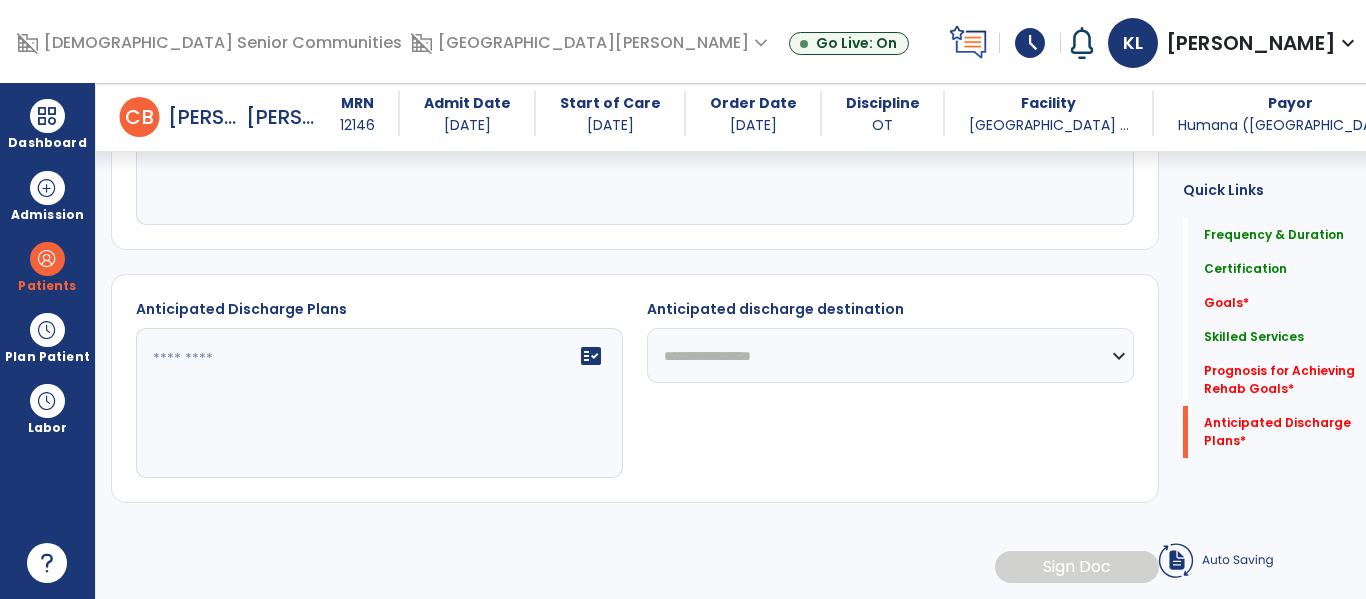 click on "fact_check" 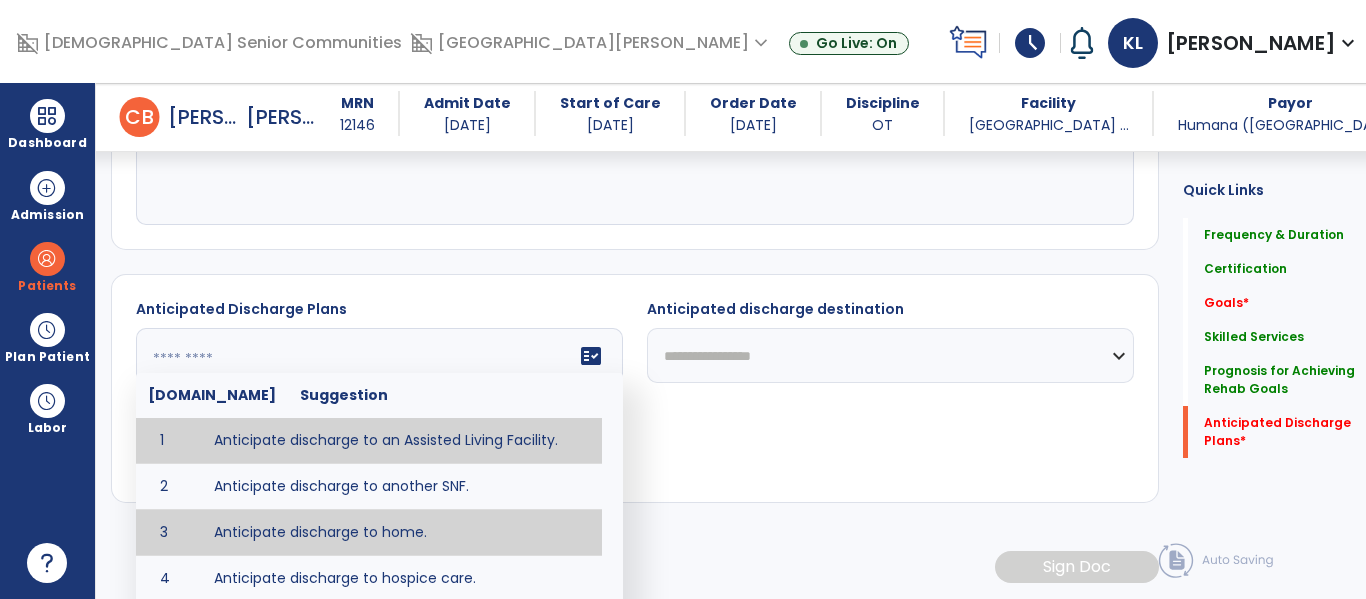 type on "**********" 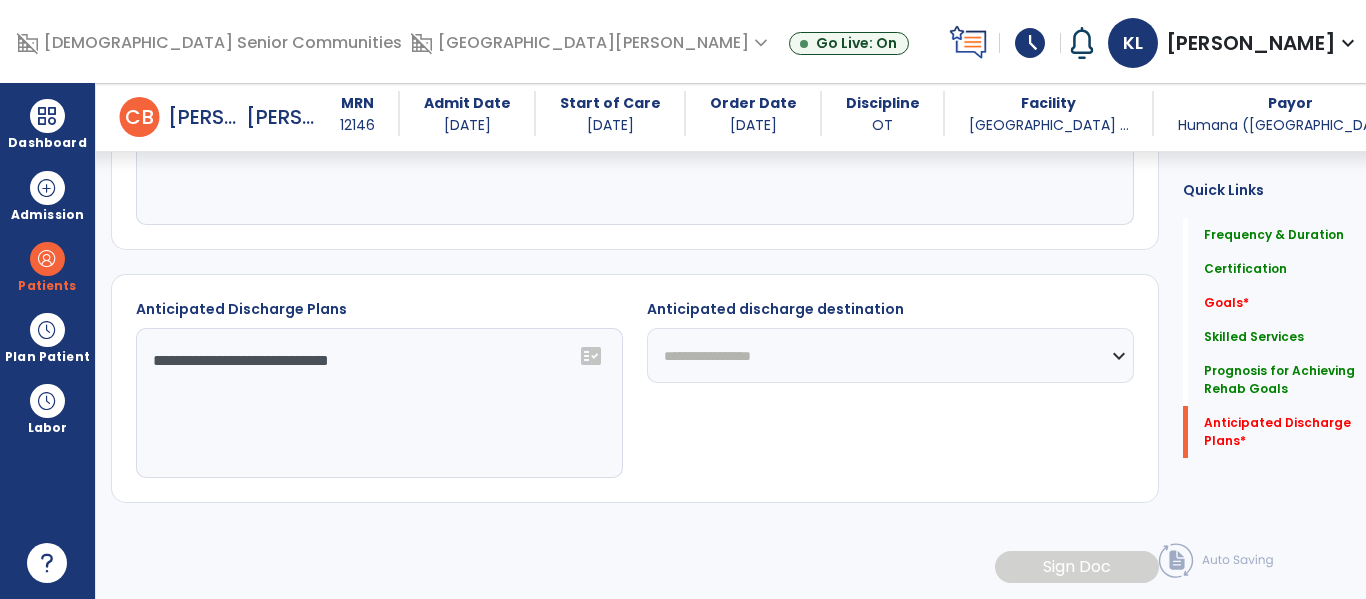 click on "**********" 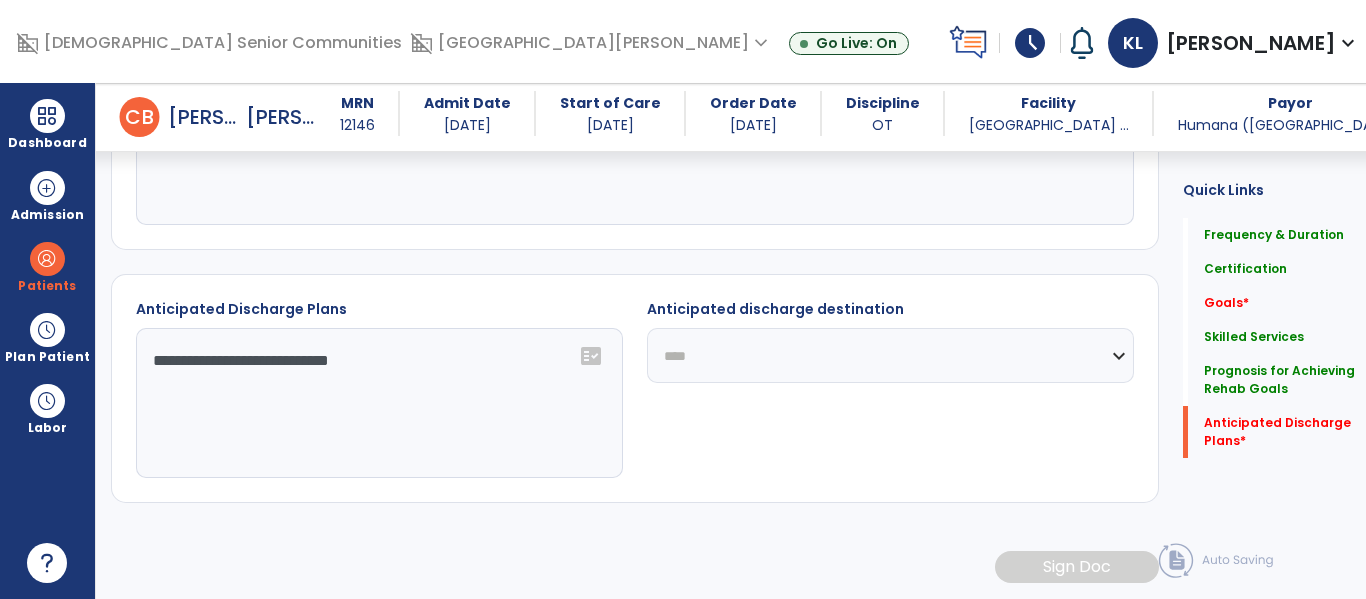 click on "**********" 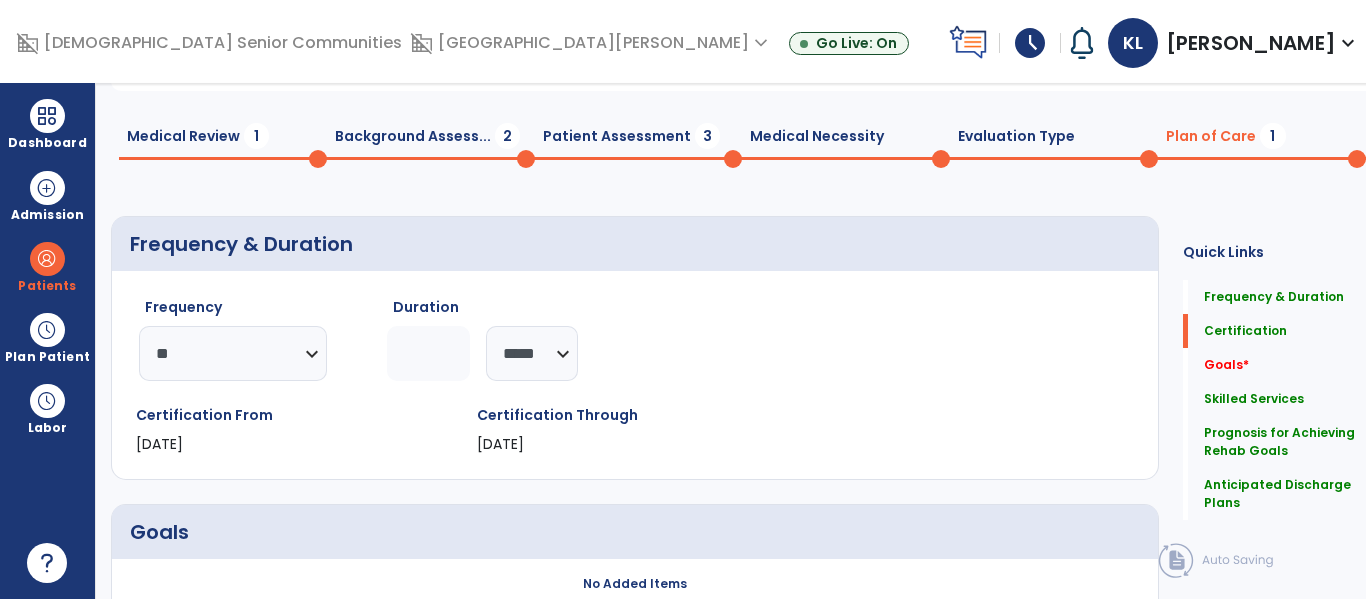 scroll, scrollTop: 0, scrollLeft: 0, axis: both 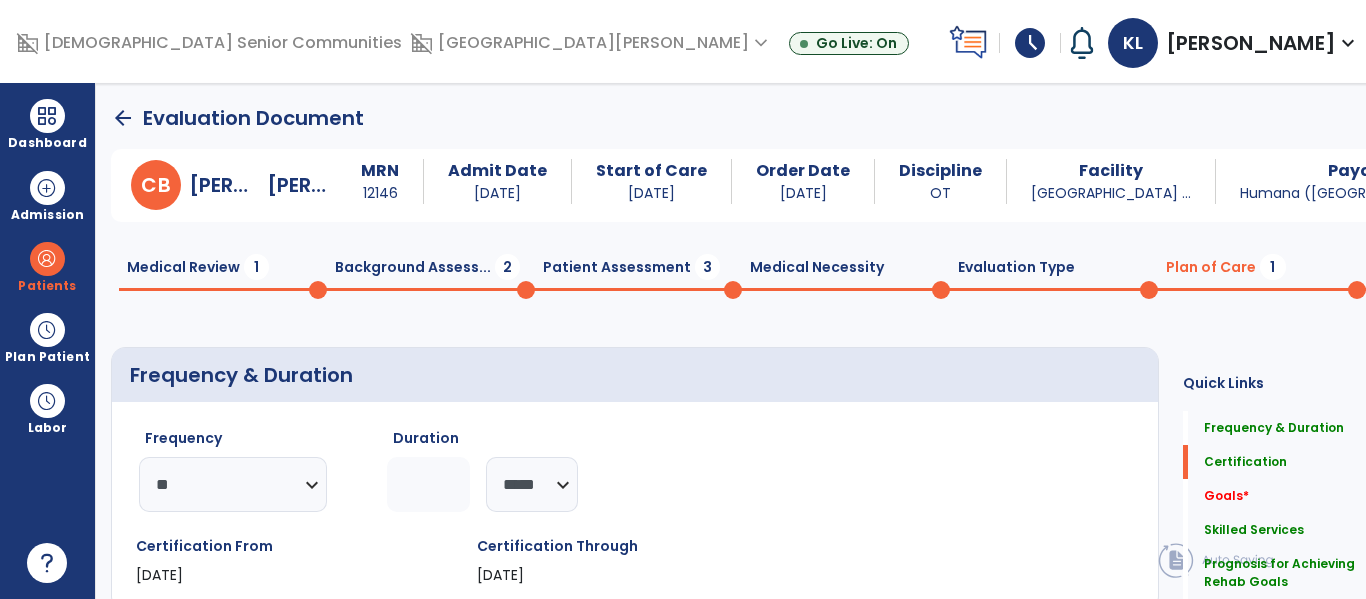 click 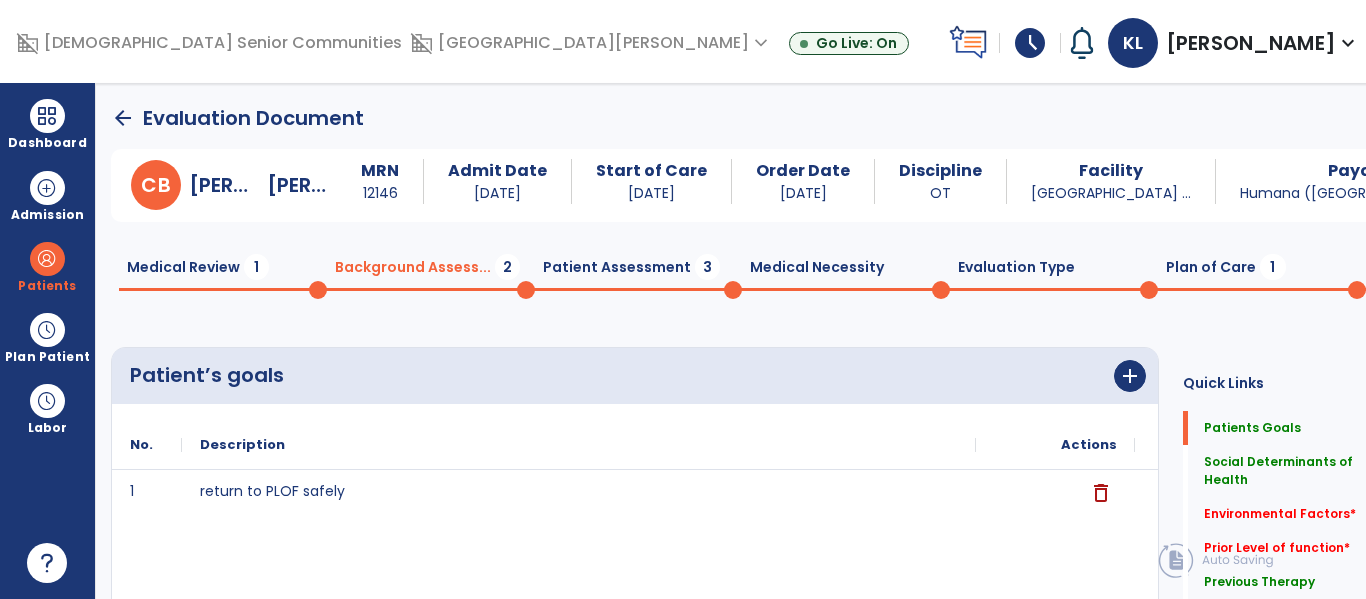 click on "Patient Assessment  3" 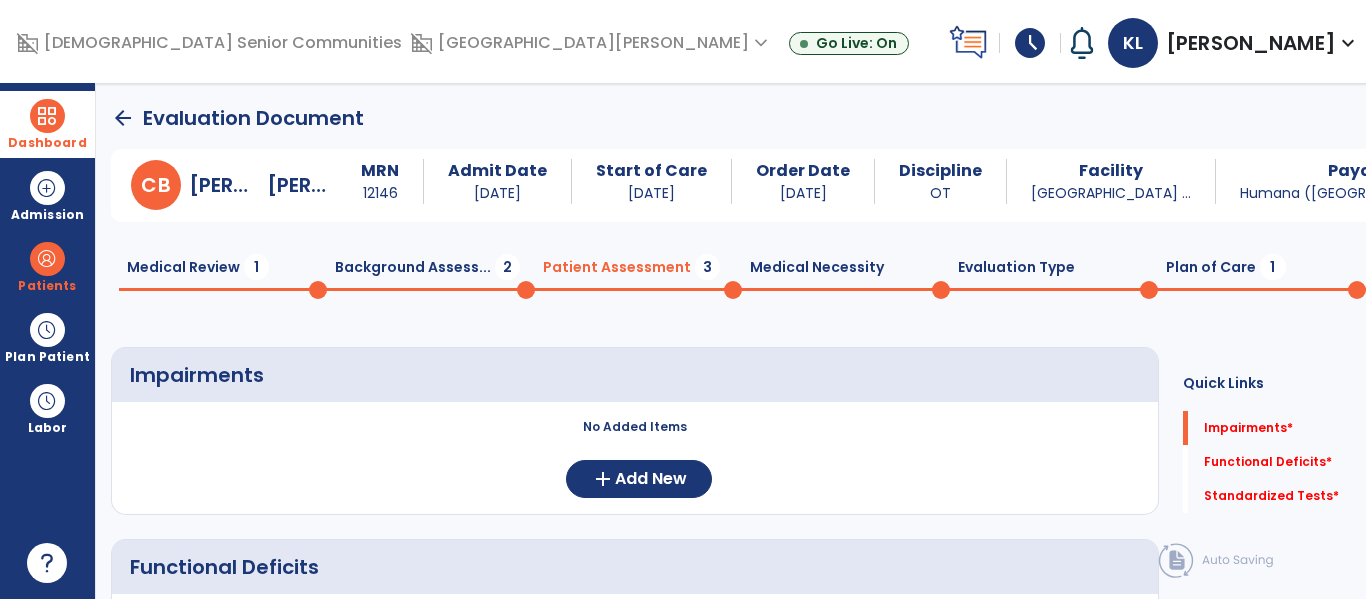 click at bounding box center (47, 116) 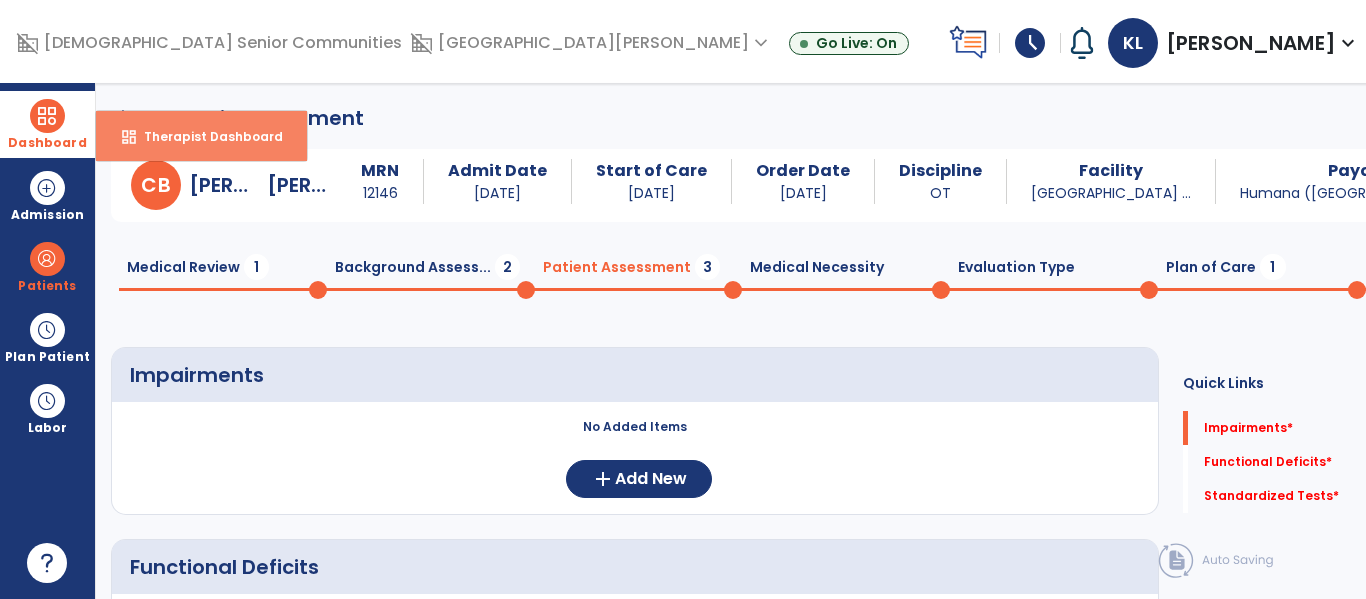 click on "Therapist Dashboard" at bounding box center (205, 136) 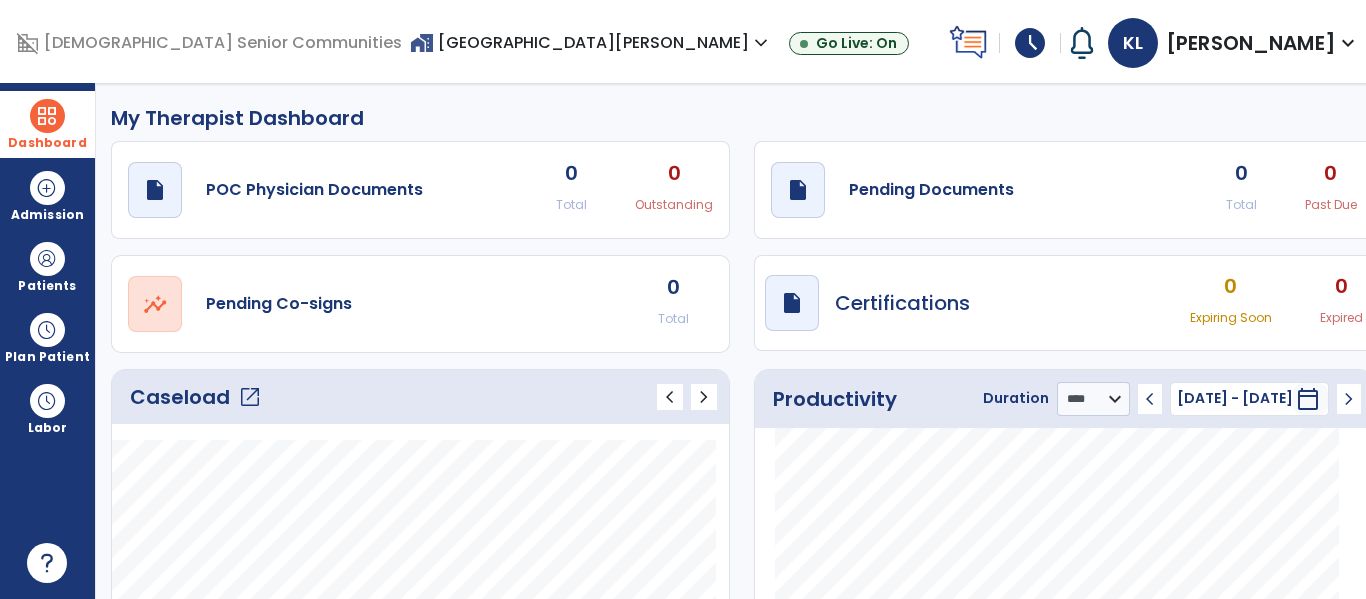 click on "open_in_new" 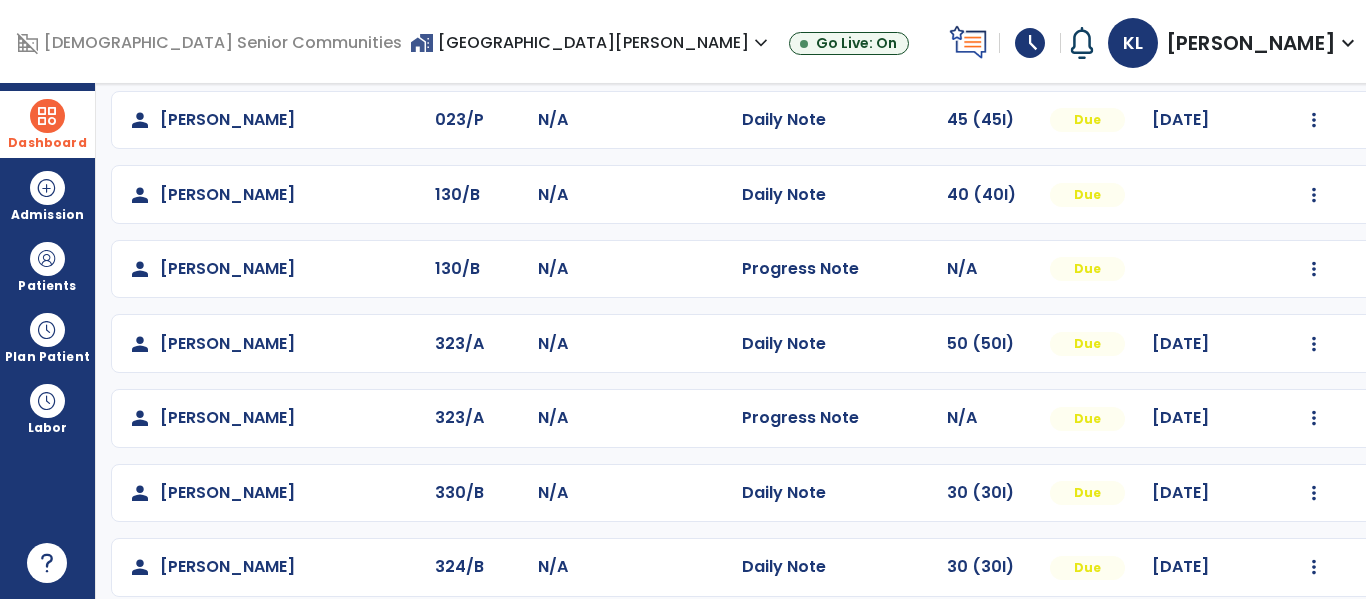 scroll, scrollTop: 786, scrollLeft: 0, axis: vertical 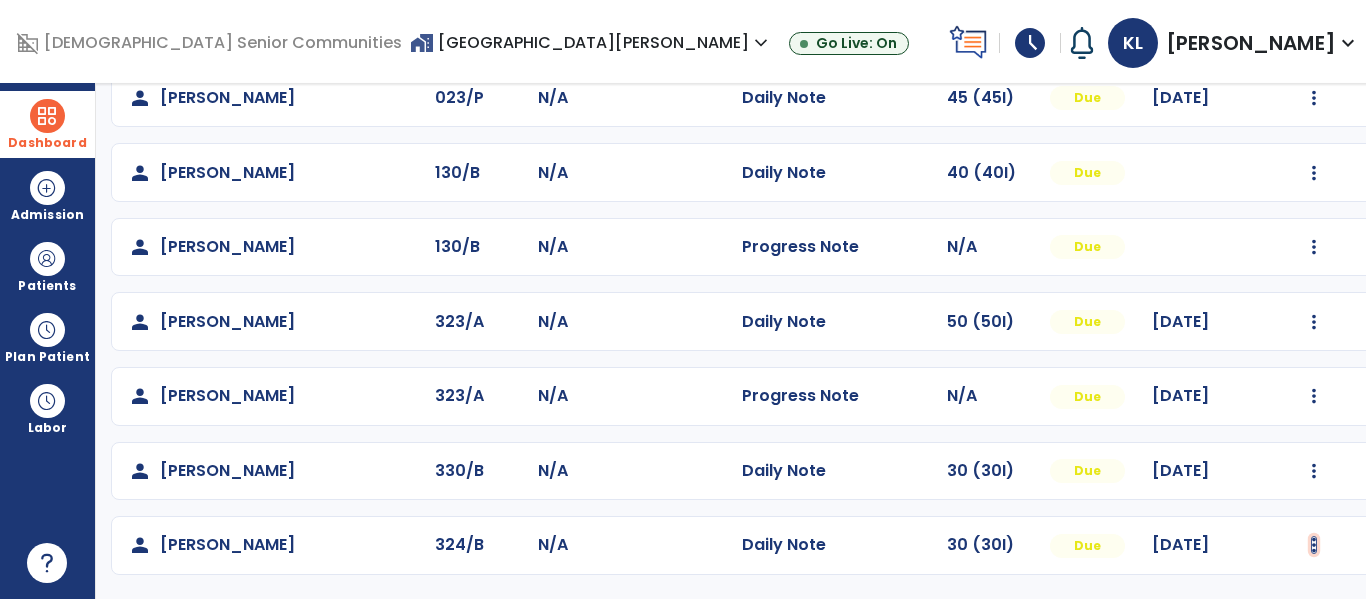 click at bounding box center [1314, -424] 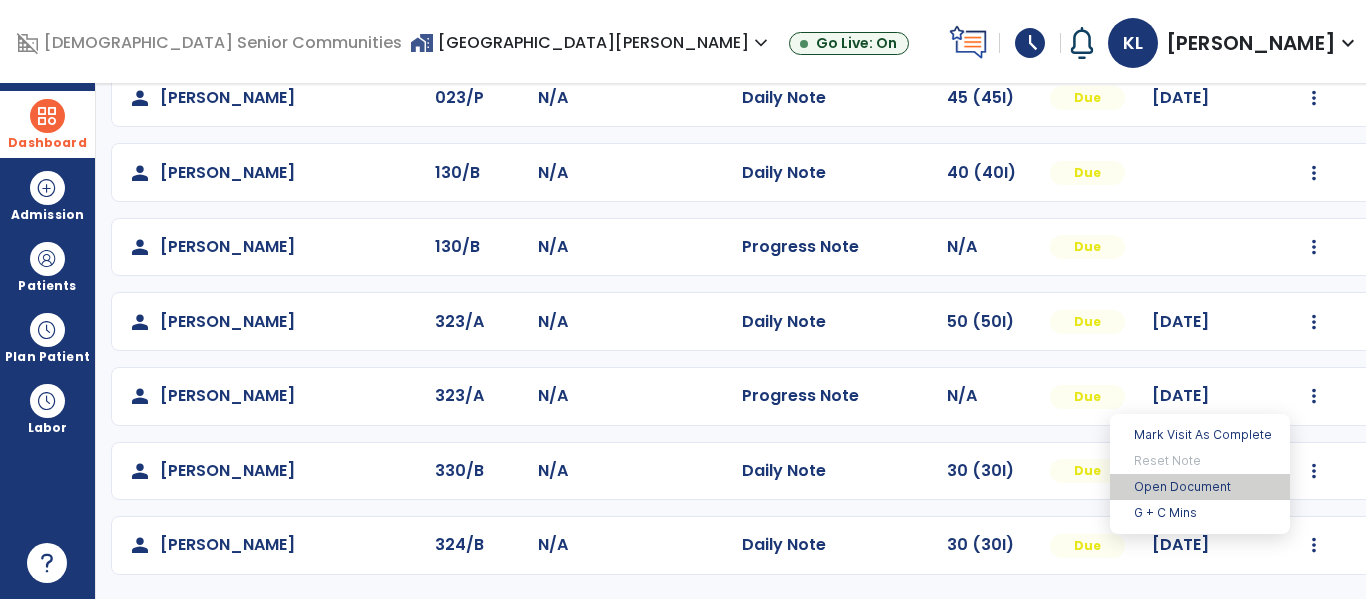 click on "Open Document" at bounding box center (1200, 487) 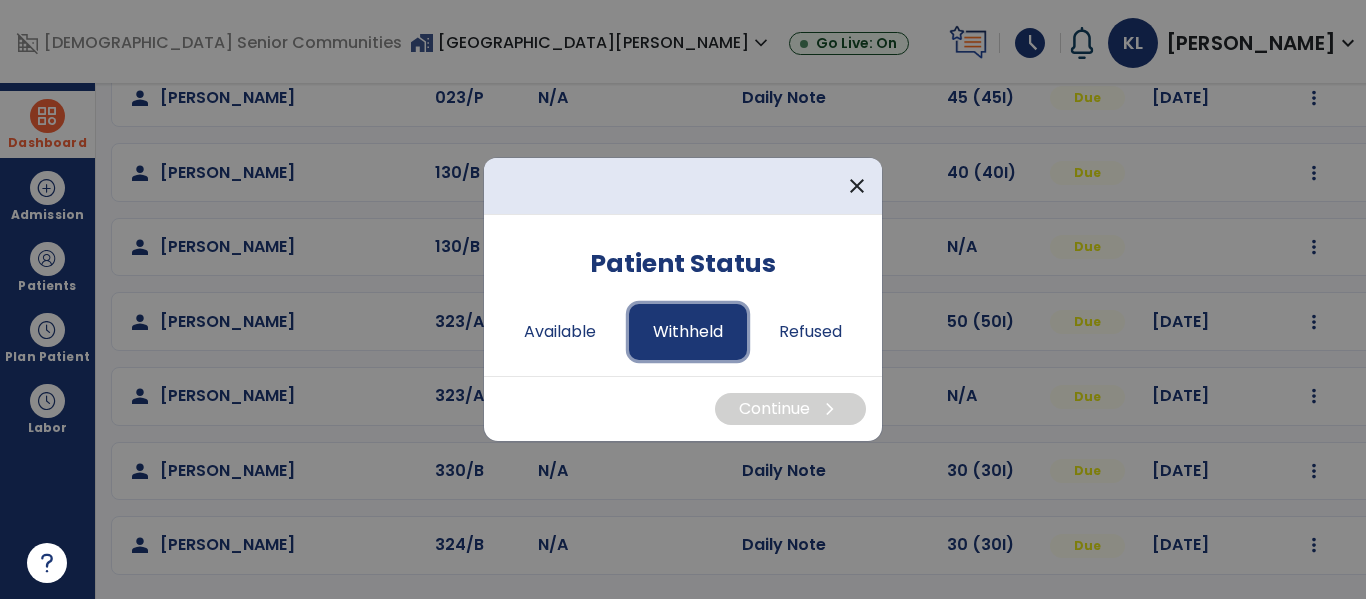 click on "Withheld" at bounding box center [688, 332] 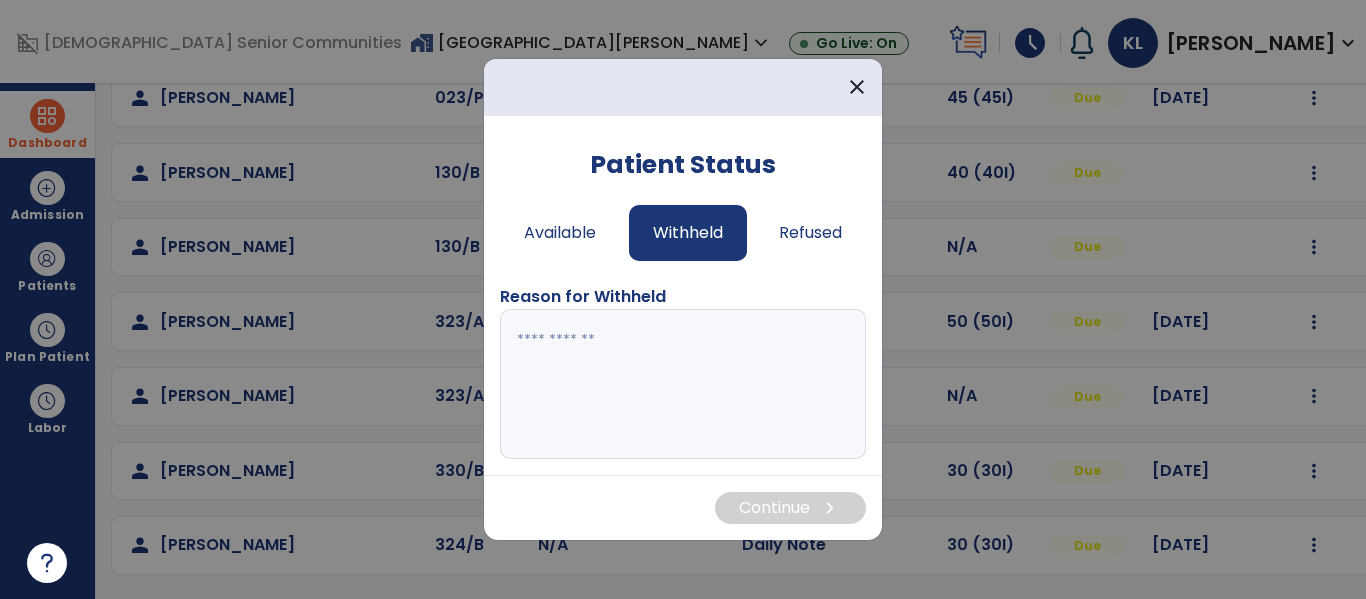 click at bounding box center (683, 384) 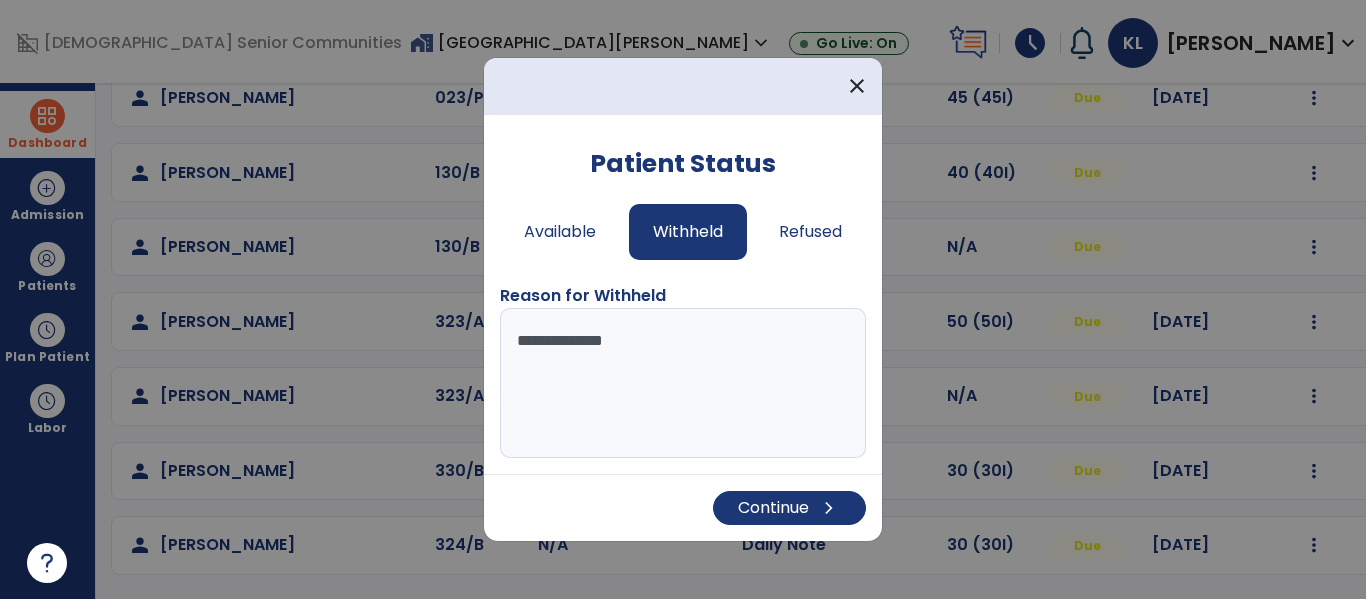 type on "**********" 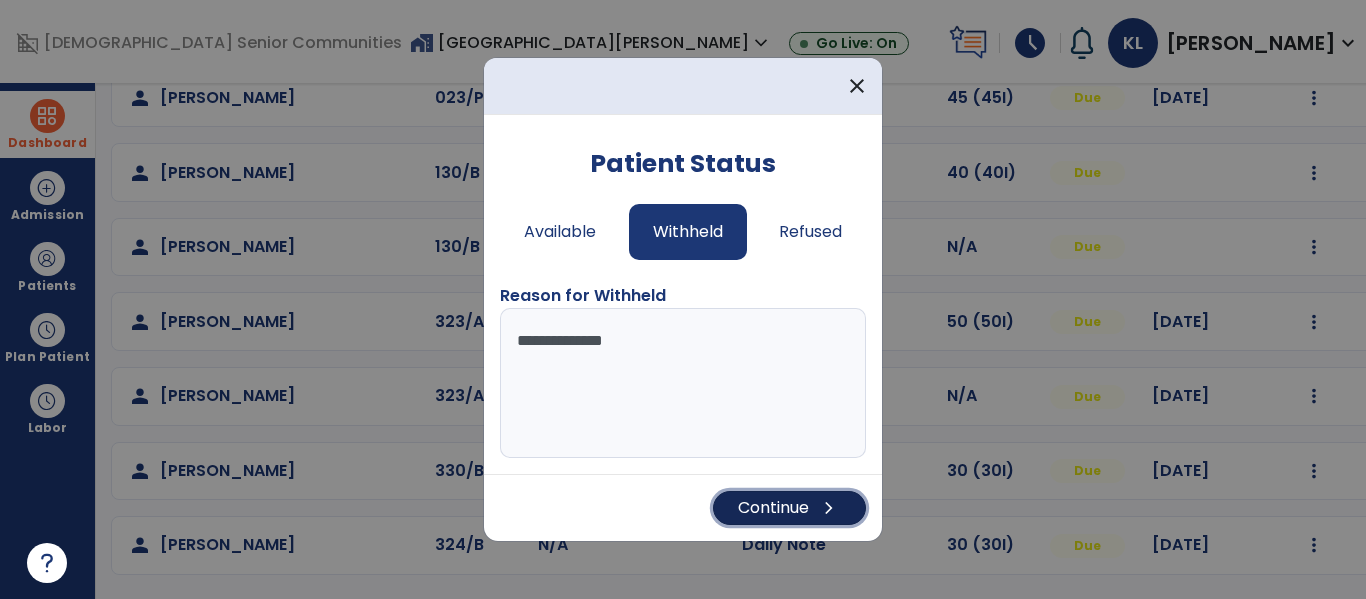 click on "Continue   chevron_right" at bounding box center (789, 508) 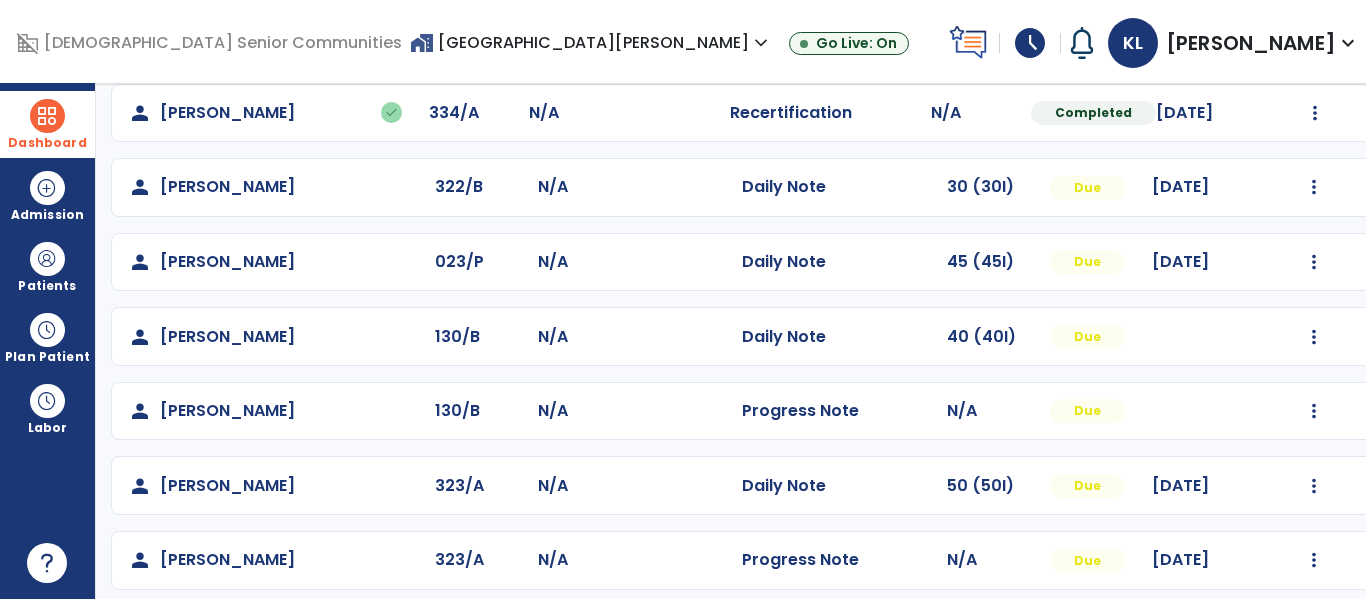 scroll, scrollTop: 786, scrollLeft: 0, axis: vertical 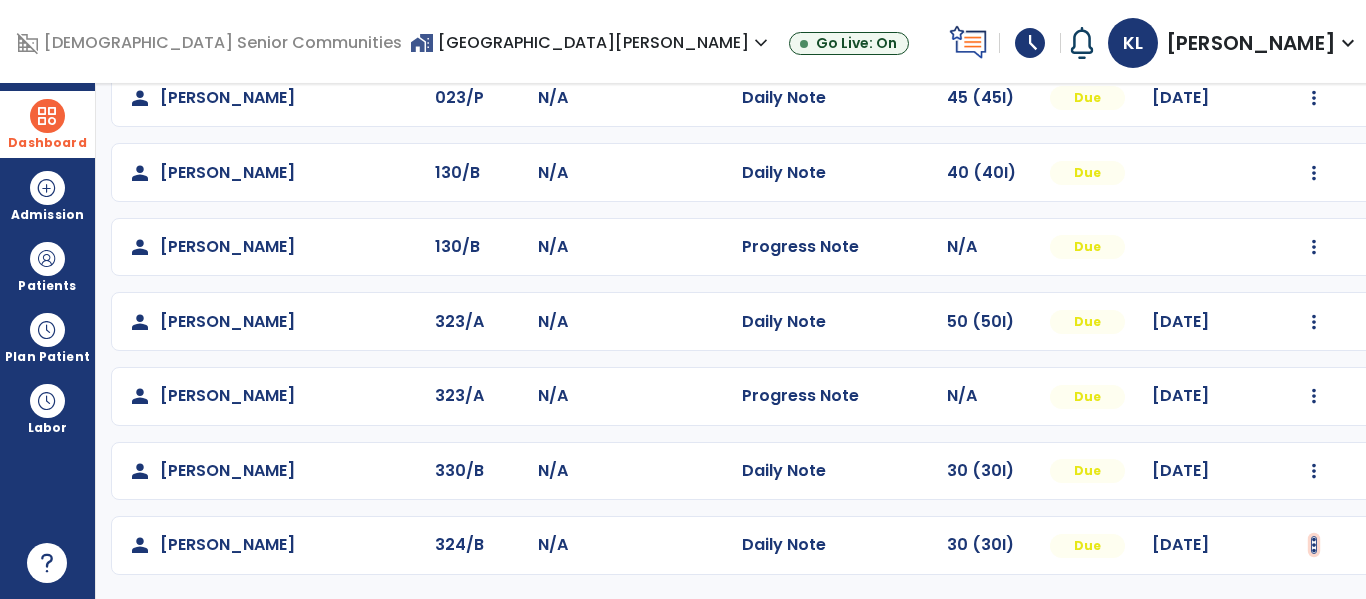 click at bounding box center (1314, -424) 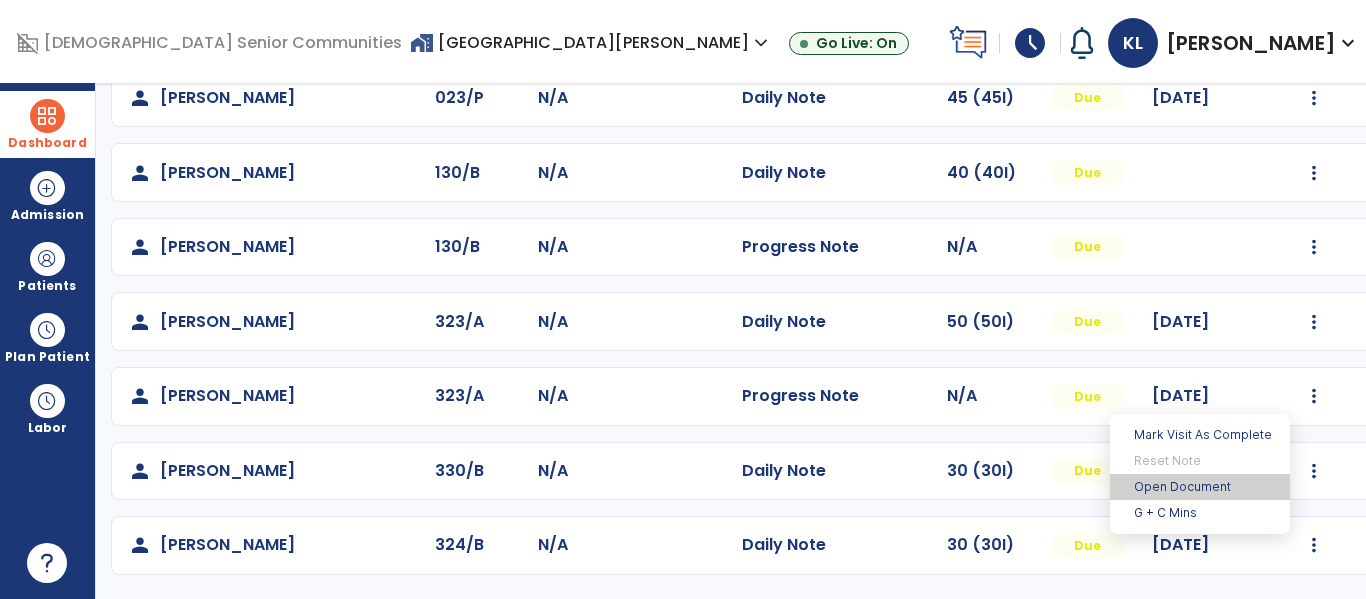 click on "Open Document" at bounding box center (1200, 487) 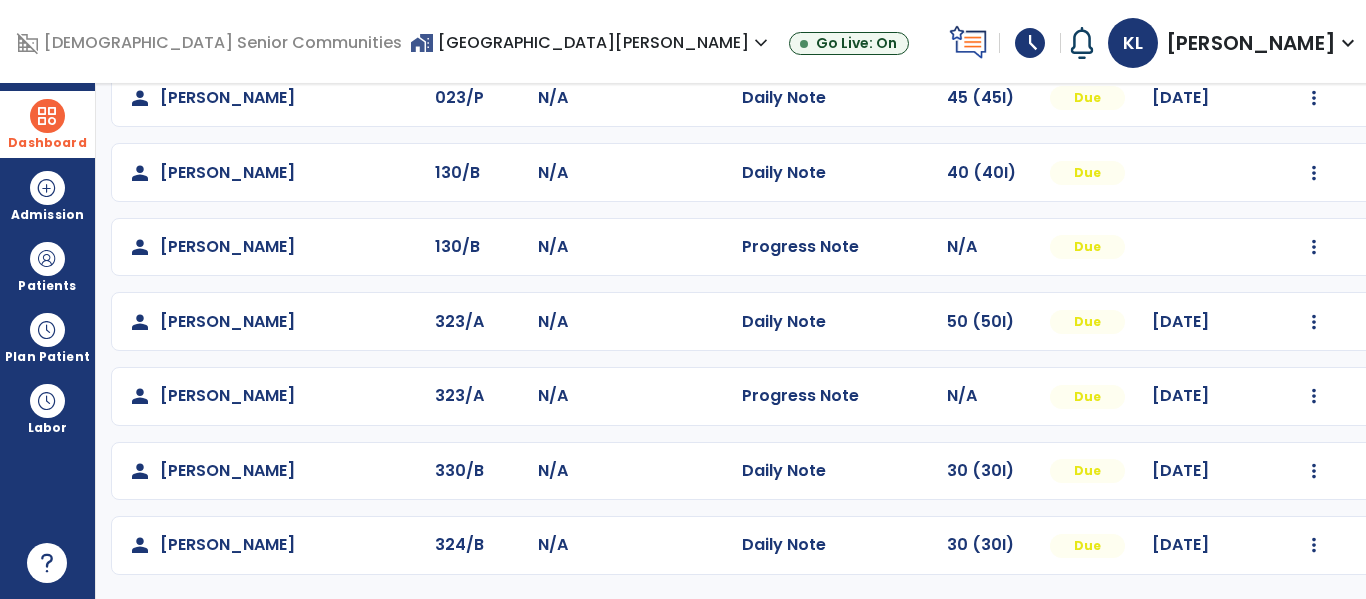 click on "schedule   Blocked Time  comment N/A  Blocked Time   75 mins   person   Cundiff, Brenda  327/B N/A  Daily Note   N/A  Due  Mark Visit As Complete   Reset Note   Open Document   G + C Mins   person   Cundiff, Brenda  327/B N/A  Evaluation   N/A  Incomplete  Mark Visit As Complete   Reset Note   Open Document   G + C Mins   person   Goodwin, Aaron  213/B N/A  Daily Note   40 (40I)  Due 07/11/2025  Mark Visit As Complete   Reset Note   Open Document   G + C Mins   person   Hillenburg, Robert   done  201/A N/A  Daily Note   0  Withheld 07/31/2025  Undo Visit Status   Reset Note   Open Document   G + C Mins   person   Martin, Margaret   done  334/A N/A  Daily Note   N/A  Completed 08/01/2025  Undo Visit Status   Reset Note   Open Document   G + C Mins   person   Martin, Margaret   done  334/A N/A  Recertification   N/A  Completed 08/01/2025  Undo Visit Status   Reset Note   Open Document   G + C Mins   person   McCoy-Champa, Judy  322/B N/A  Daily Note   30 (30I)  Due 07/16/2025  Mark Visit As Complete   person" 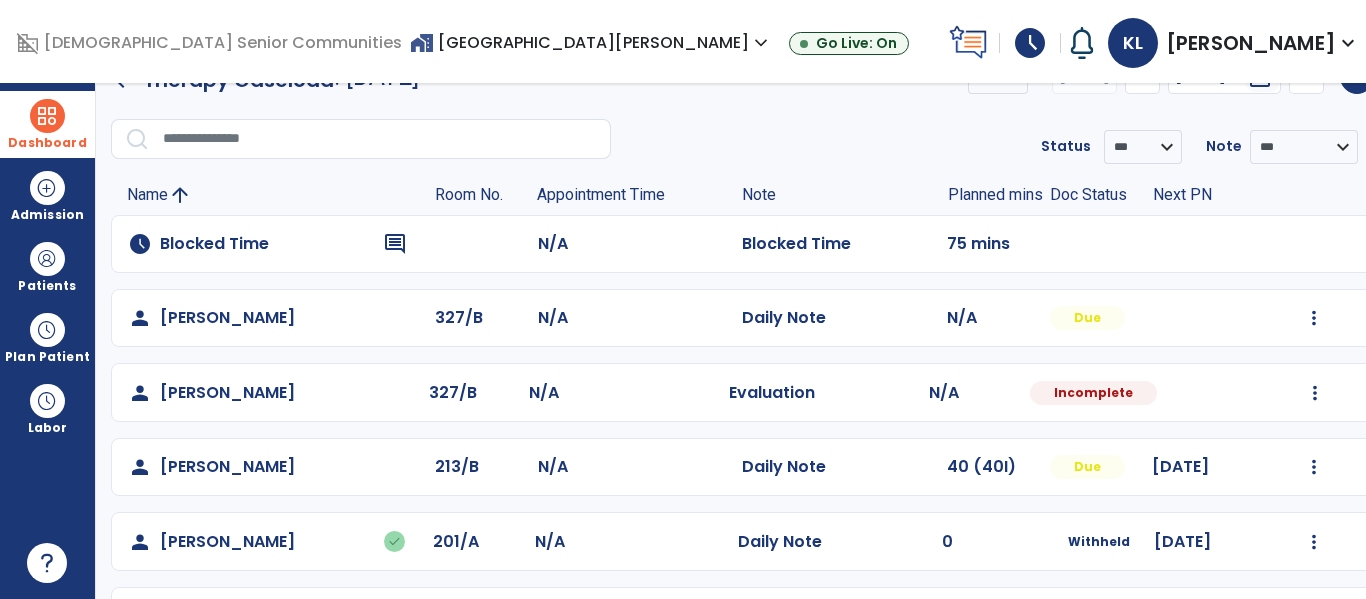 scroll, scrollTop: 0, scrollLeft: 0, axis: both 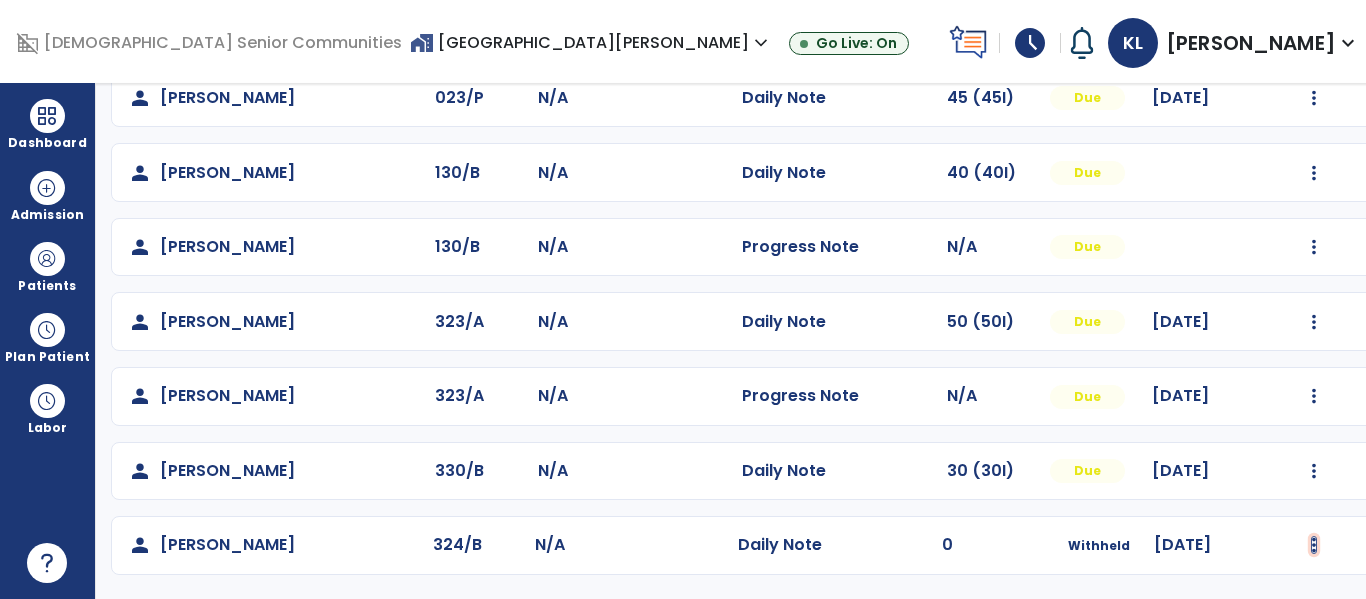 click at bounding box center (1314, -424) 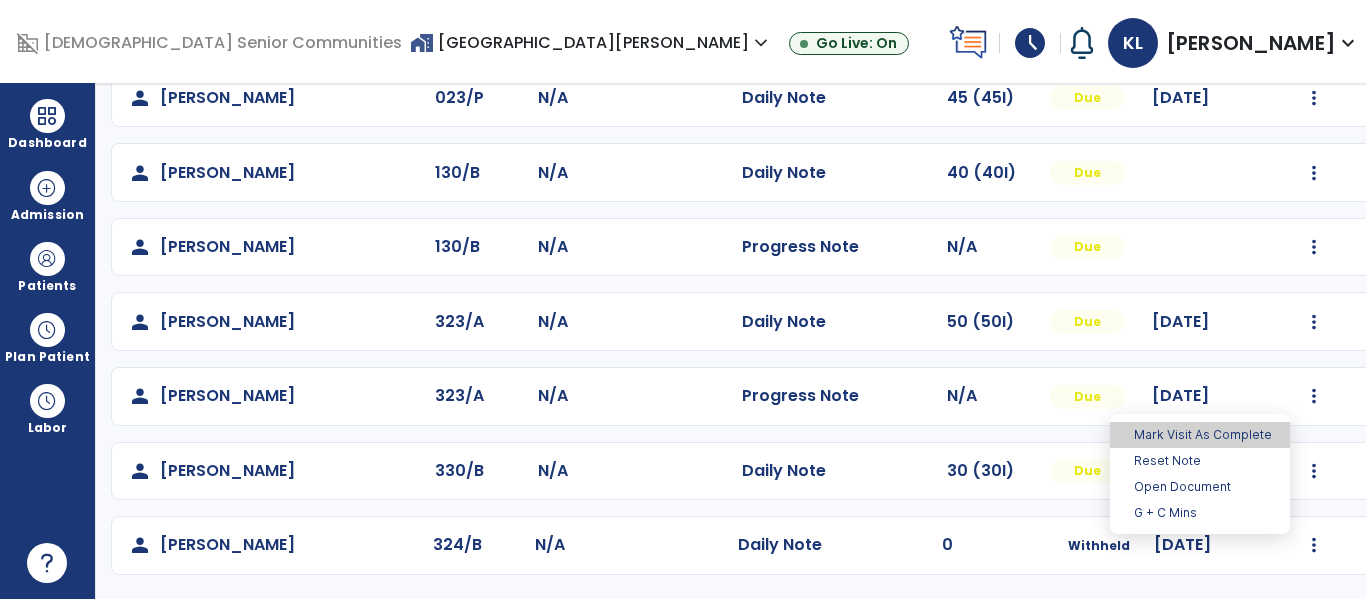 click on "Mark Visit As Complete" at bounding box center (1200, 435) 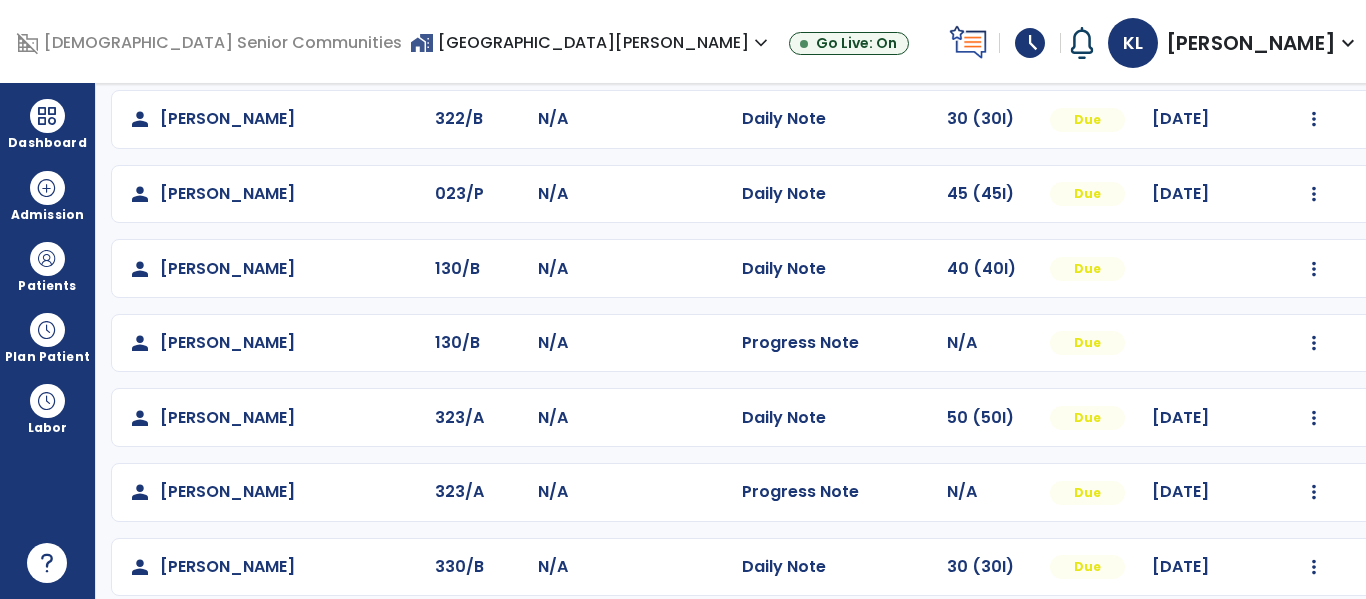 scroll, scrollTop: 685, scrollLeft: 0, axis: vertical 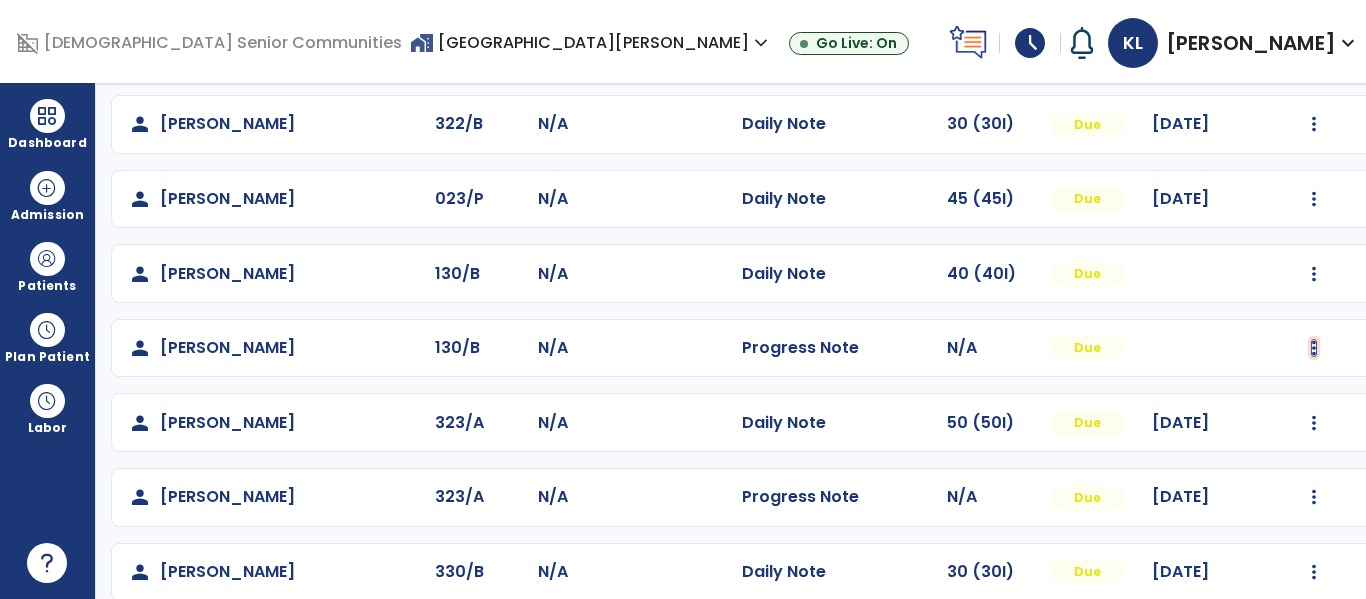 click at bounding box center [1314, -323] 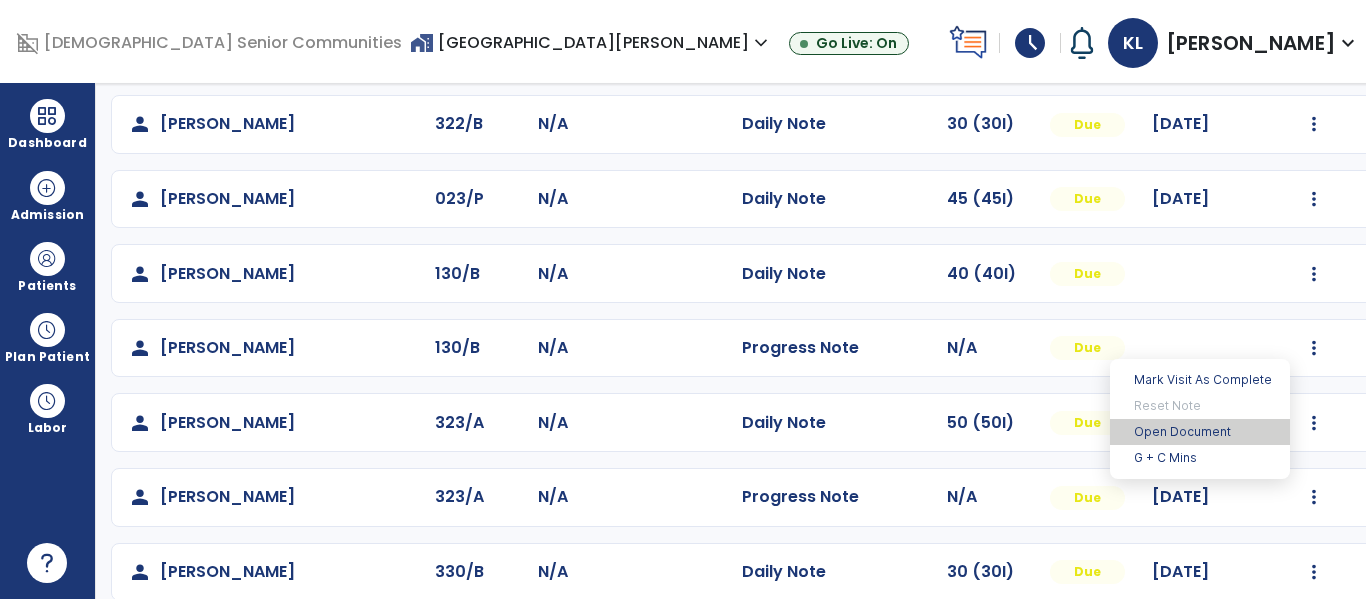 click on "Open Document" at bounding box center [1200, 432] 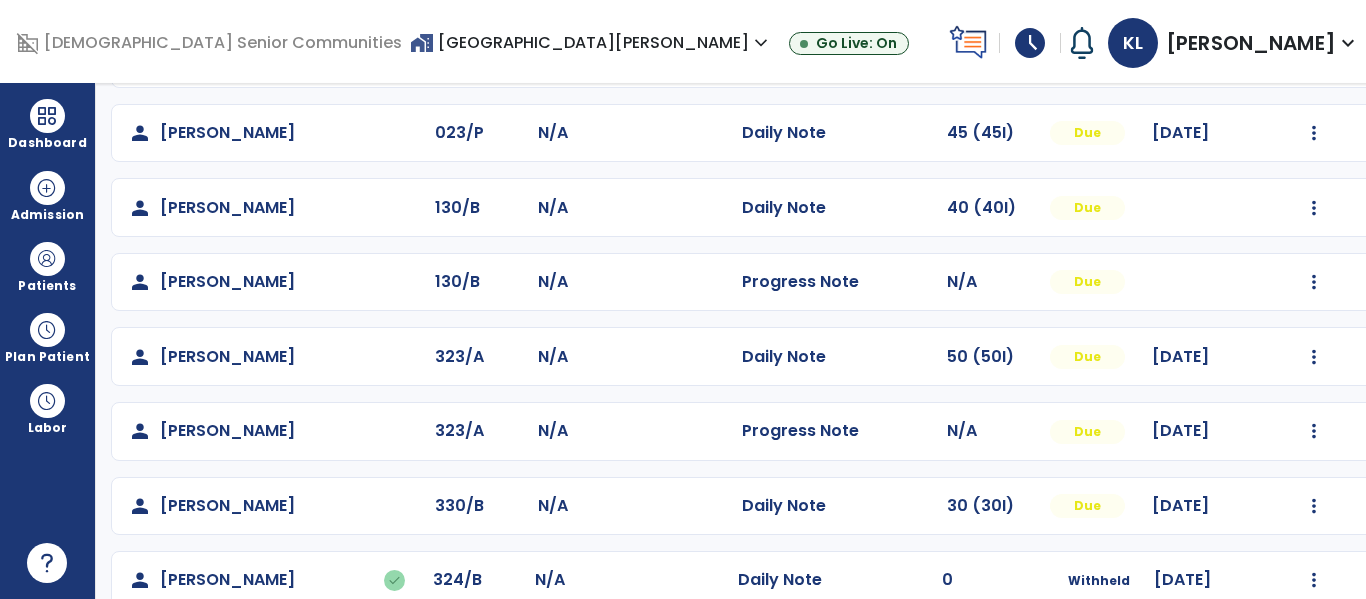 scroll, scrollTop: 786, scrollLeft: 0, axis: vertical 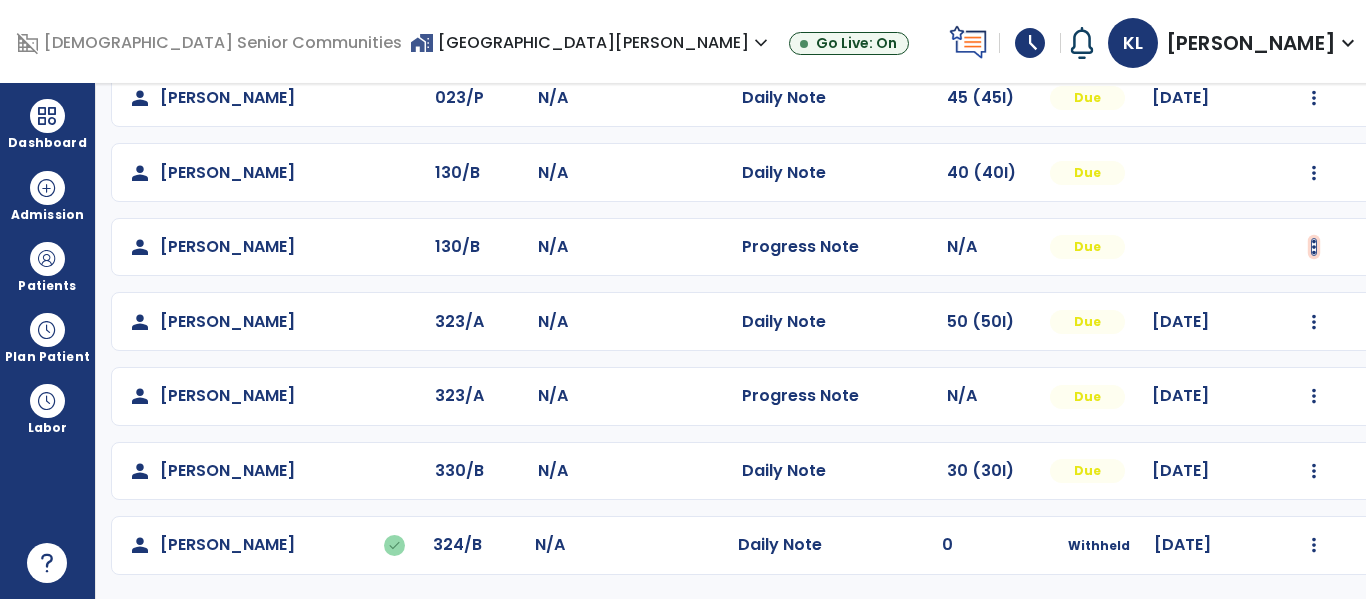 click at bounding box center (1314, -424) 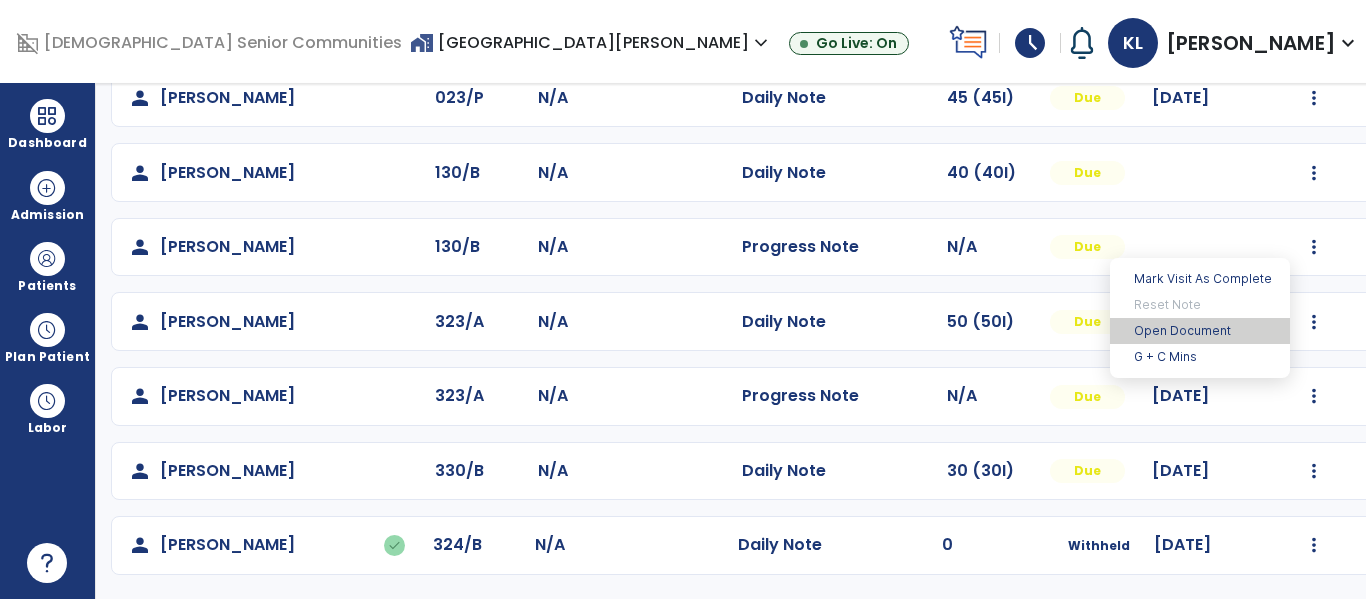 click on "Open Document" at bounding box center (1200, 331) 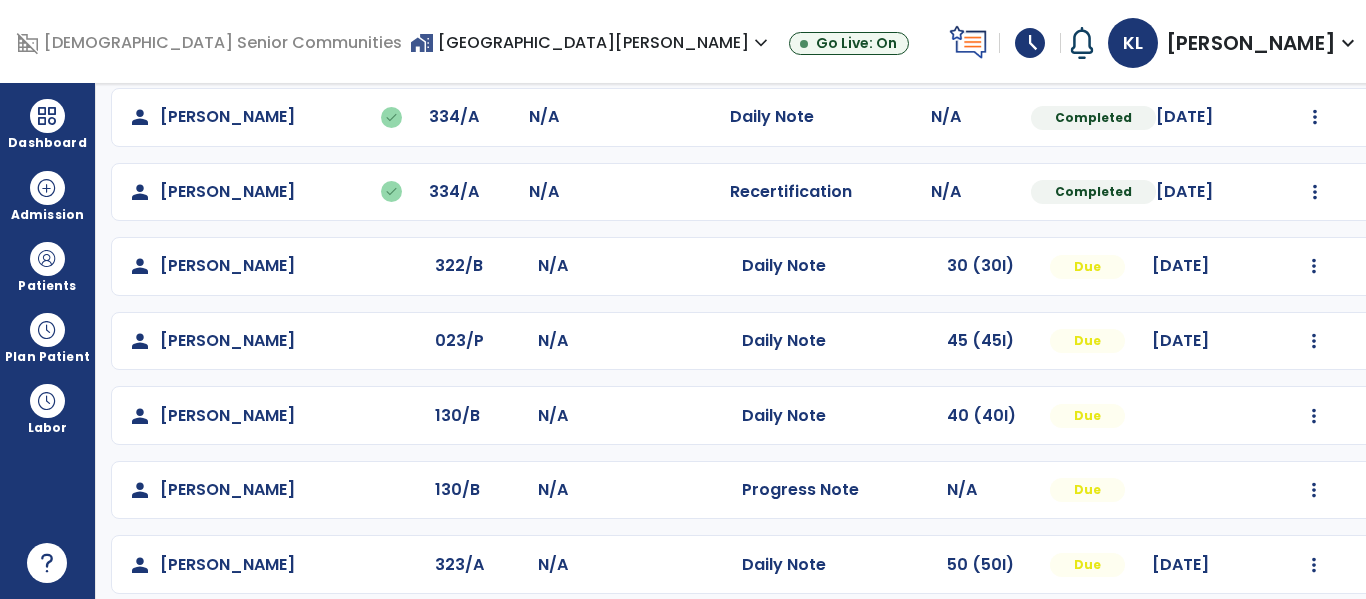 scroll, scrollTop: 562, scrollLeft: 0, axis: vertical 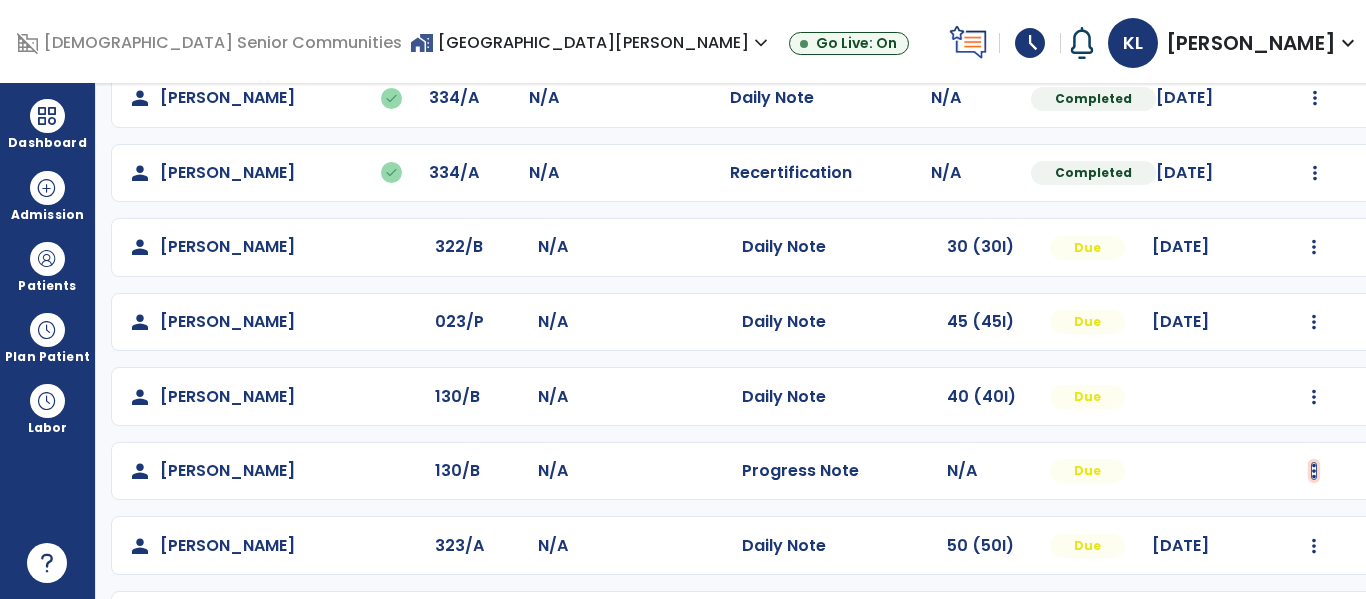 click at bounding box center (1314, -200) 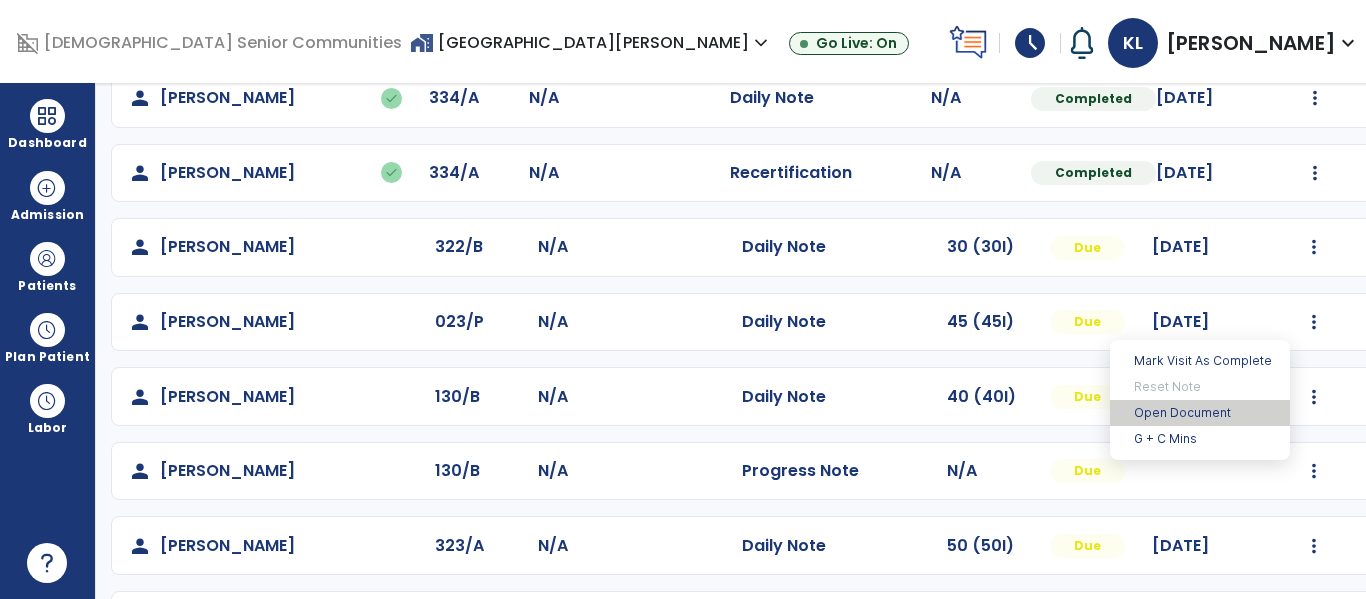 click on "Open Document" at bounding box center [1200, 413] 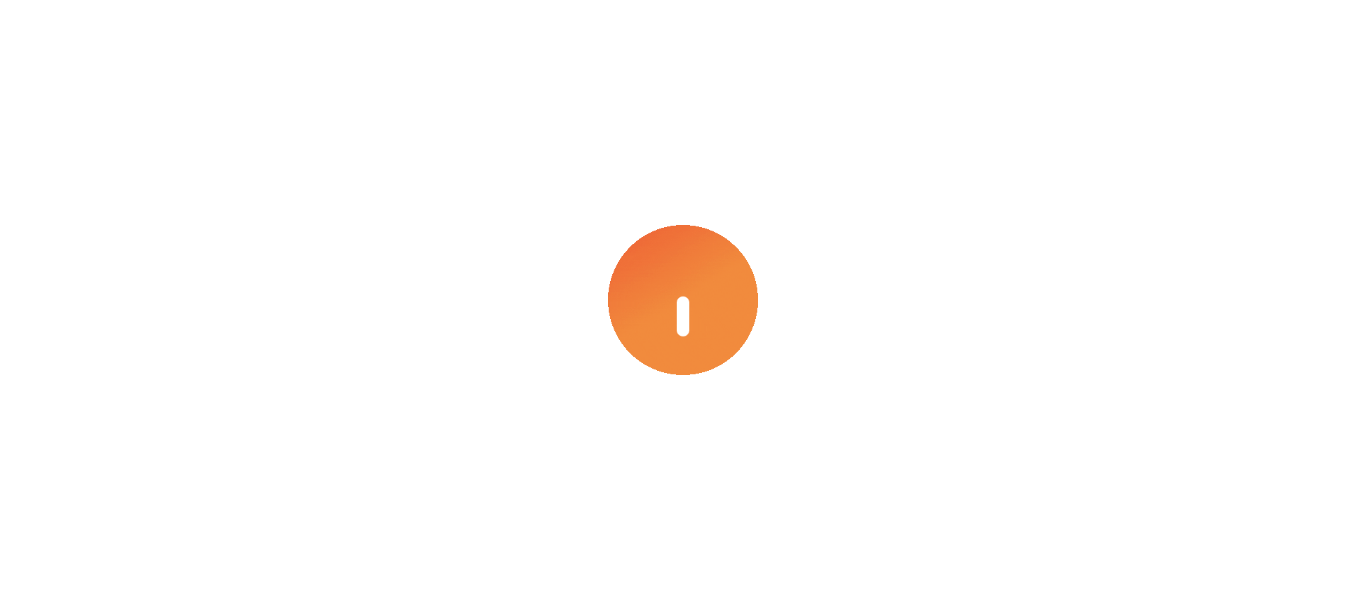 scroll, scrollTop: 0, scrollLeft: 0, axis: both 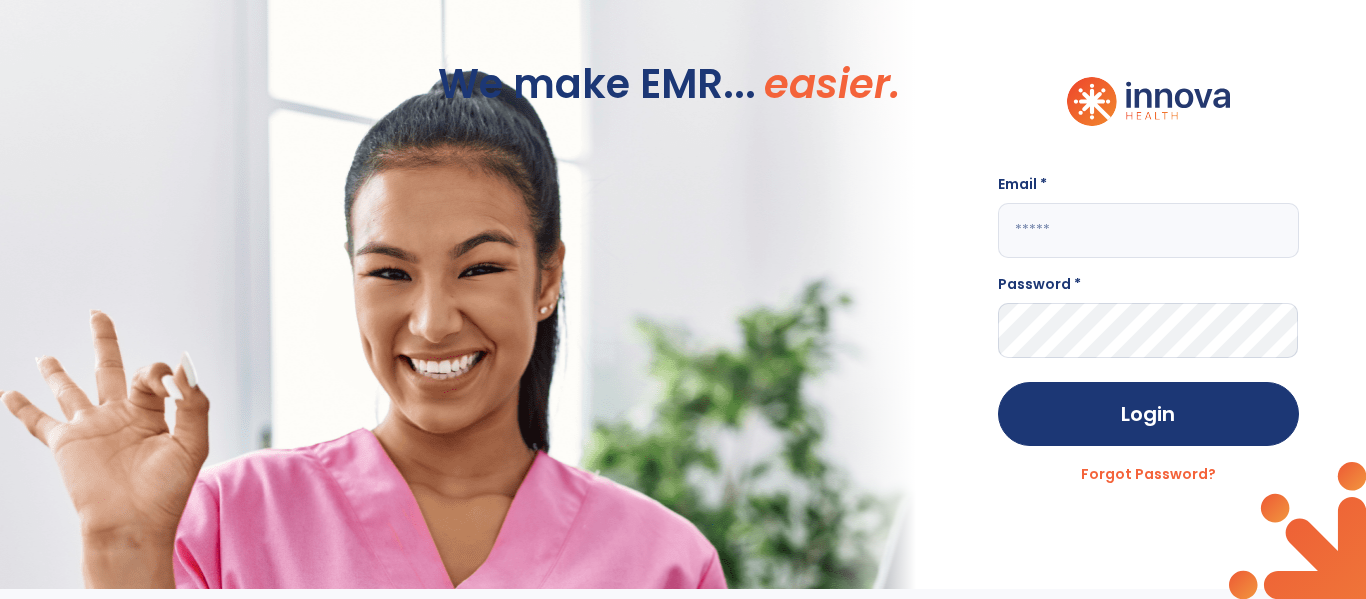 click 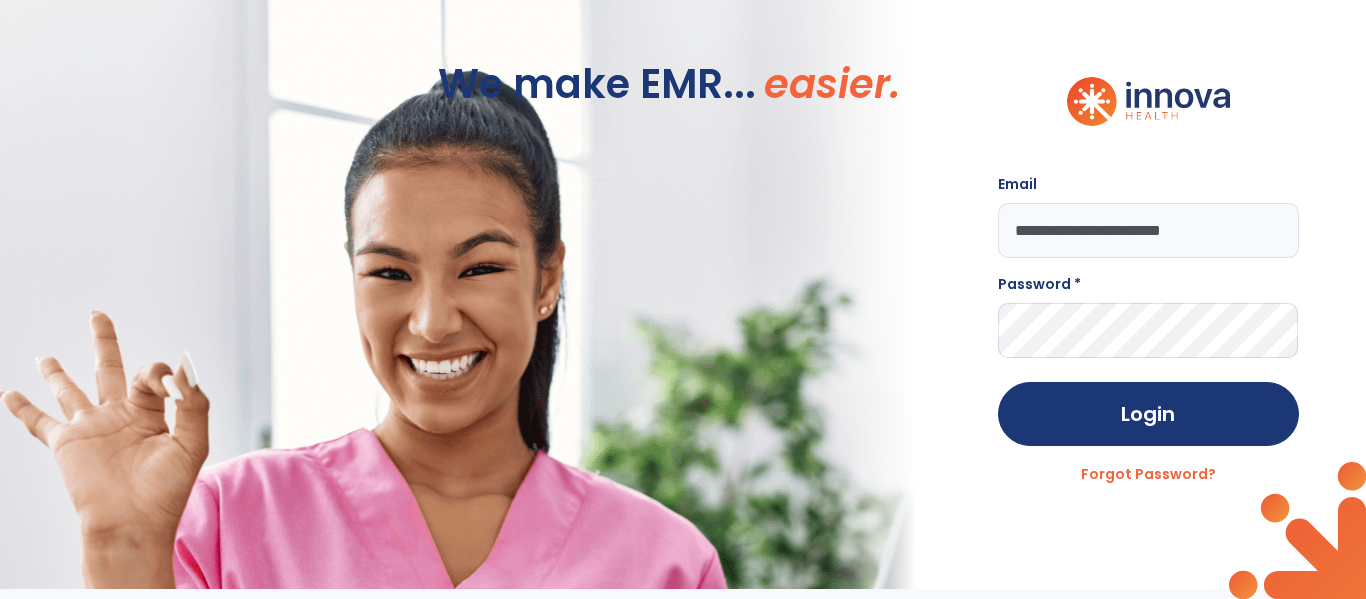 type on "**********" 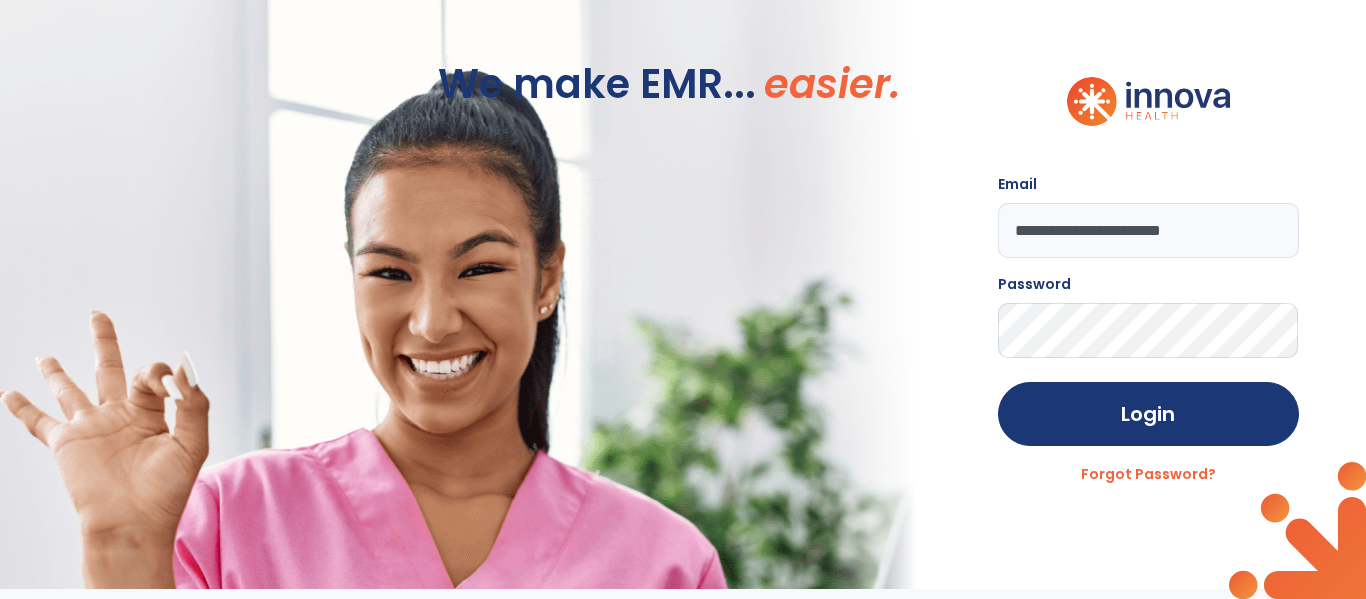 click on "Login" 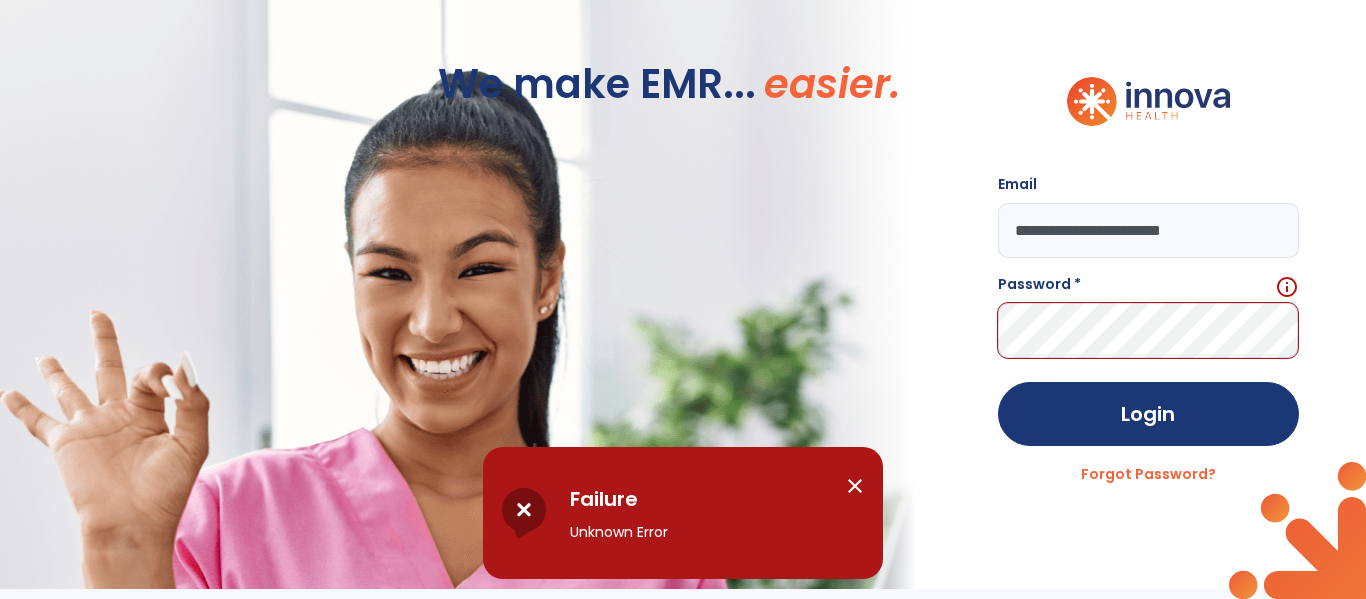 click on "**********" 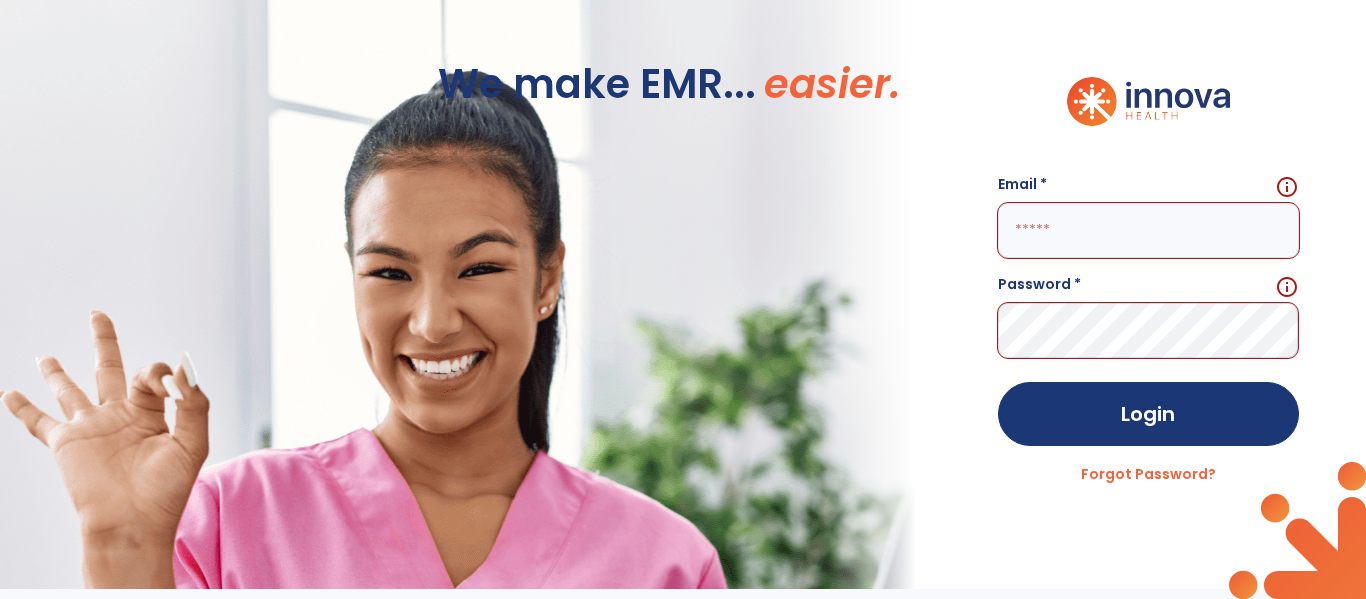 click 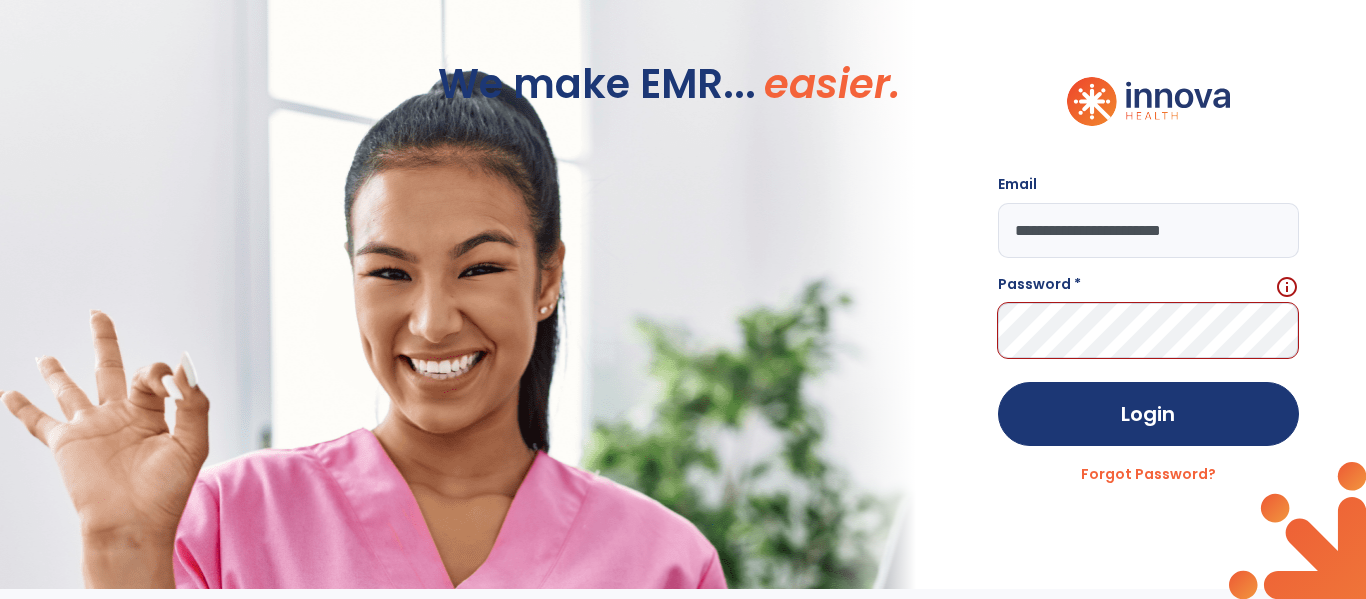 type on "**********" 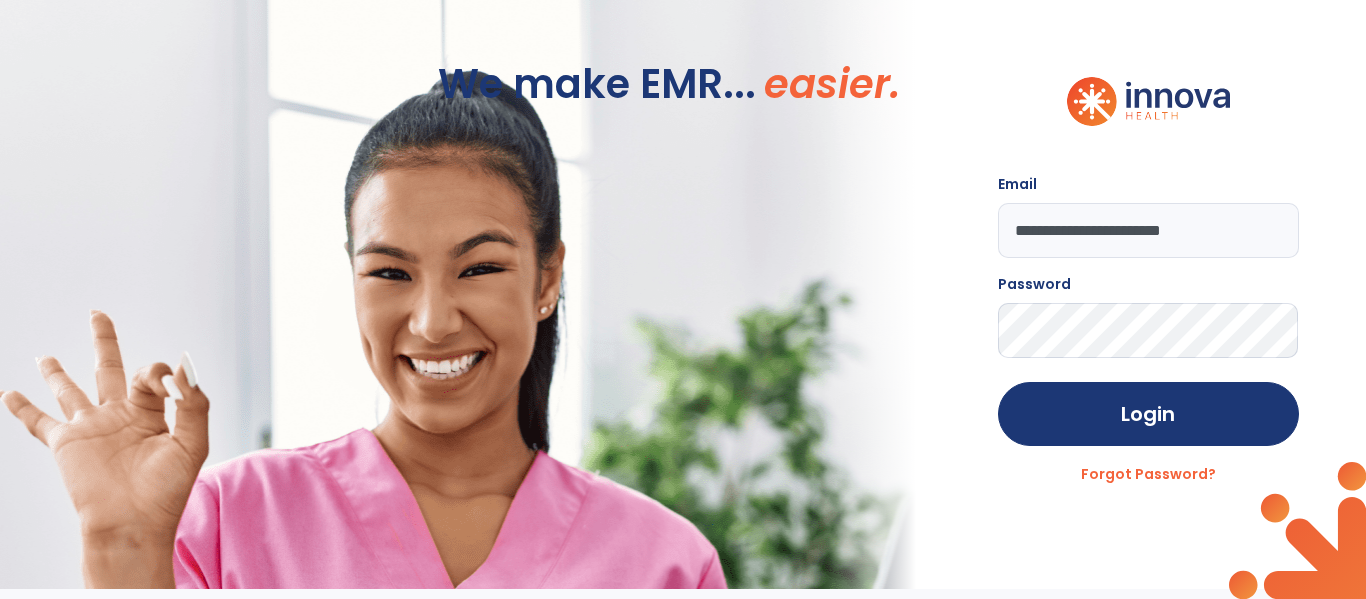 click on "Login" 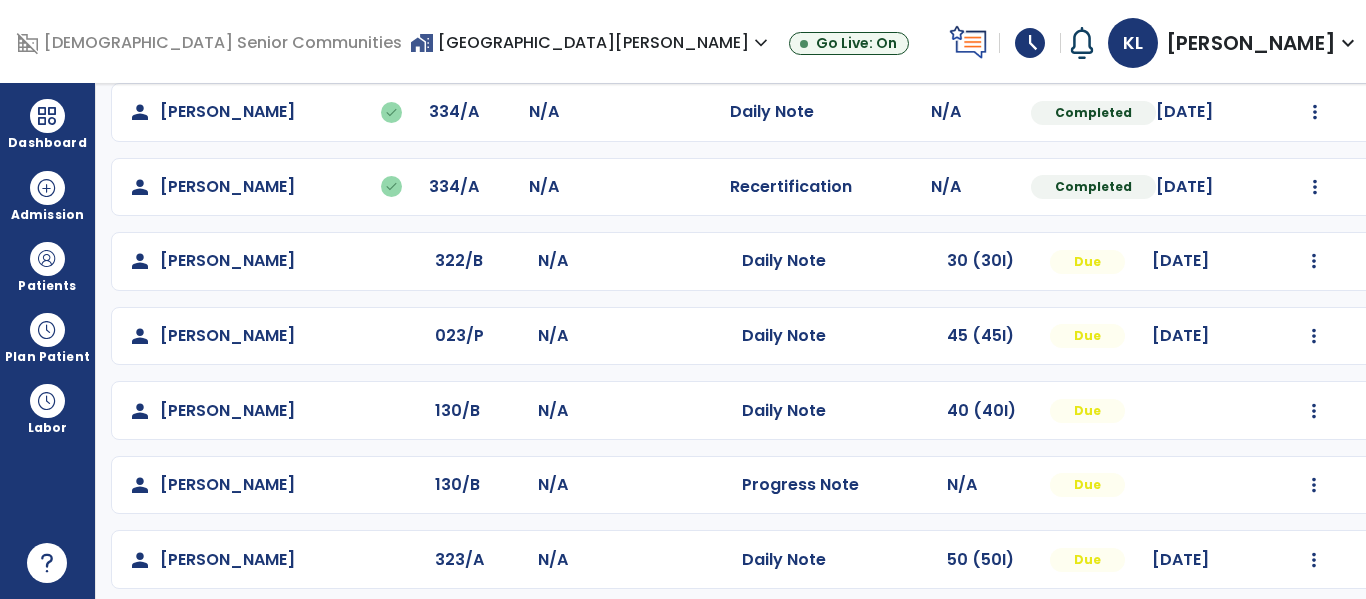 scroll, scrollTop: 549, scrollLeft: 0, axis: vertical 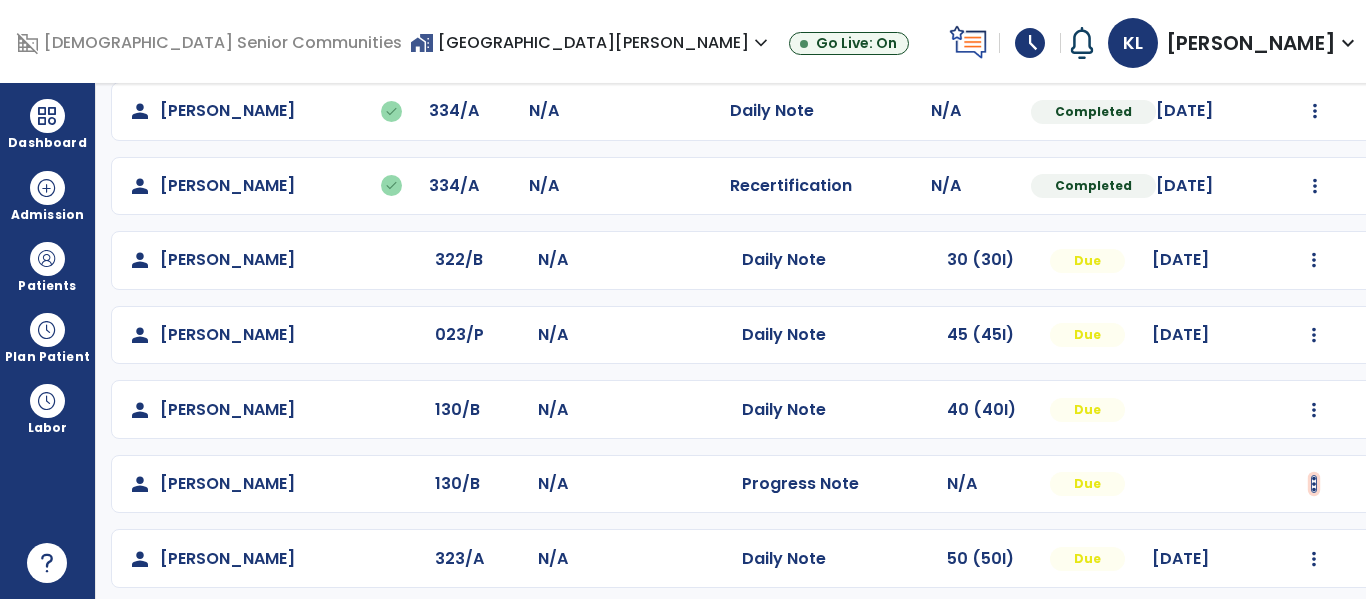 click at bounding box center (1314, -187) 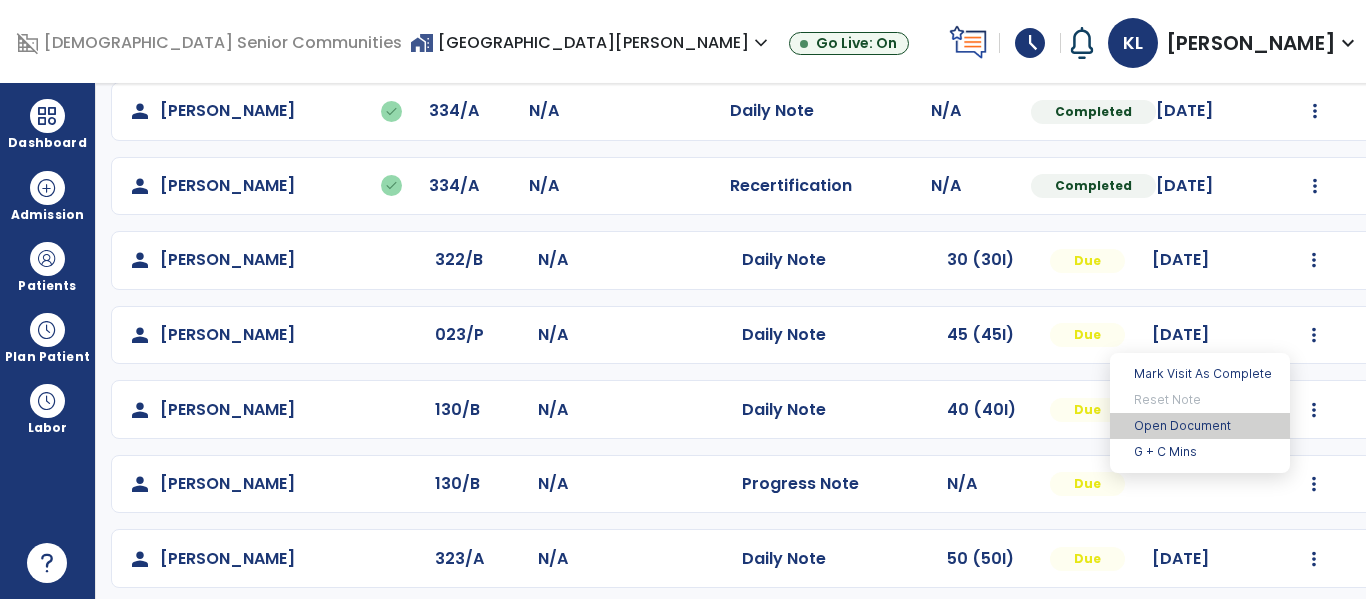 click on "Open Document" at bounding box center [1200, 426] 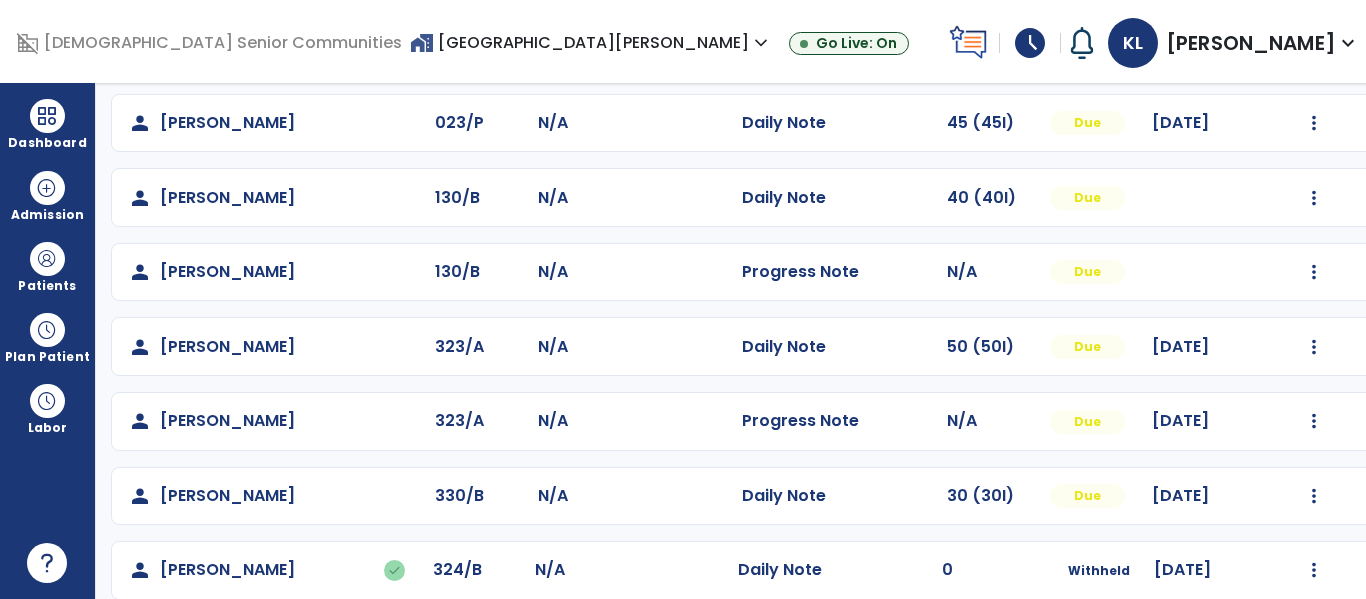 scroll, scrollTop: 786, scrollLeft: 0, axis: vertical 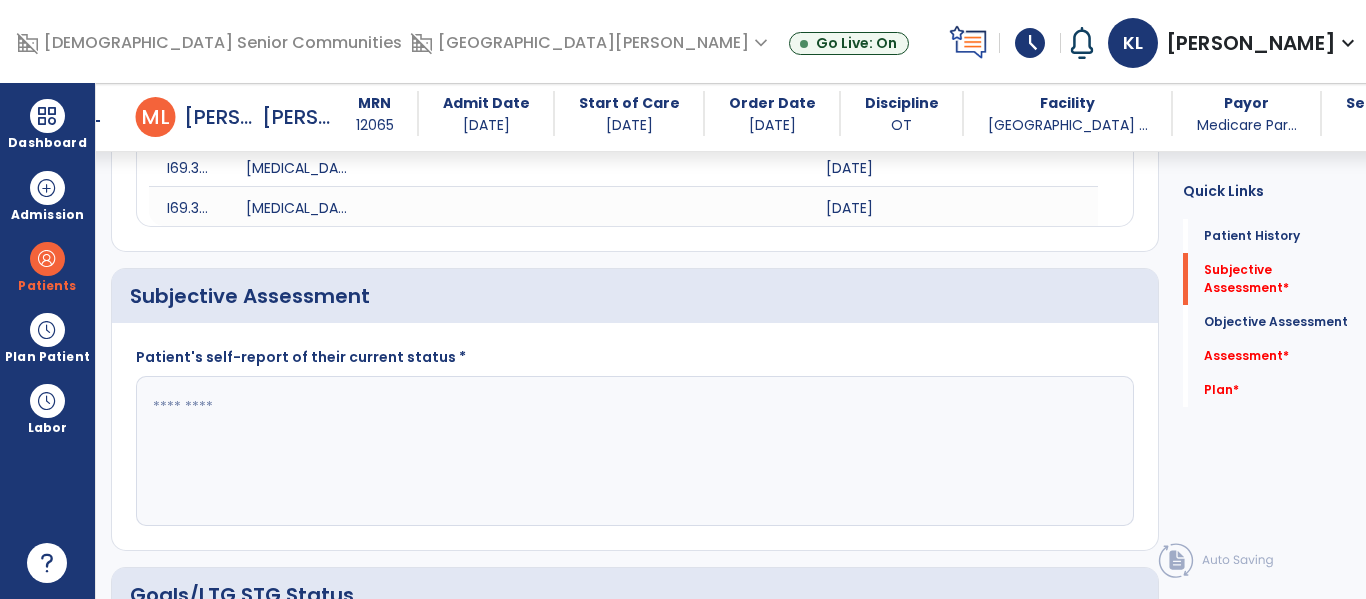 click 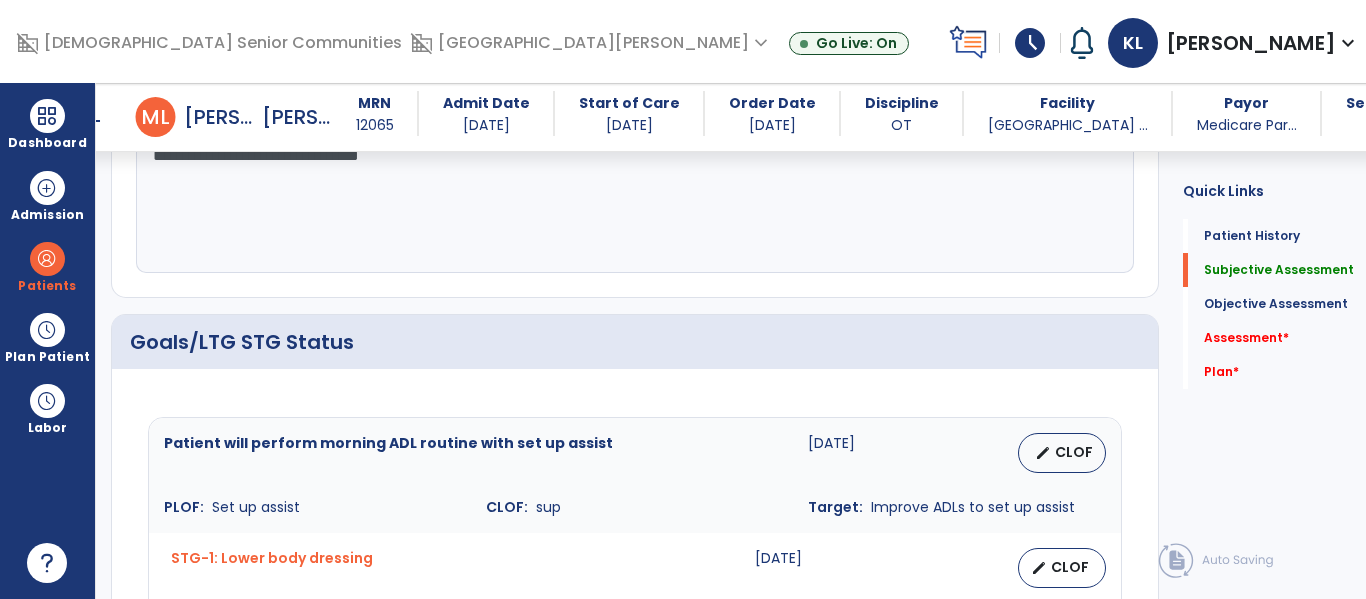 scroll, scrollTop: 637, scrollLeft: 0, axis: vertical 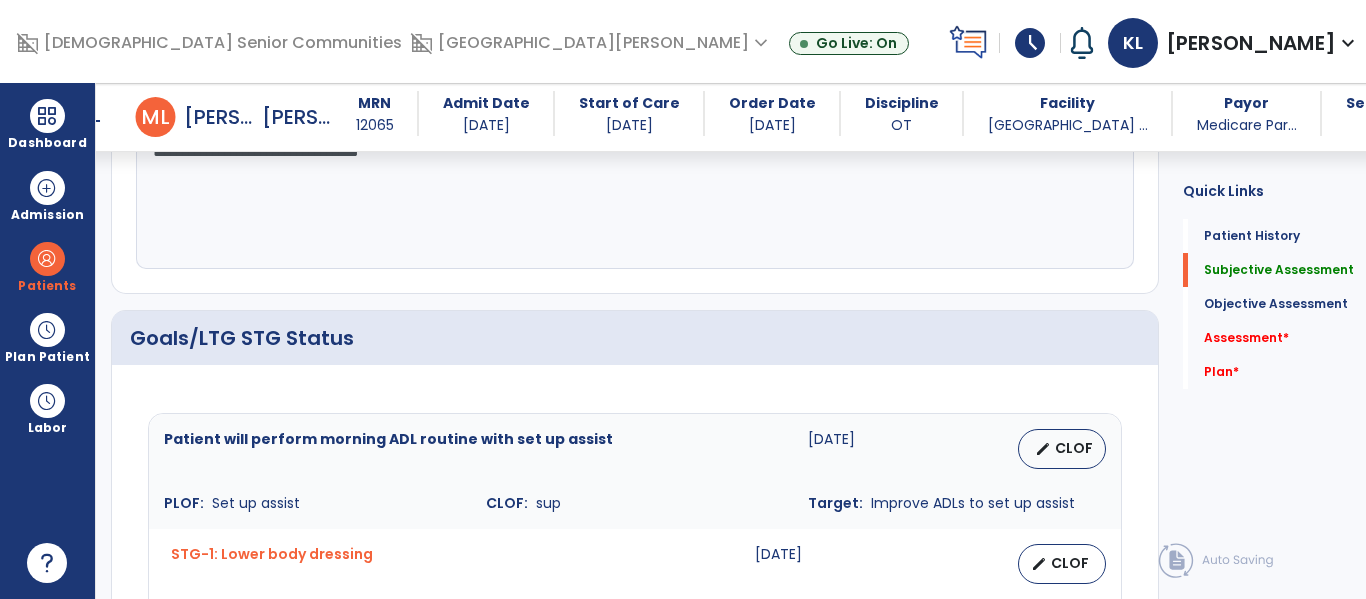 type on "**********" 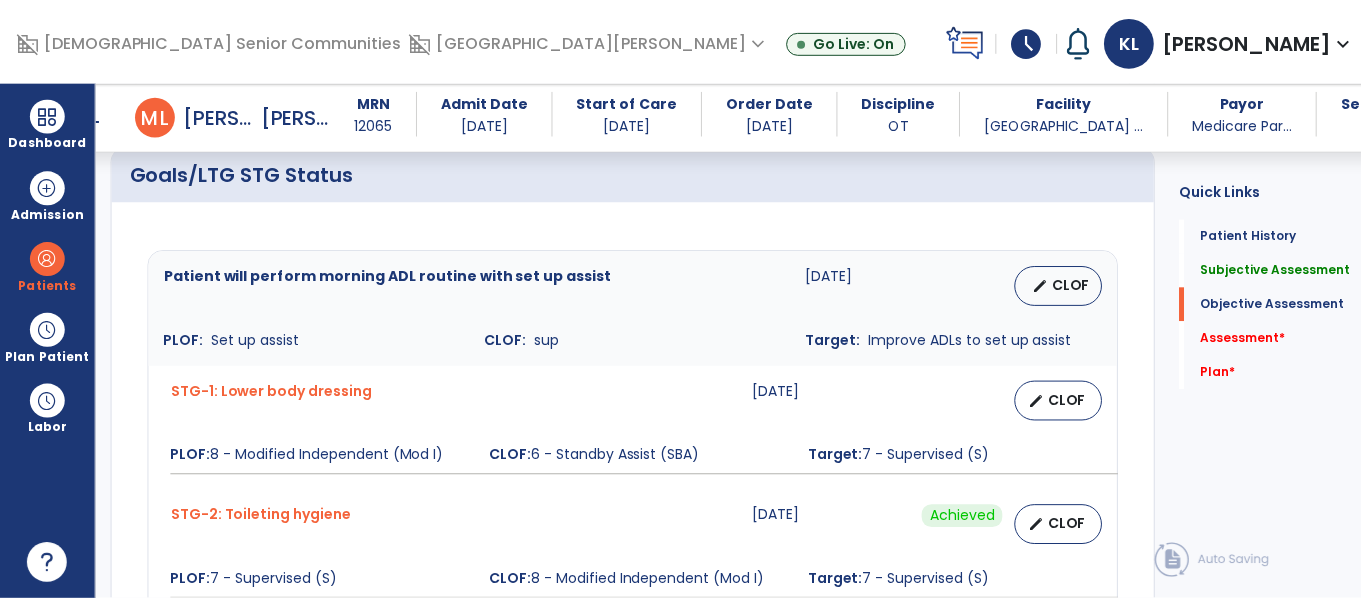 scroll, scrollTop: 805, scrollLeft: 0, axis: vertical 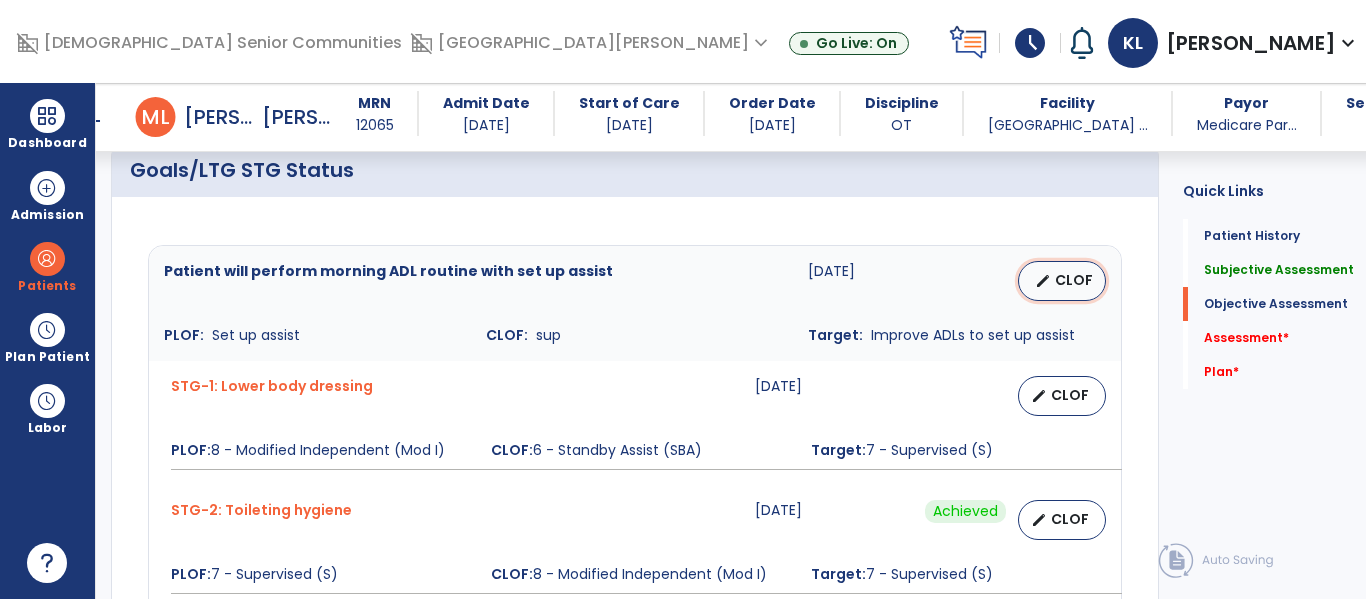 click on "edit   CLOF" at bounding box center (1062, 281) 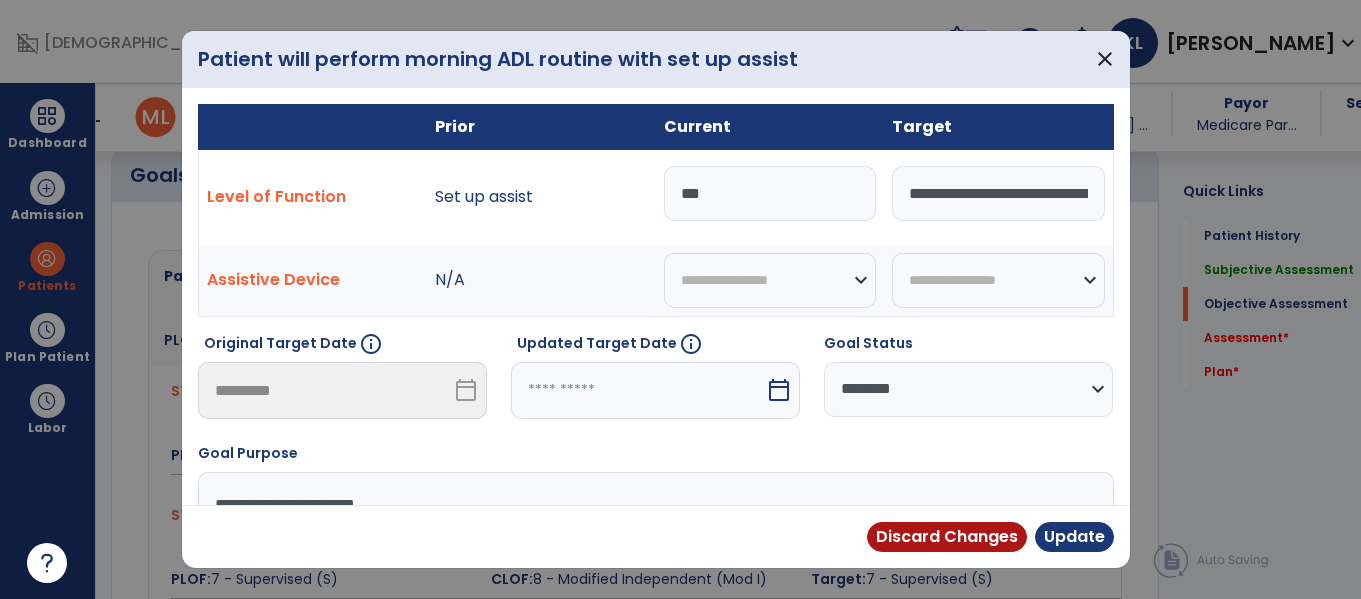 scroll, scrollTop: 805, scrollLeft: 0, axis: vertical 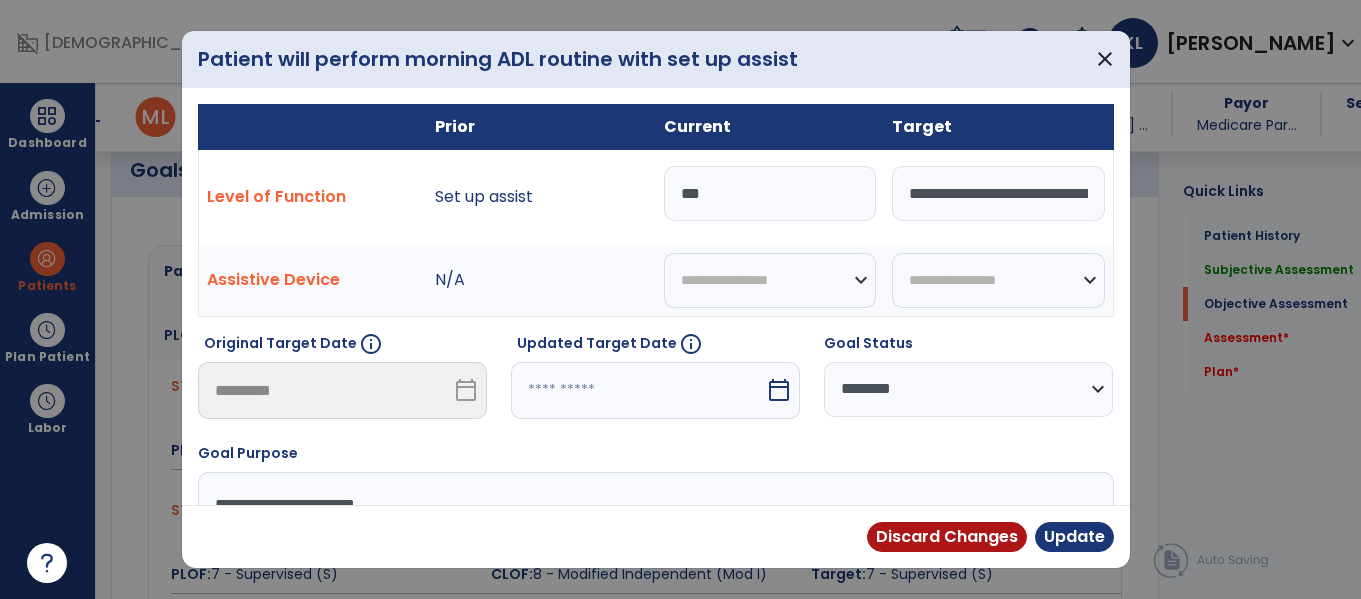 click on "***" at bounding box center [770, 193] 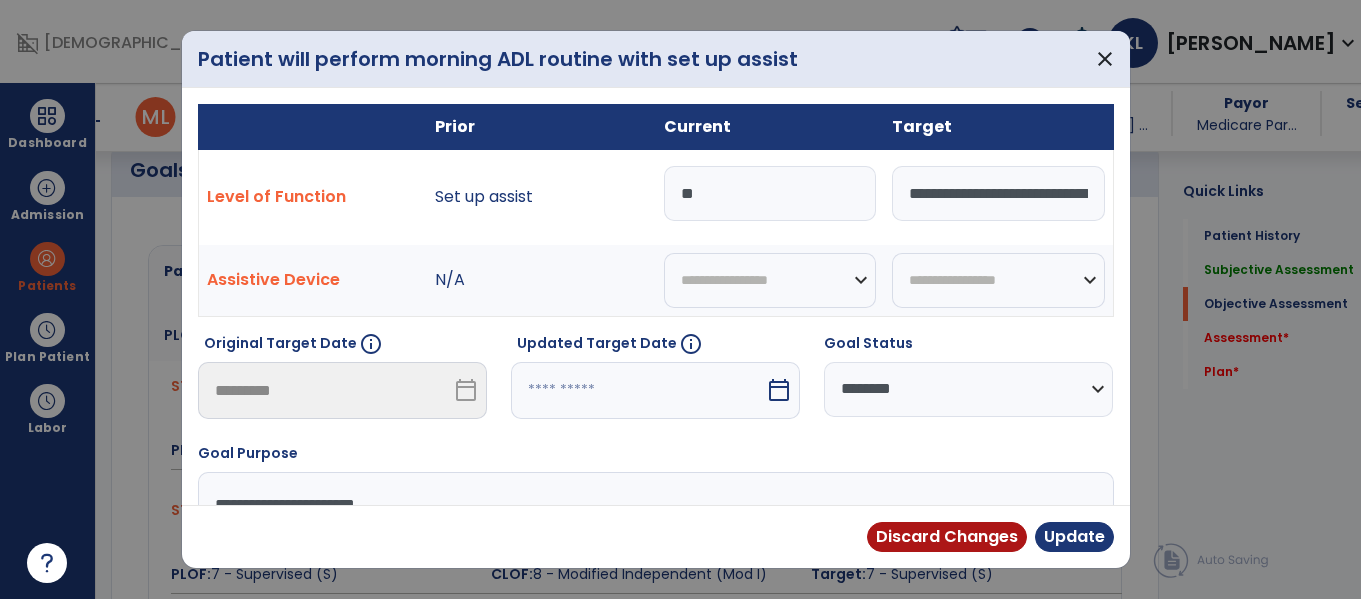 type on "*" 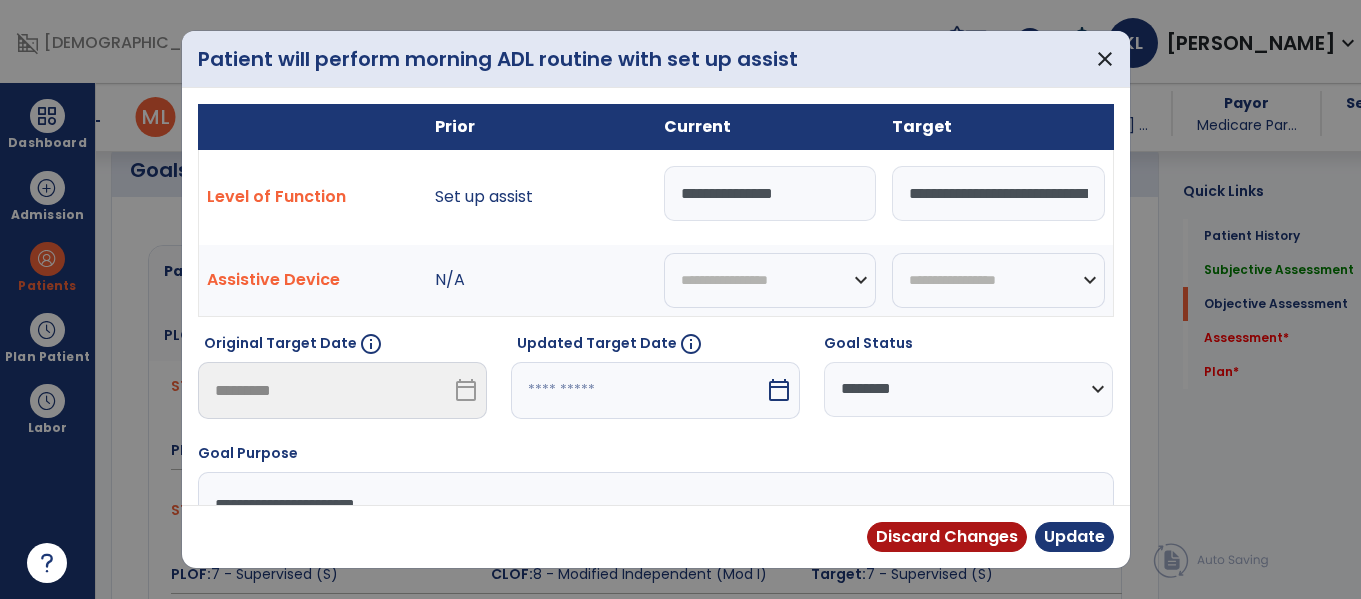 type on "**********" 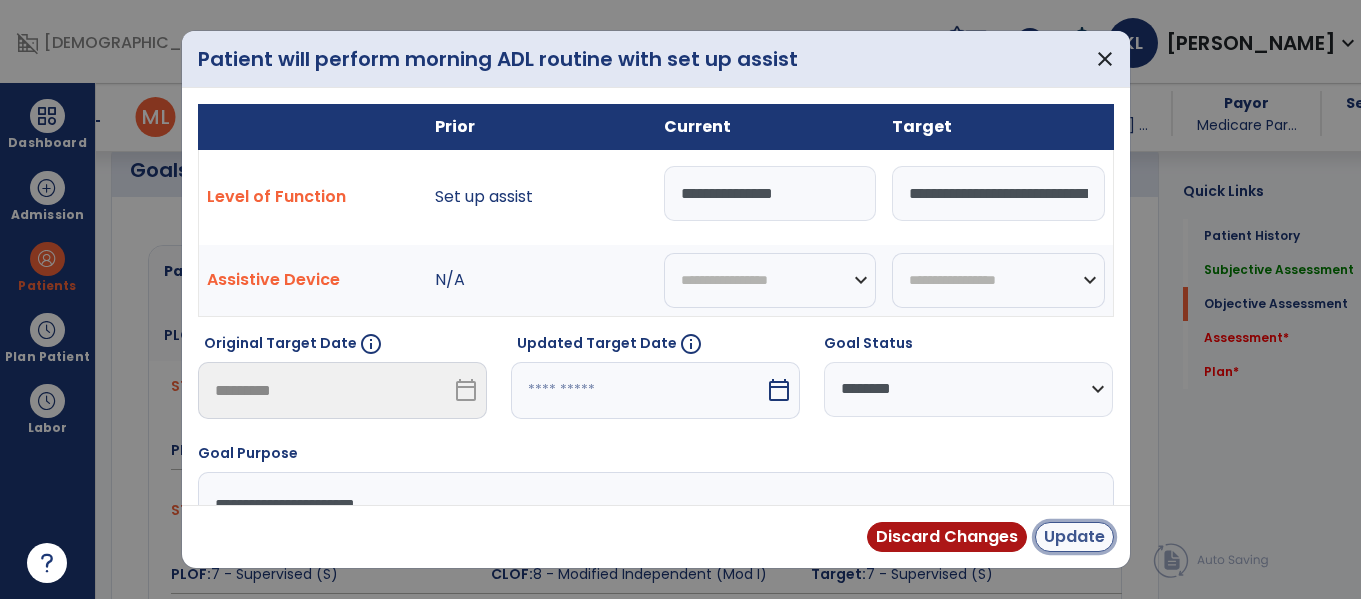 click on "Update" at bounding box center [1074, 537] 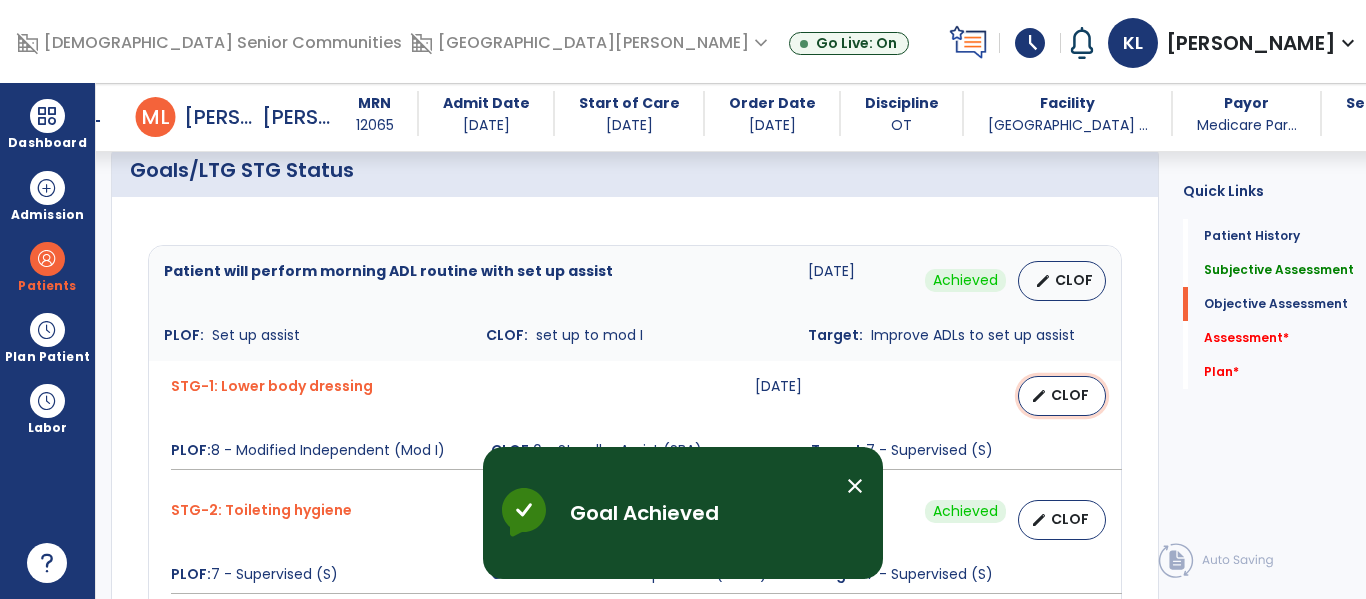click on "edit   CLOF" at bounding box center [1062, 396] 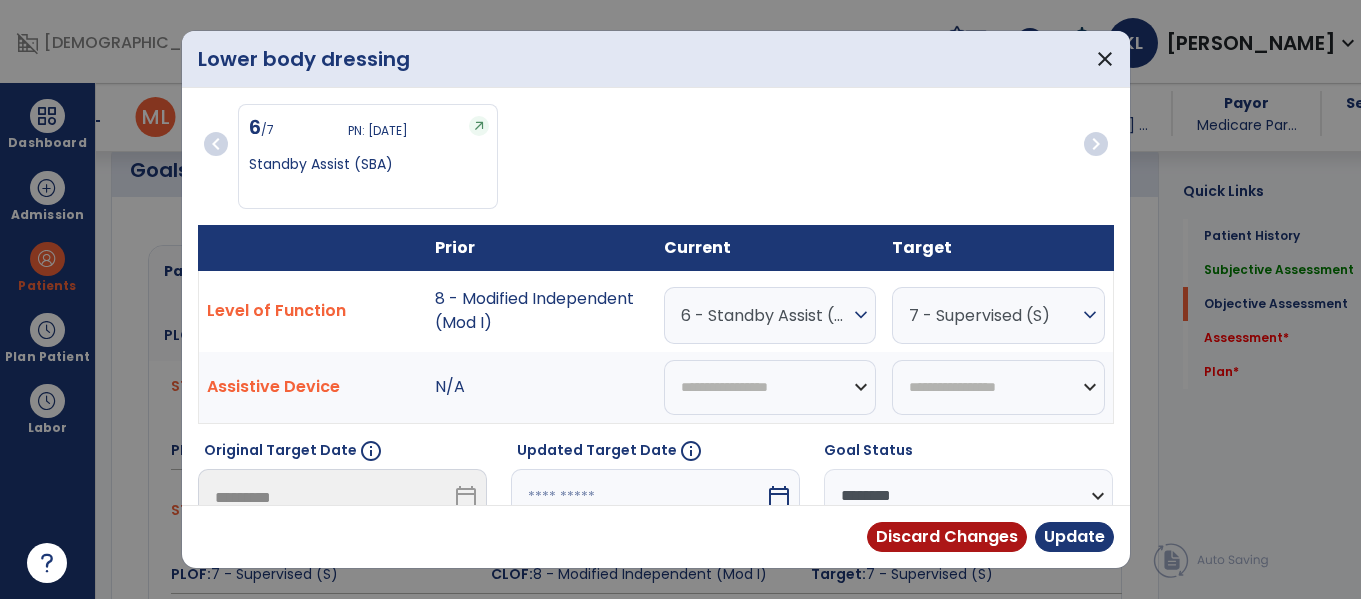 scroll, scrollTop: 805, scrollLeft: 0, axis: vertical 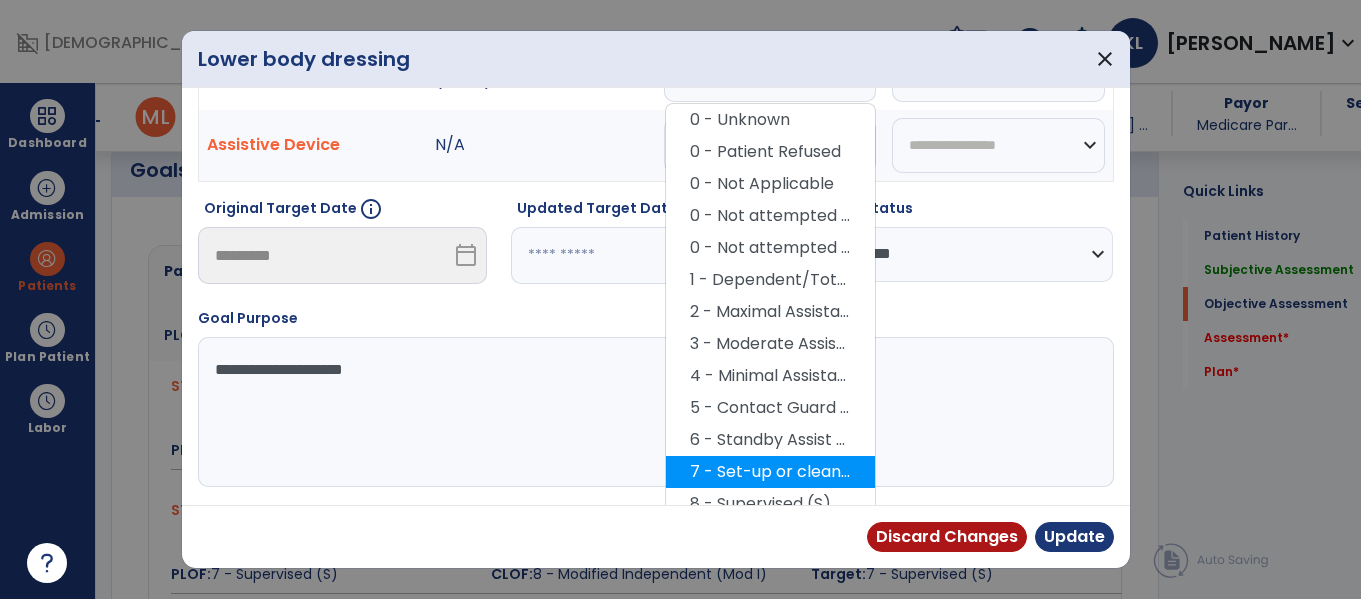 click on "7 - Set-up or clean-up assistance" at bounding box center (770, 472) 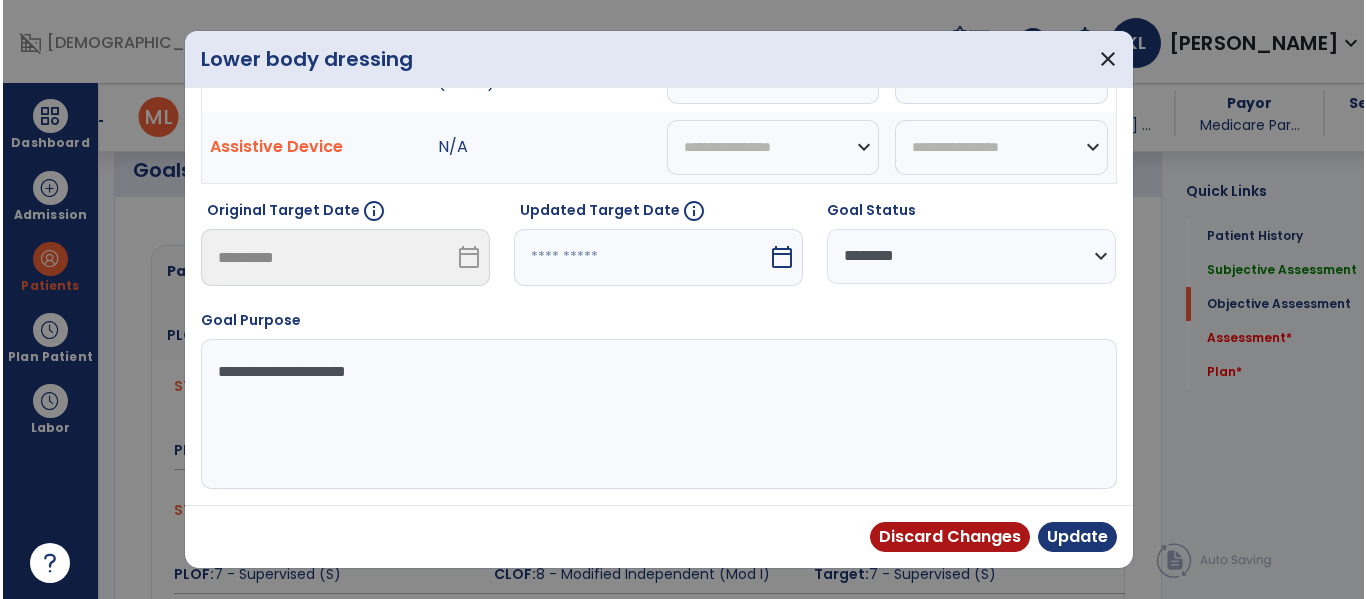 scroll, scrollTop: 240, scrollLeft: 0, axis: vertical 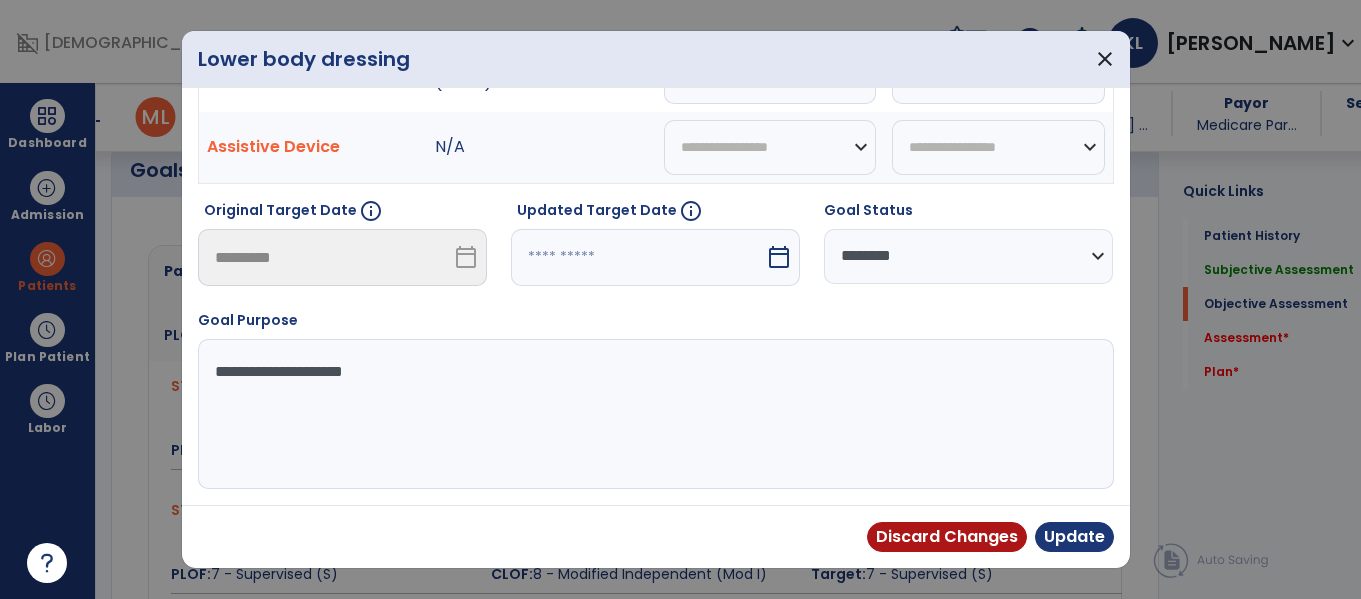 click on "**********" at bounding box center (968, 256) 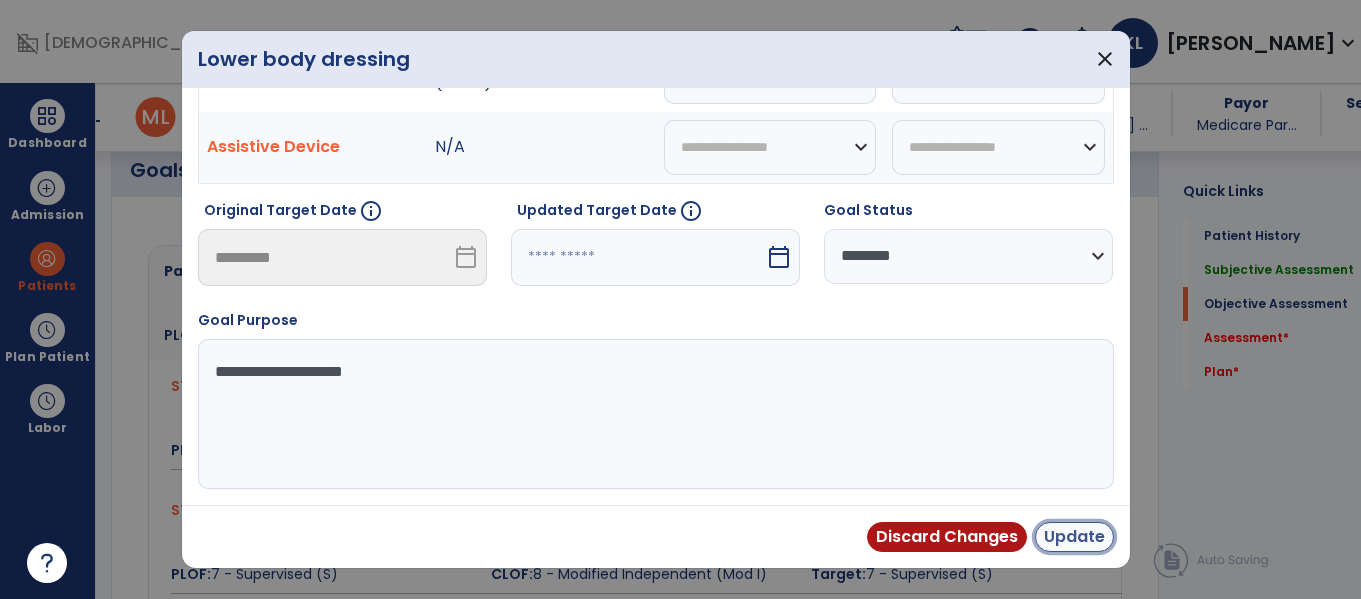 click on "Update" at bounding box center (1074, 537) 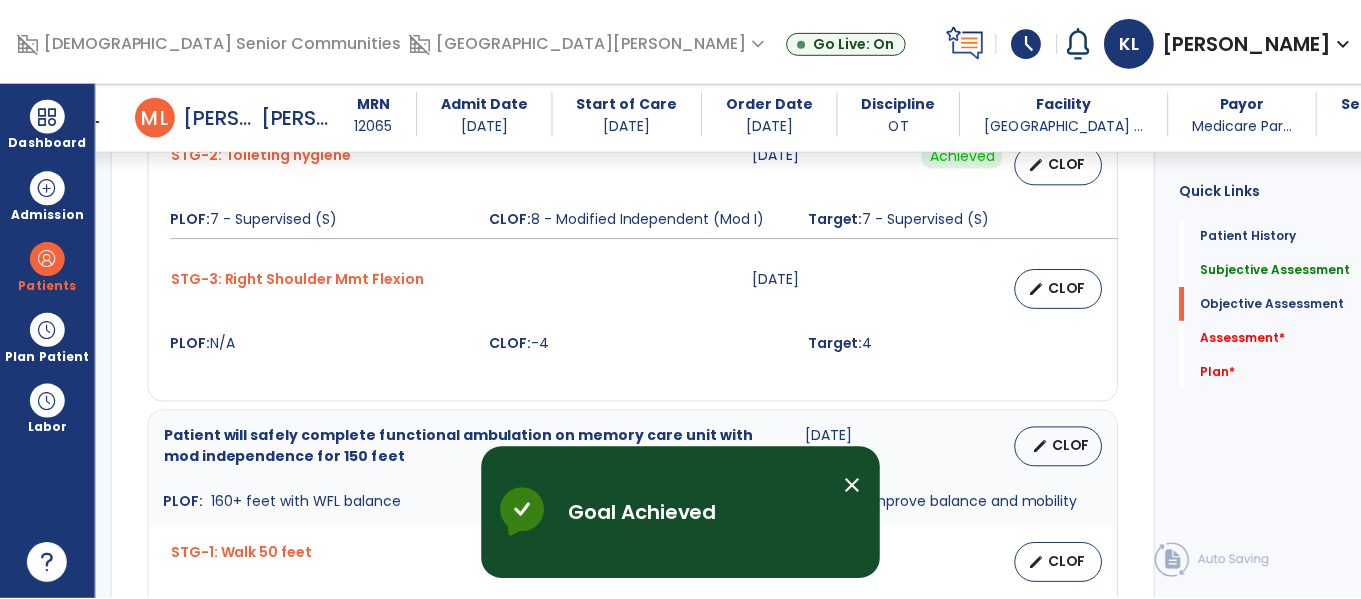 scroll, scrollTop: 1161, scrollLeft: 0, axis: vertical 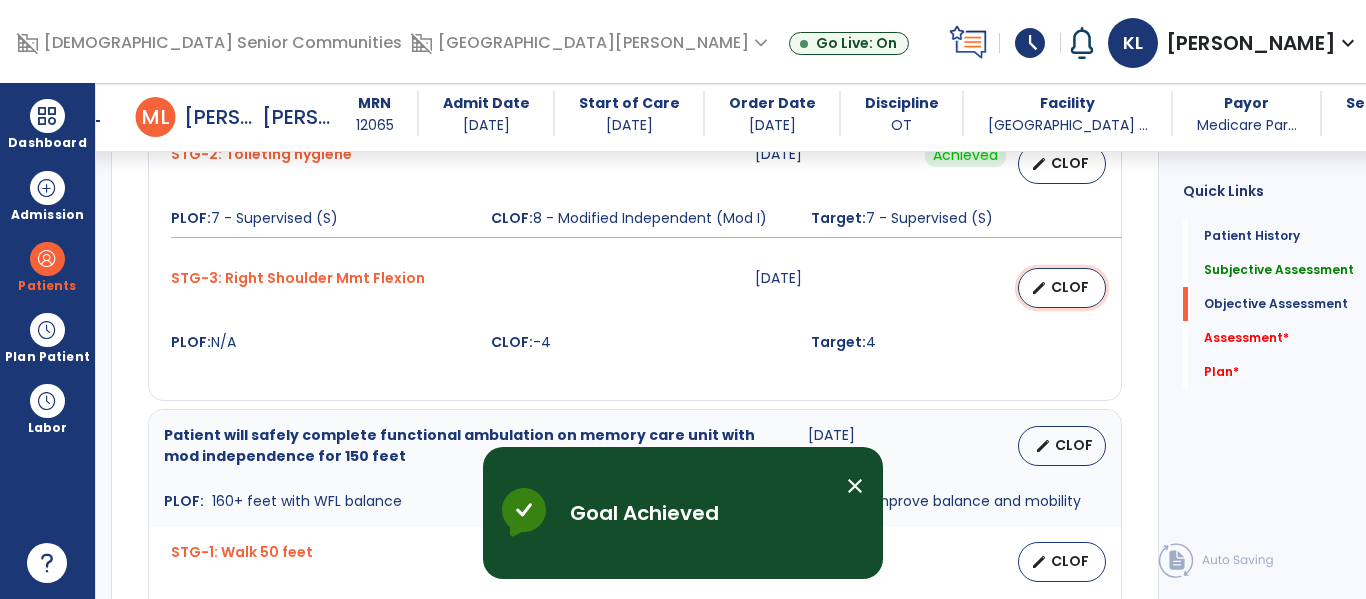 click on "edit   CLOF" at bounding box center (1062, 288) 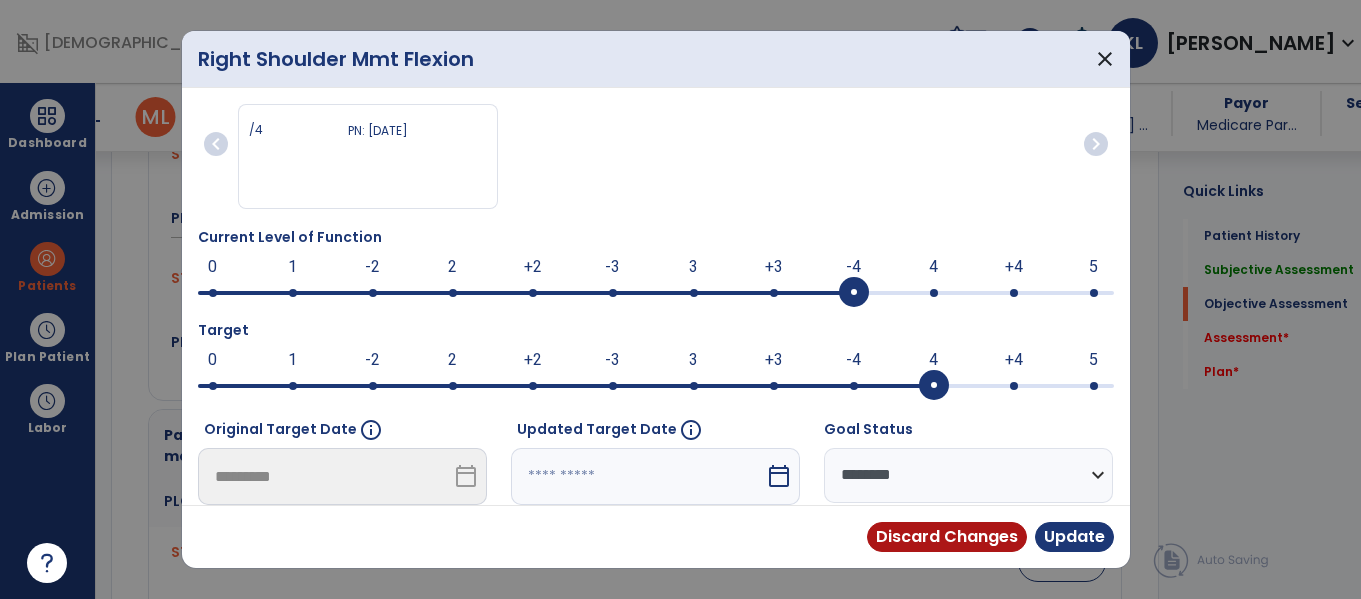 scroll, scrollTop: 1161, scrollLeft: 0, axis: vertical 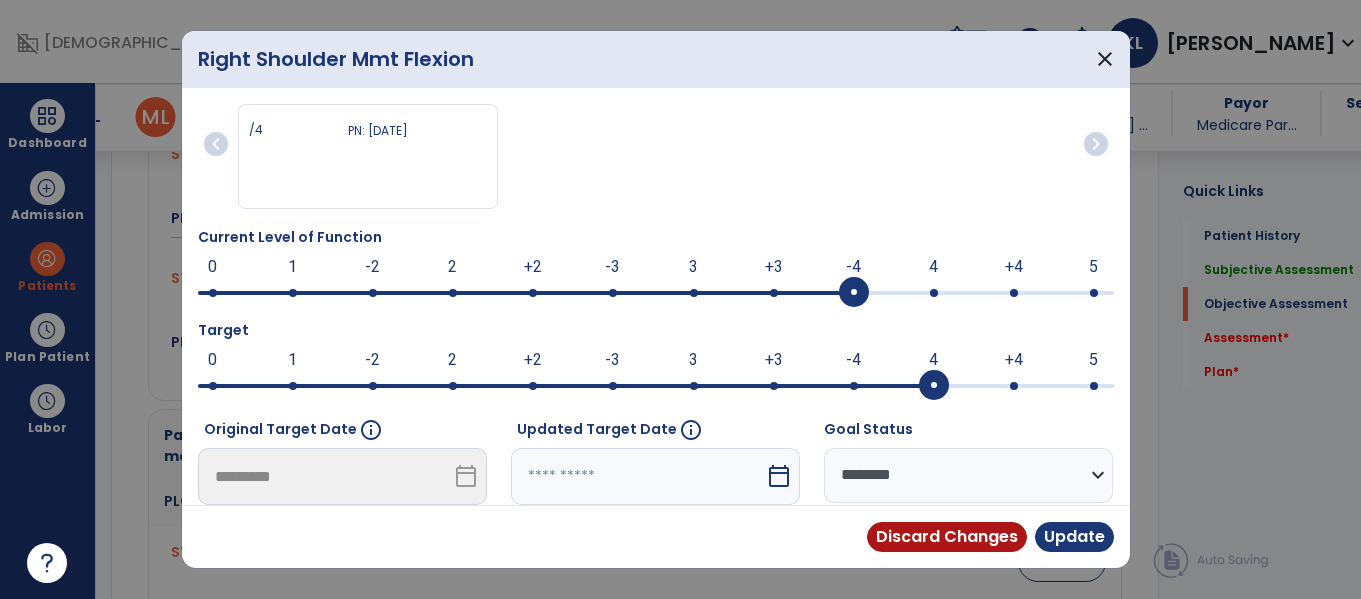 click at bounding box center (934, 293) 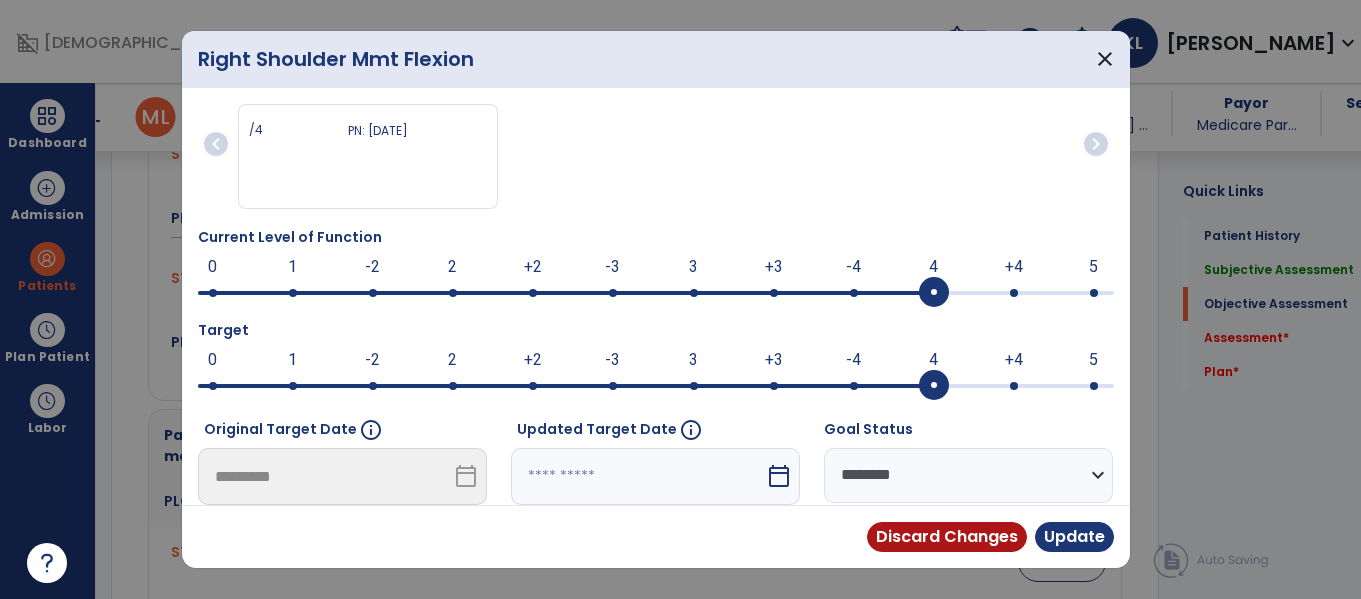click at bounding box center (1014, 386) 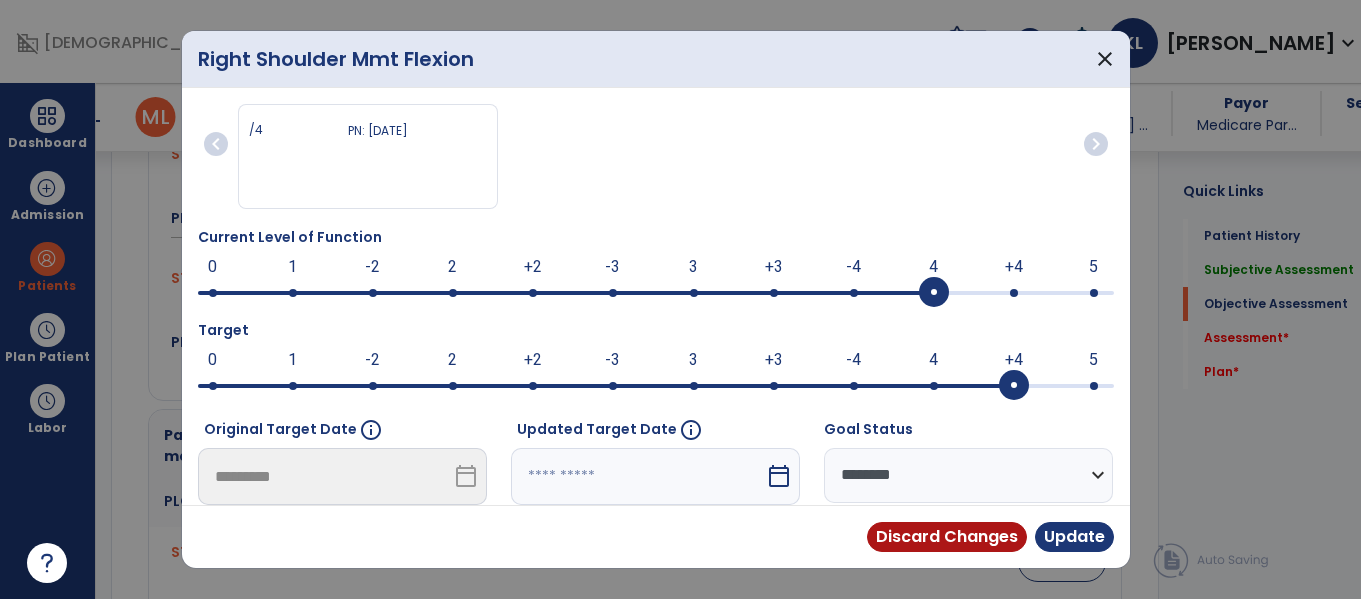 click on "calendar_today" at bounding box center [779, 476] 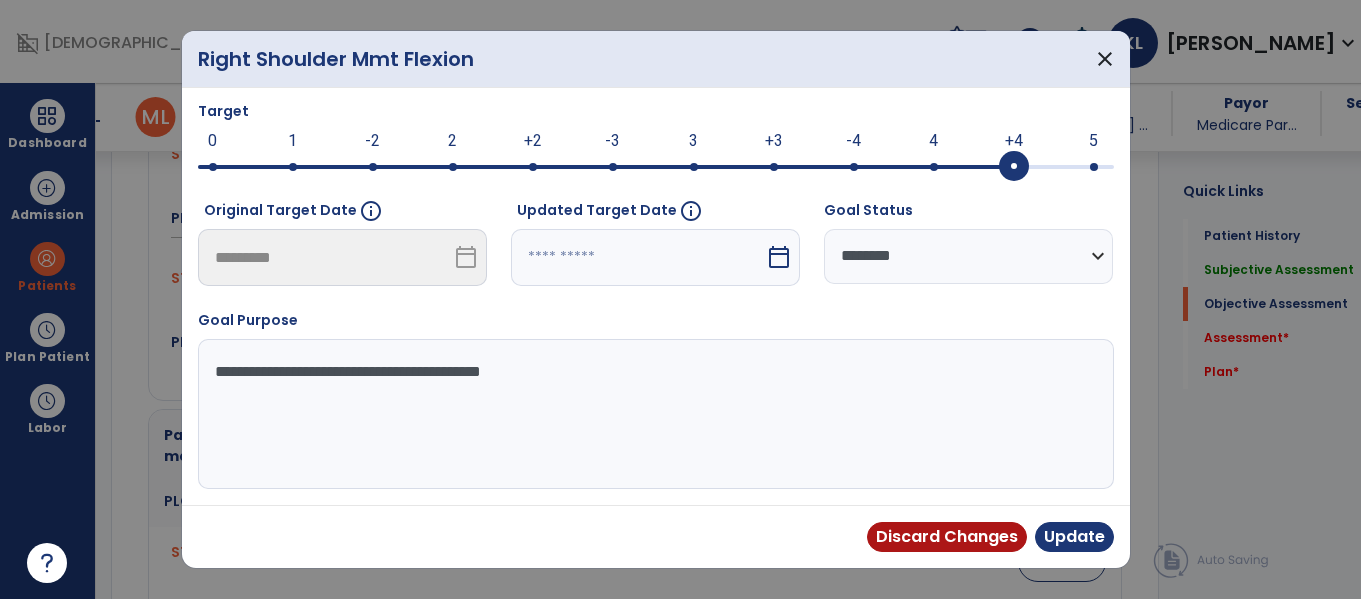 select on "*" 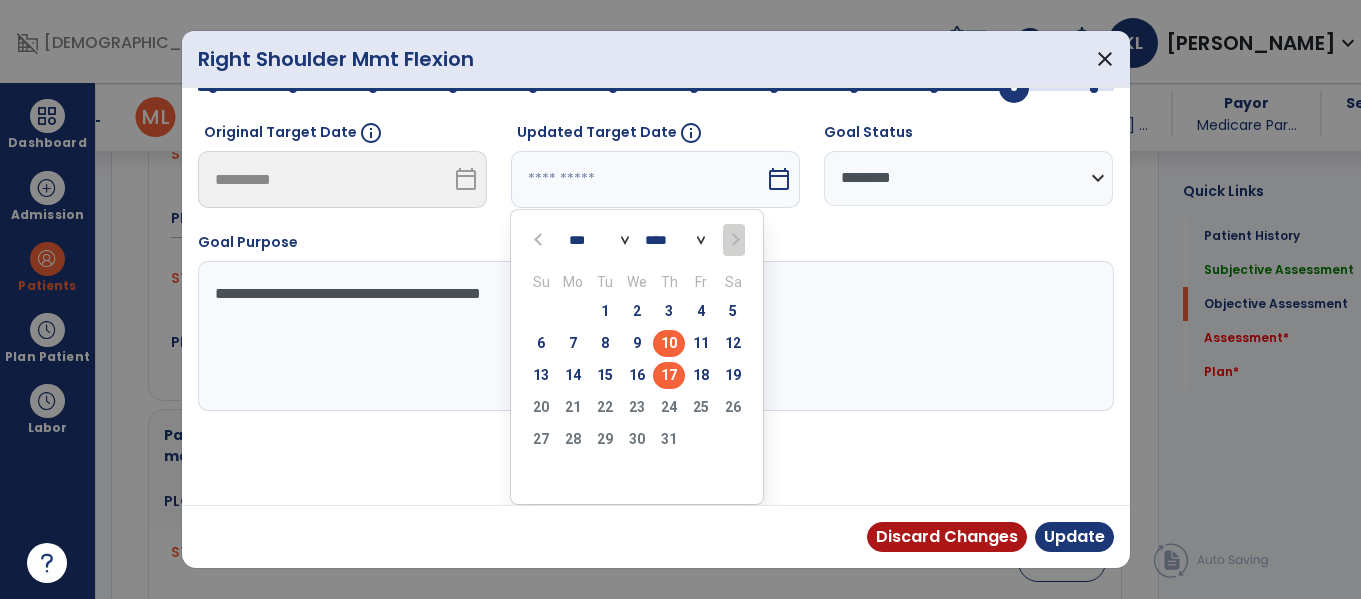 click on "17" at bounding box center [669, 375] 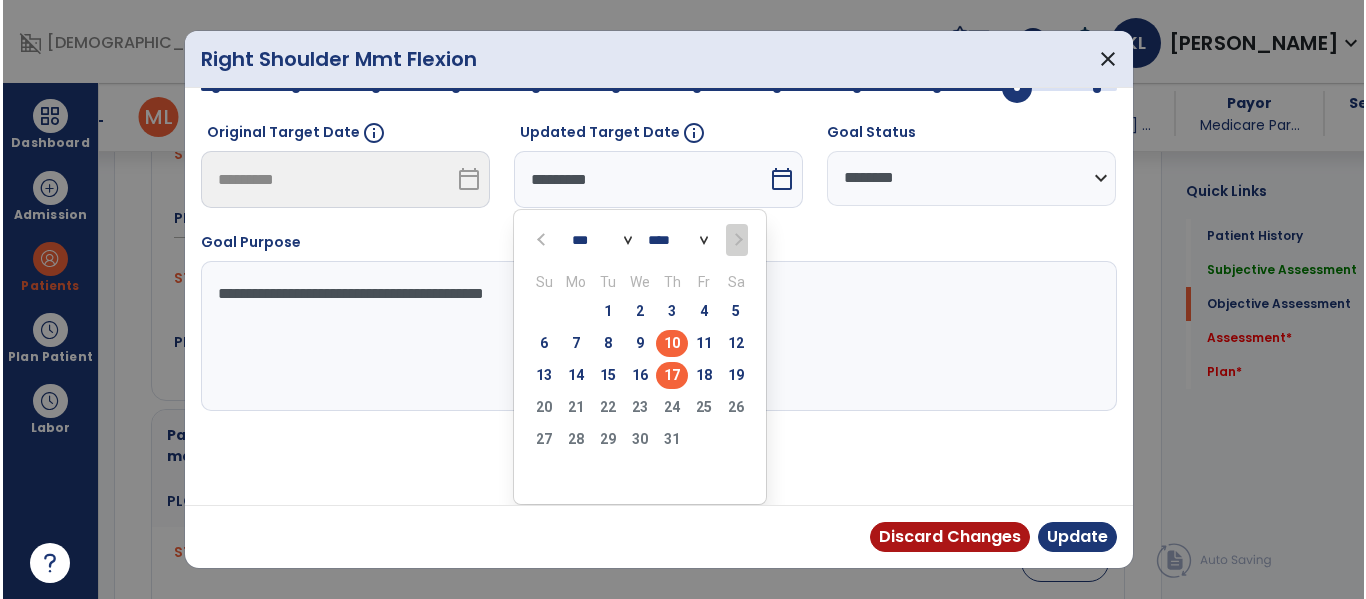 scroll, scrollTop: 219, scrollLeft: 0, axis: vertical 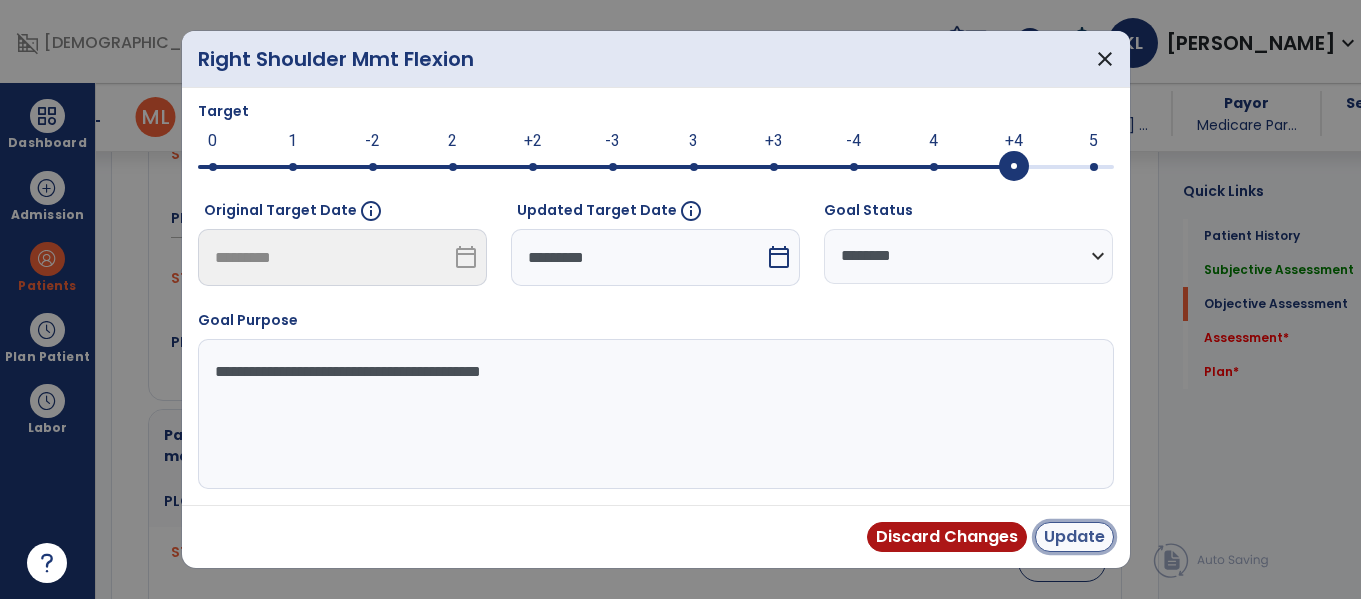 click on "Update" at bounding box center [1074, 537] 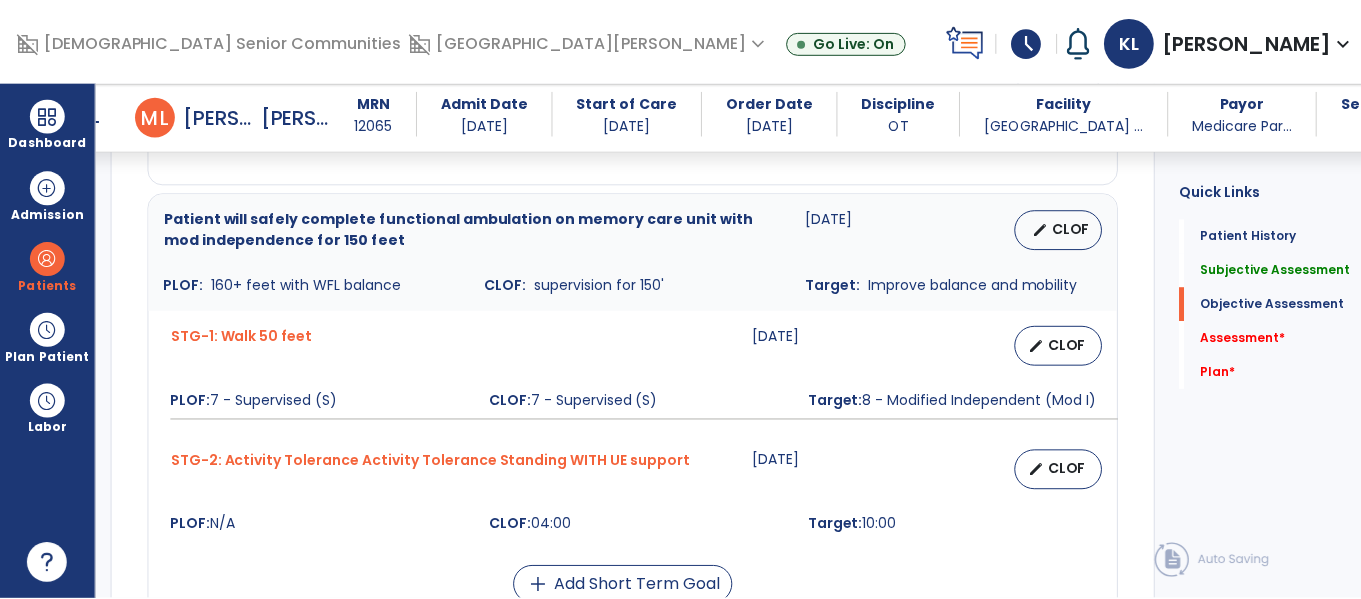 scroll, scrollTop: 1378, scrollLeft: 0, axis: vertical 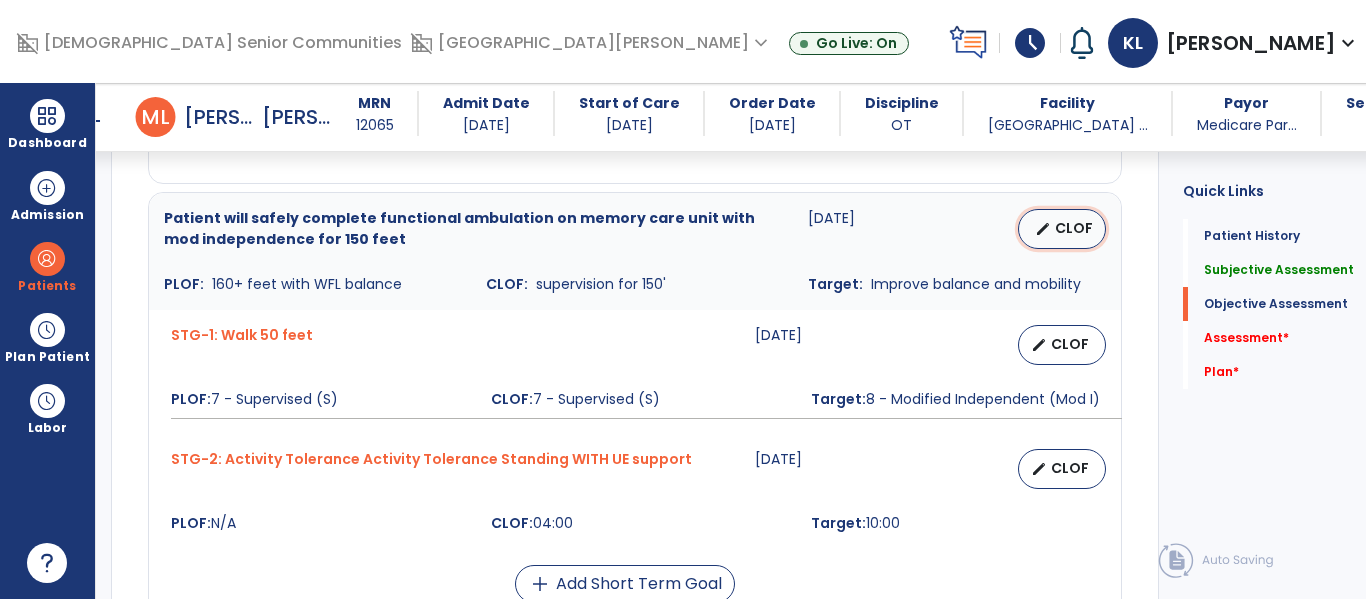 click on "CLOF" at bounding box center (1074, 228) 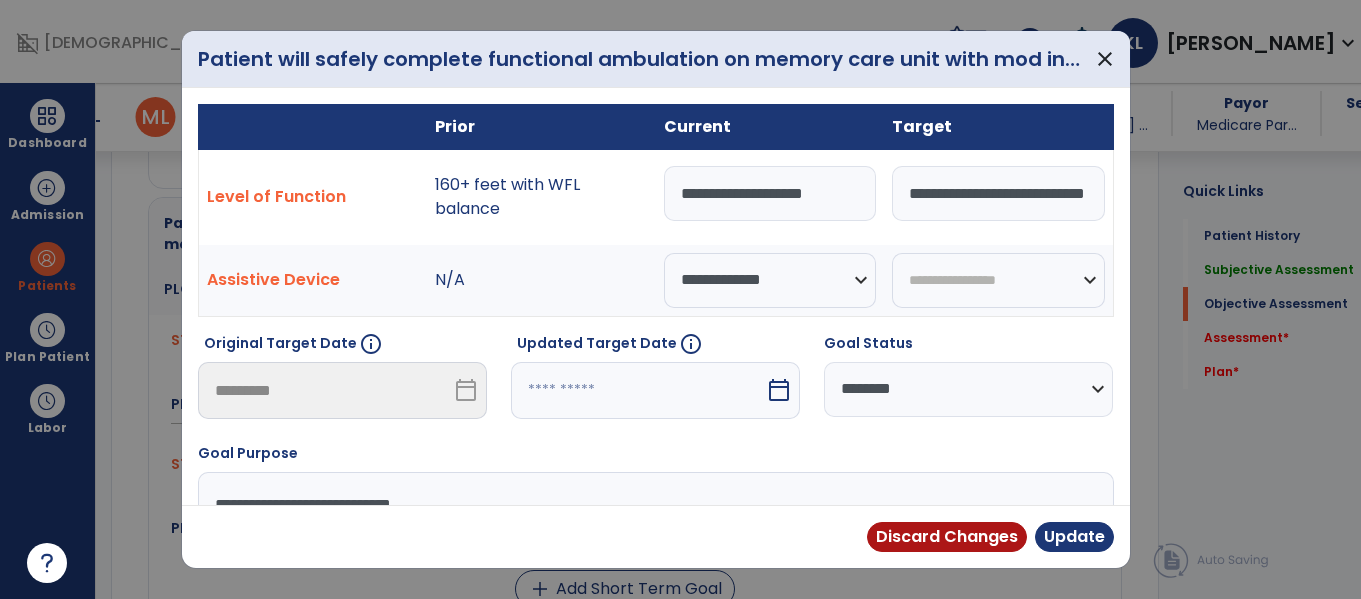 scroll, scrollTop: 1378, scrollLeft: 0, axis: vertical 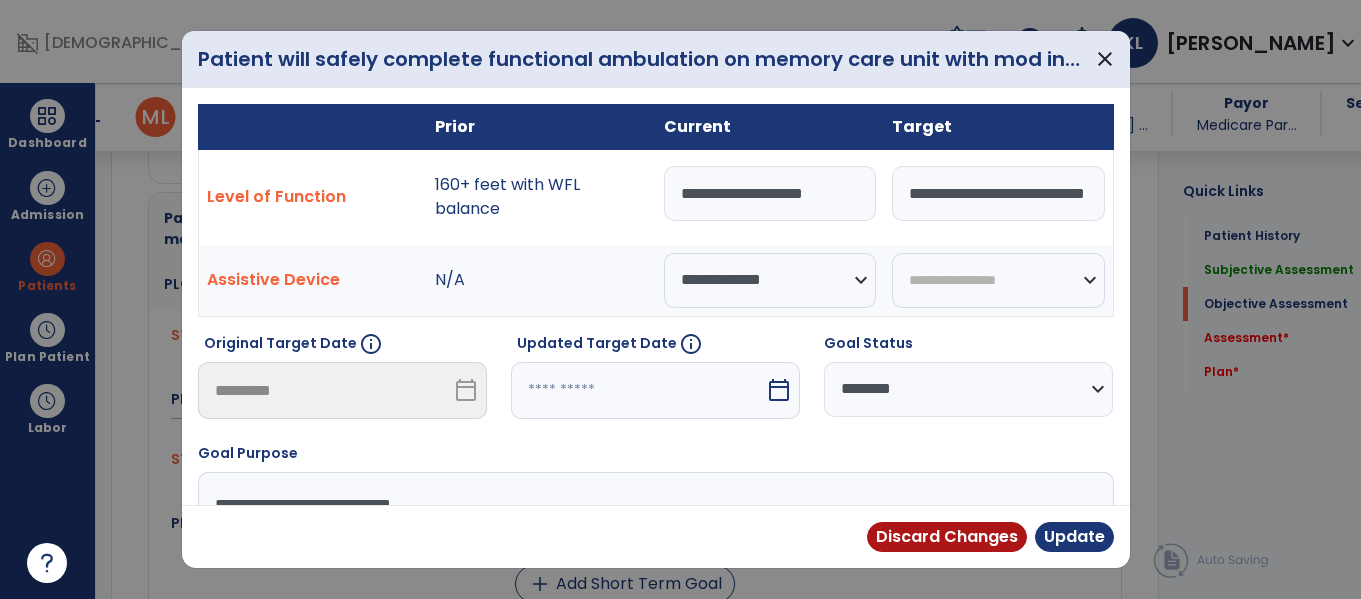 click on "**********" at bounding box center [770, 193] 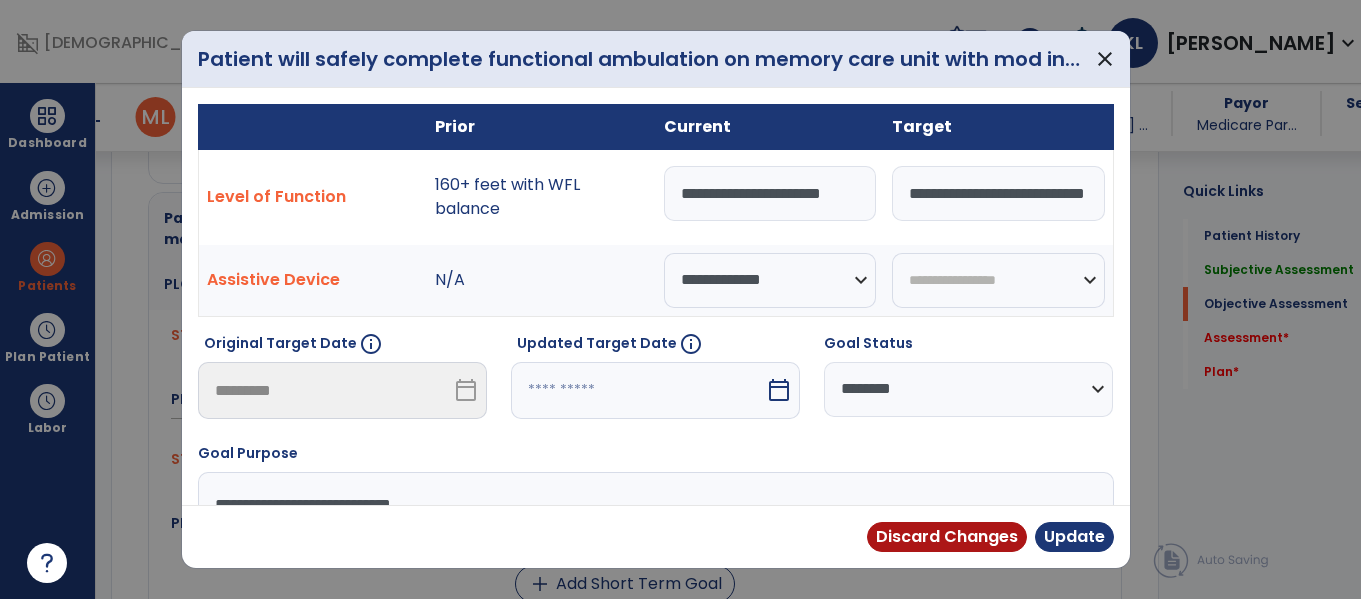 scroll, scrollTop: 0, scrollLeft: 7, axis: horizontal 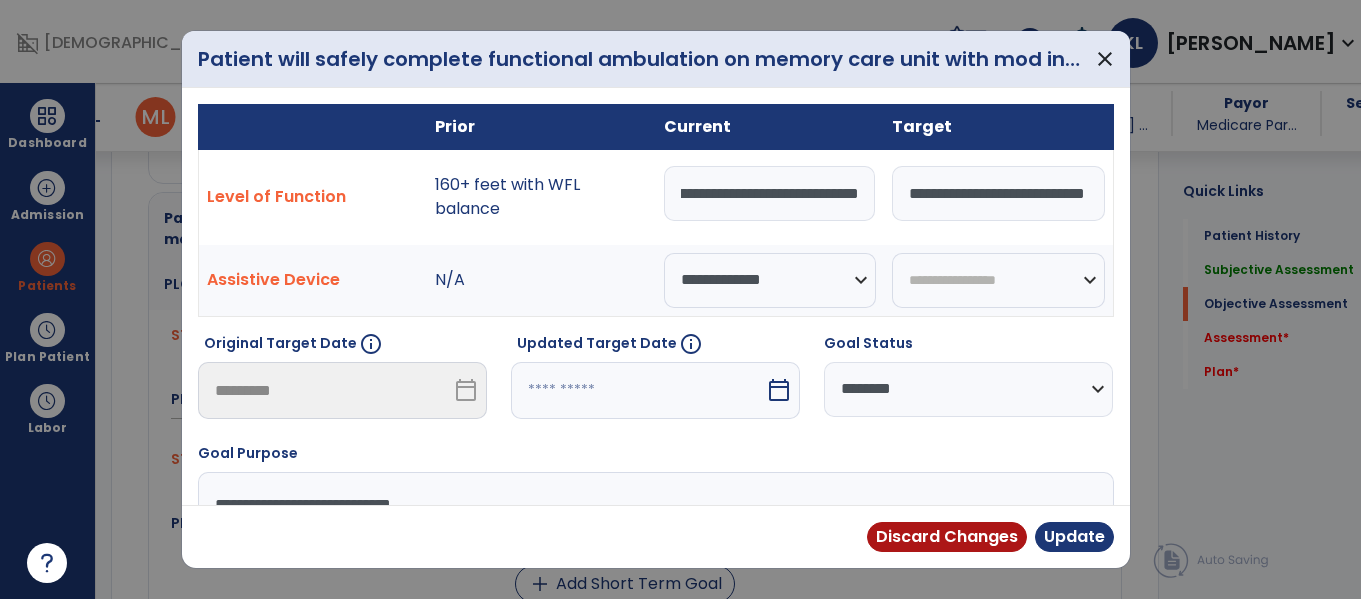 type on "**********" 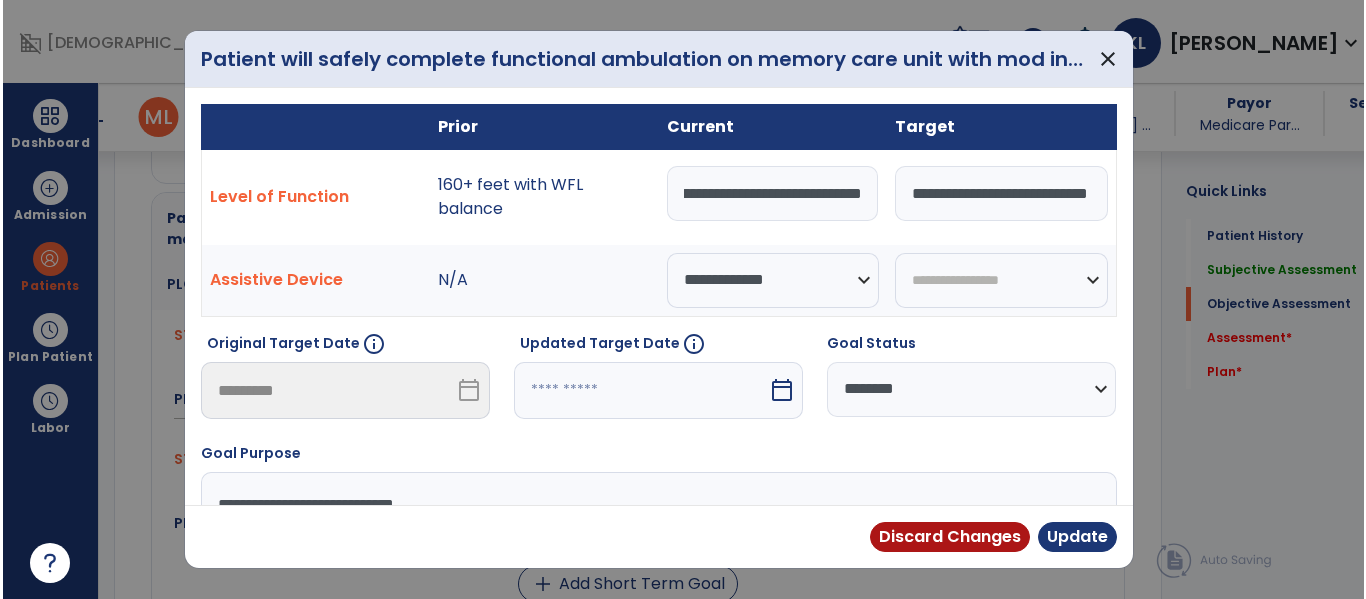 scroll, scrollTop: 0, scrollLeft: 91, axis: horizontal 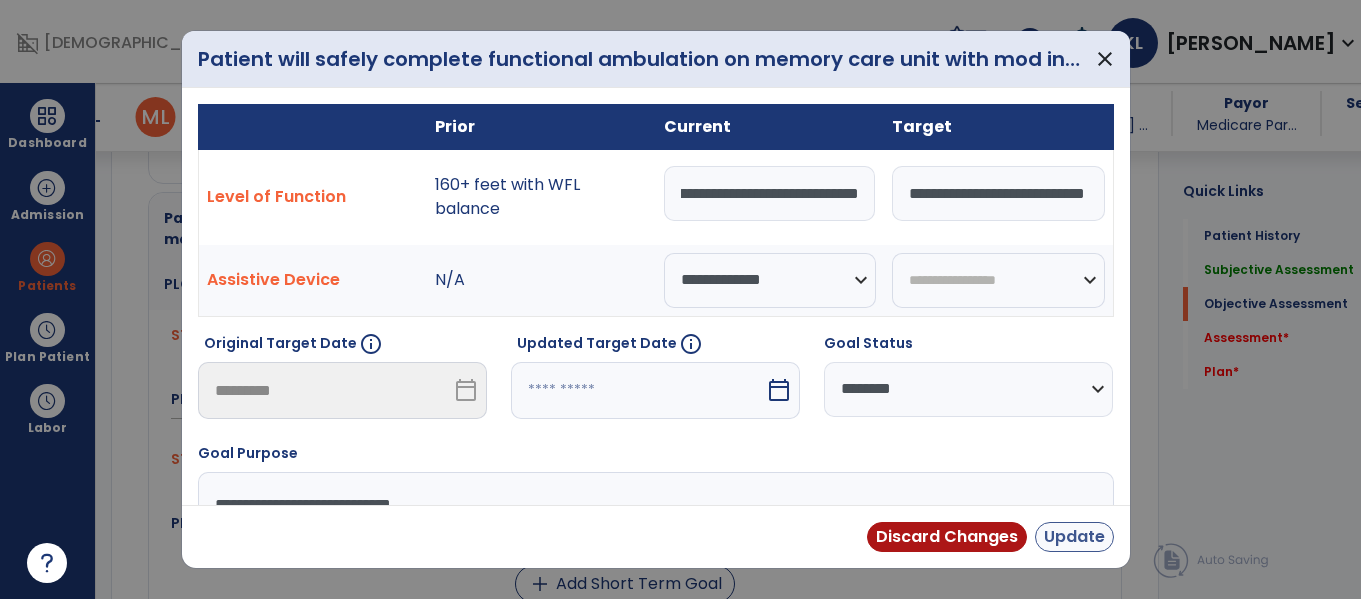click on "Update" at bounding box center [1074, 537] 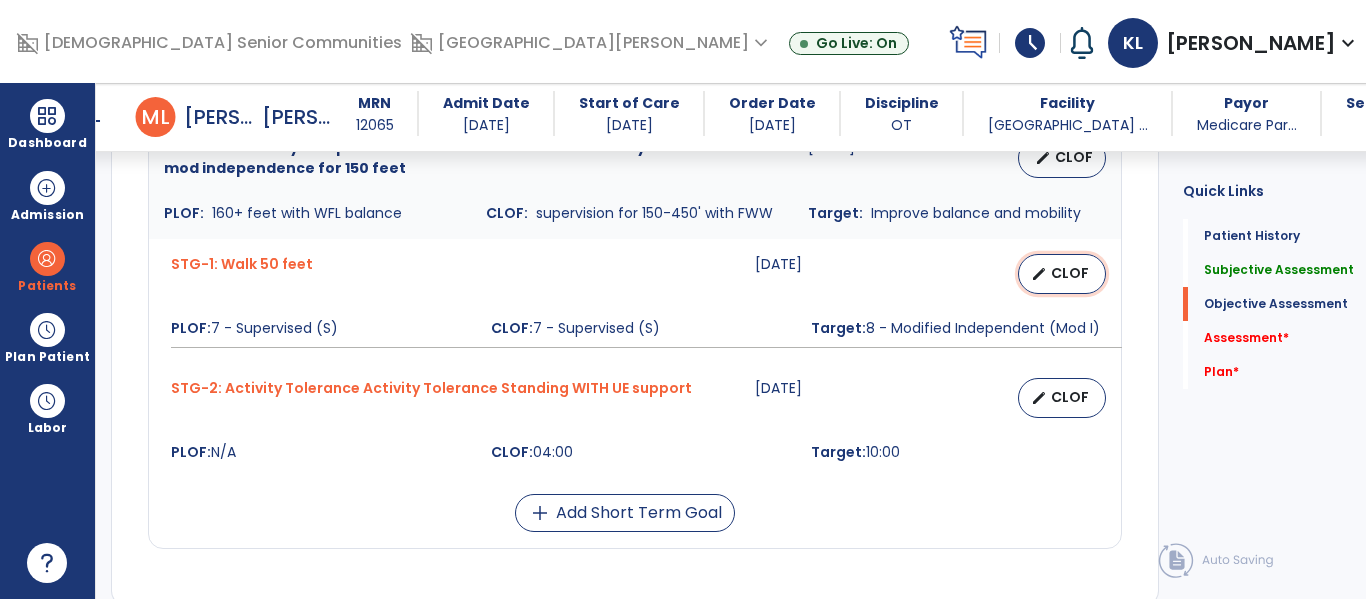 click on "edit   CLOF" at bounding box center (1062, 274) 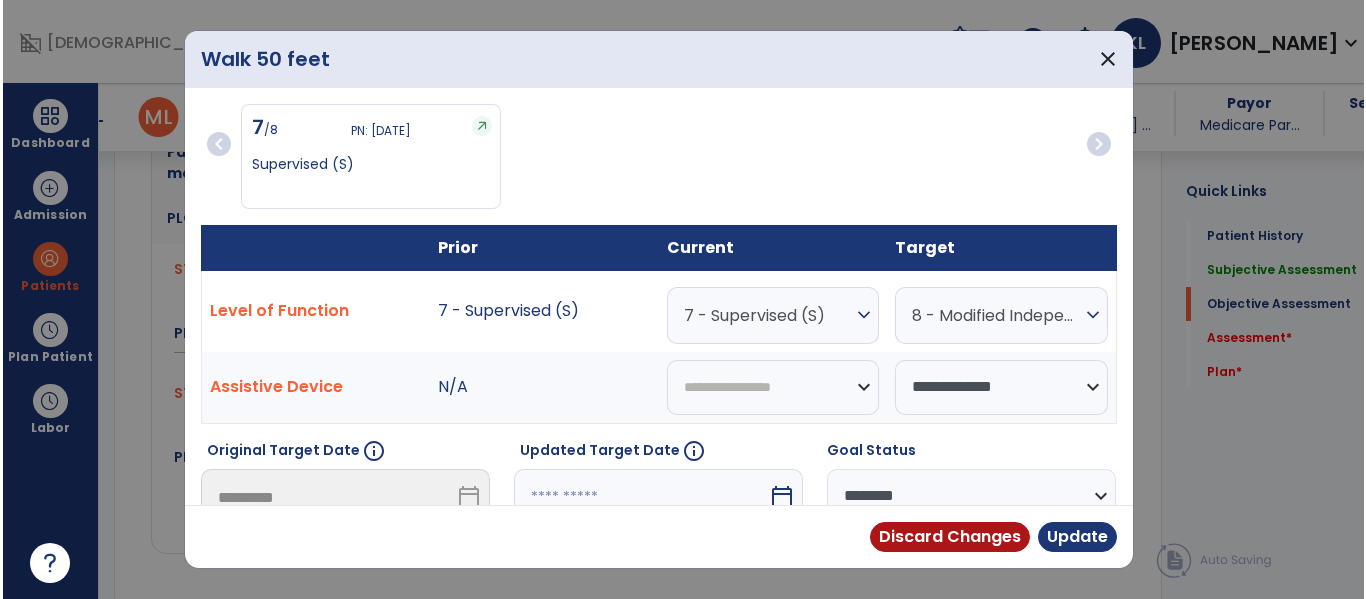 scroll, scrollTop: 1449, scrollLeft: 0, axis: vertical 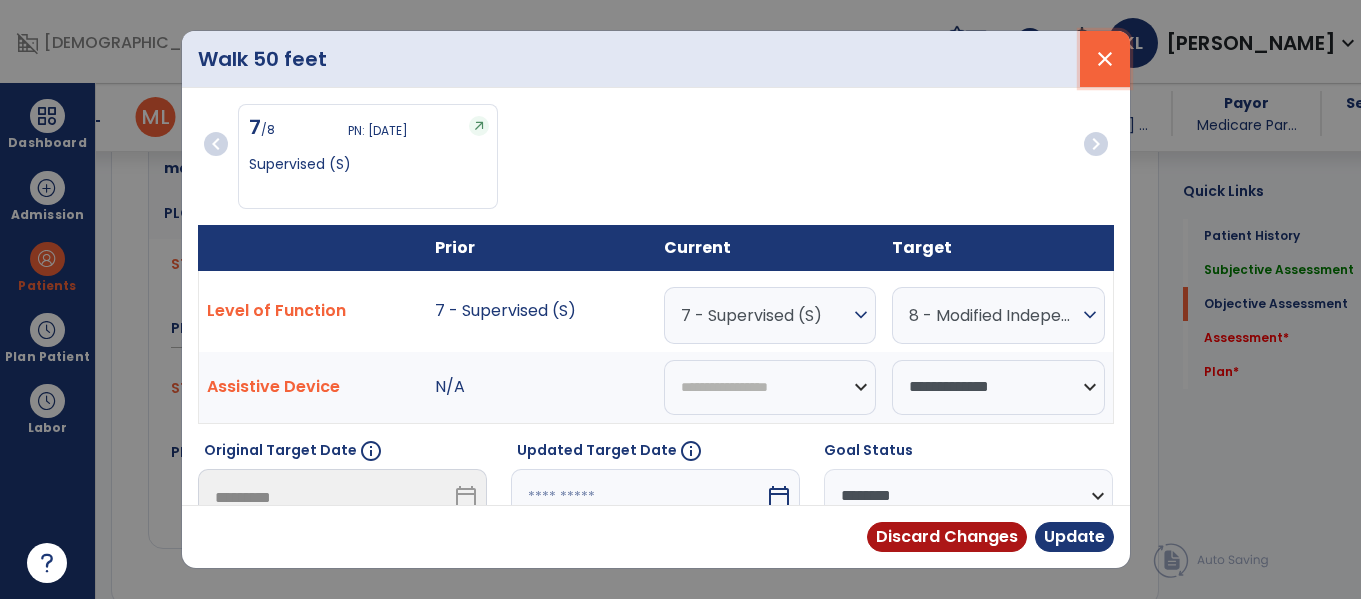 click on "close" at bounding box center (1105, 59) 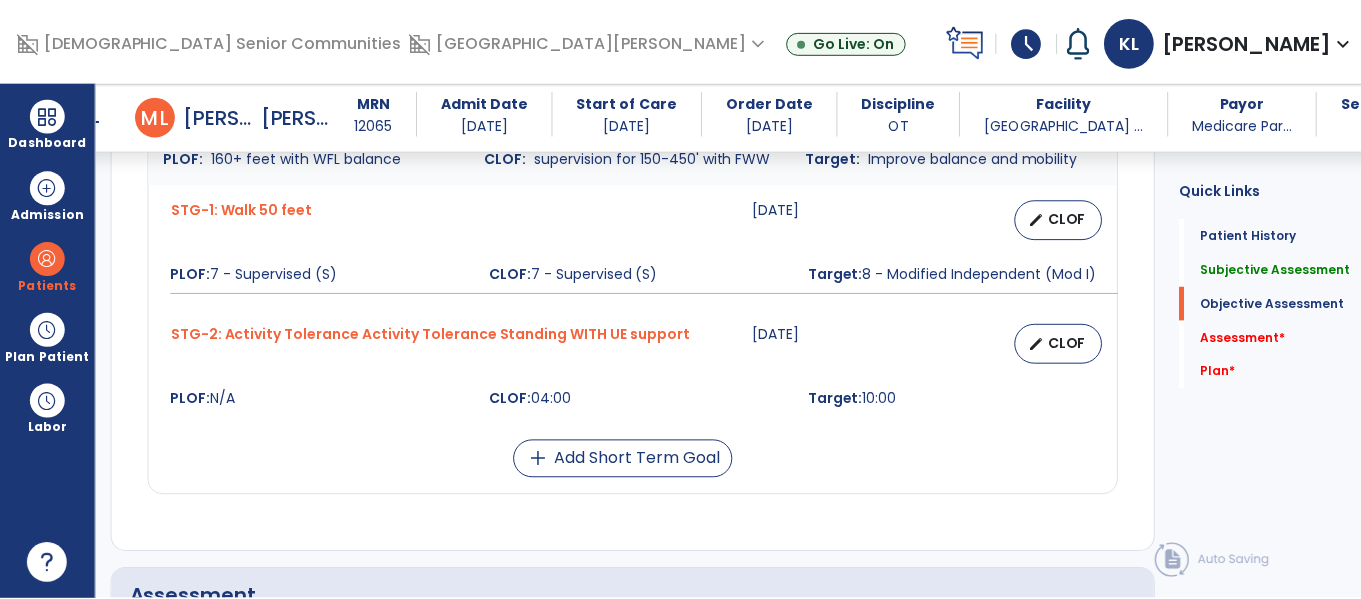 scroll, scrollTop: 1508, scrollLeft: 0, axis: vertical 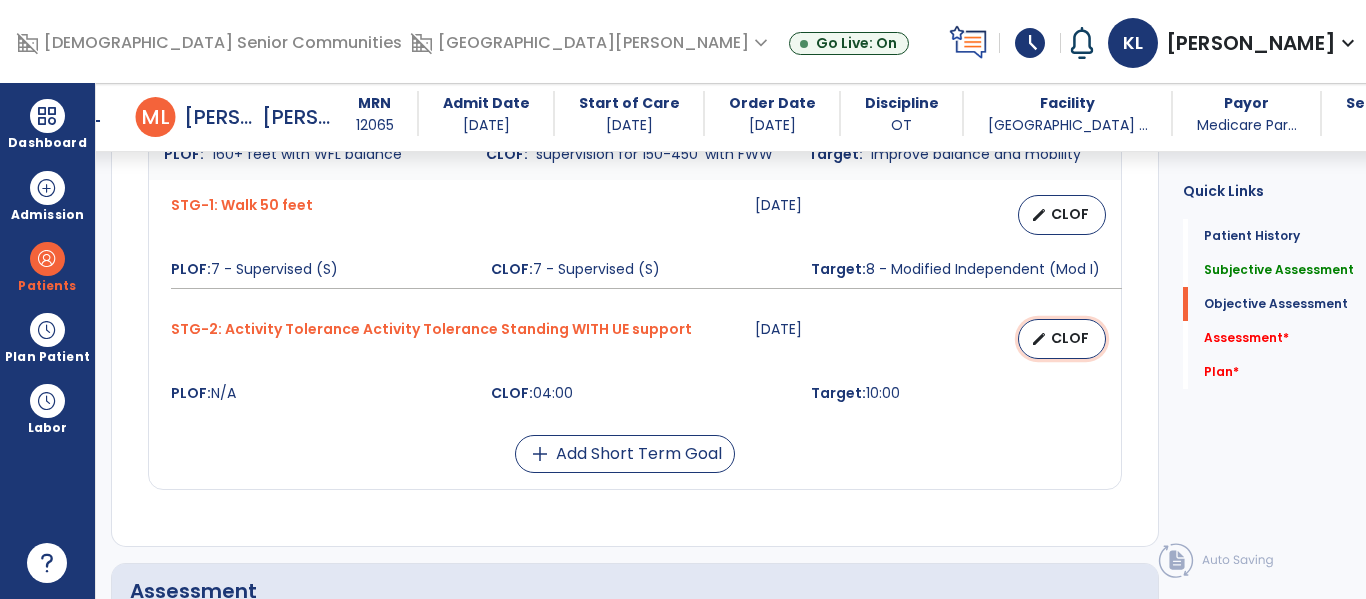 click on "CLOF" at bounding box center [1070, 338] 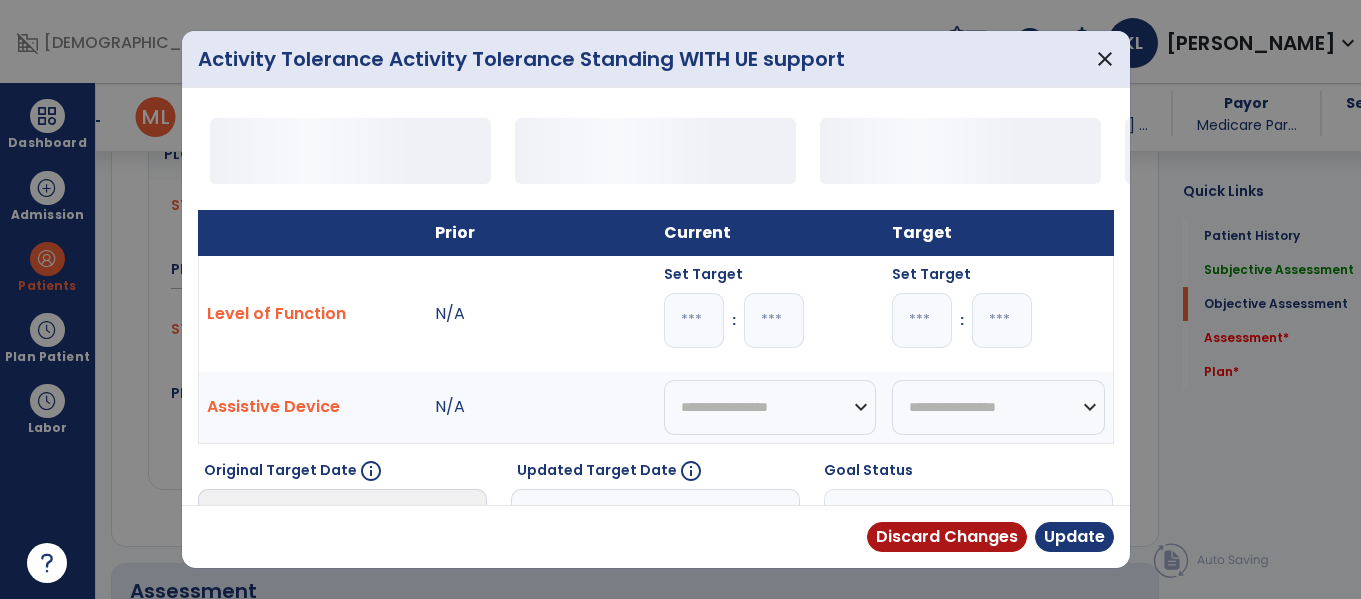 scroll, scrollTop: 1508, scrollLeft: 0, axis: vertical 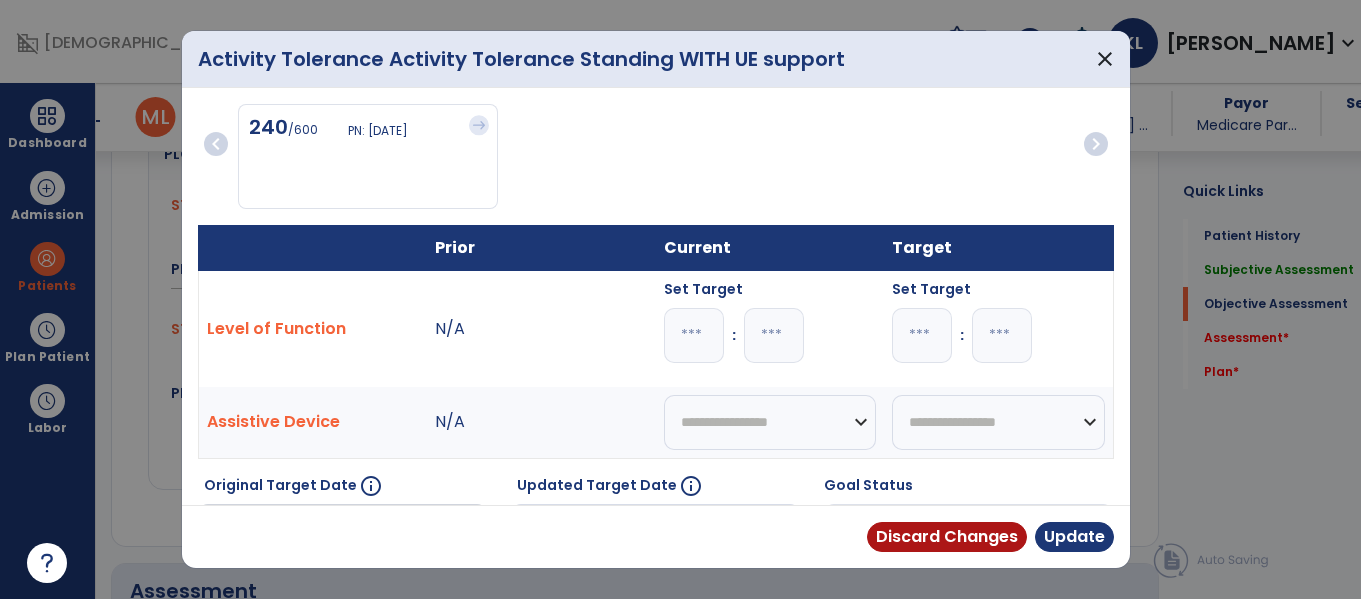 click on "*" at bounding box center (694, 335) 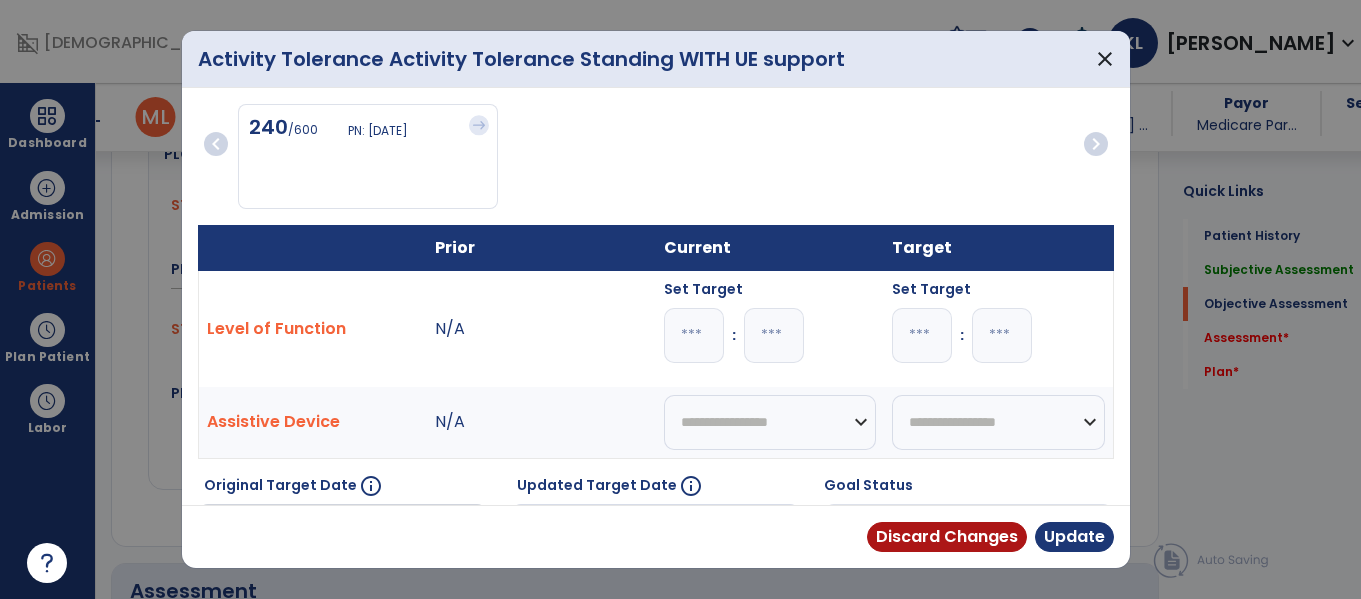 type on "*" 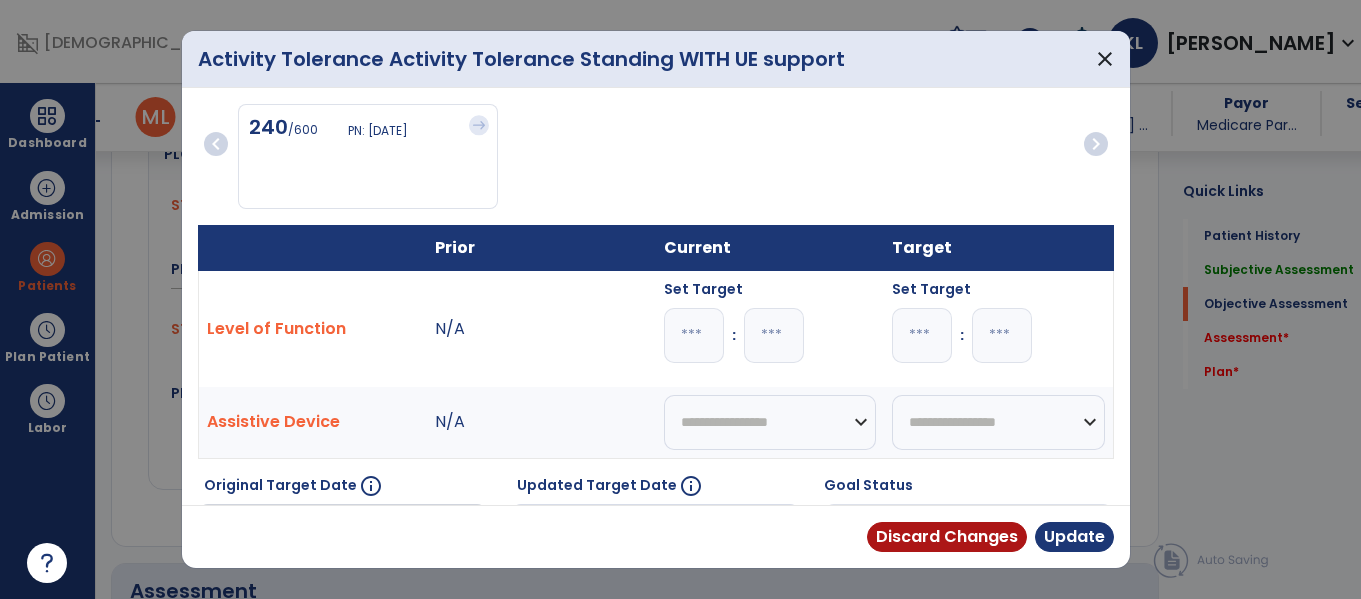 click on "Discard Changes  Update" at bounding box center (656, 536) 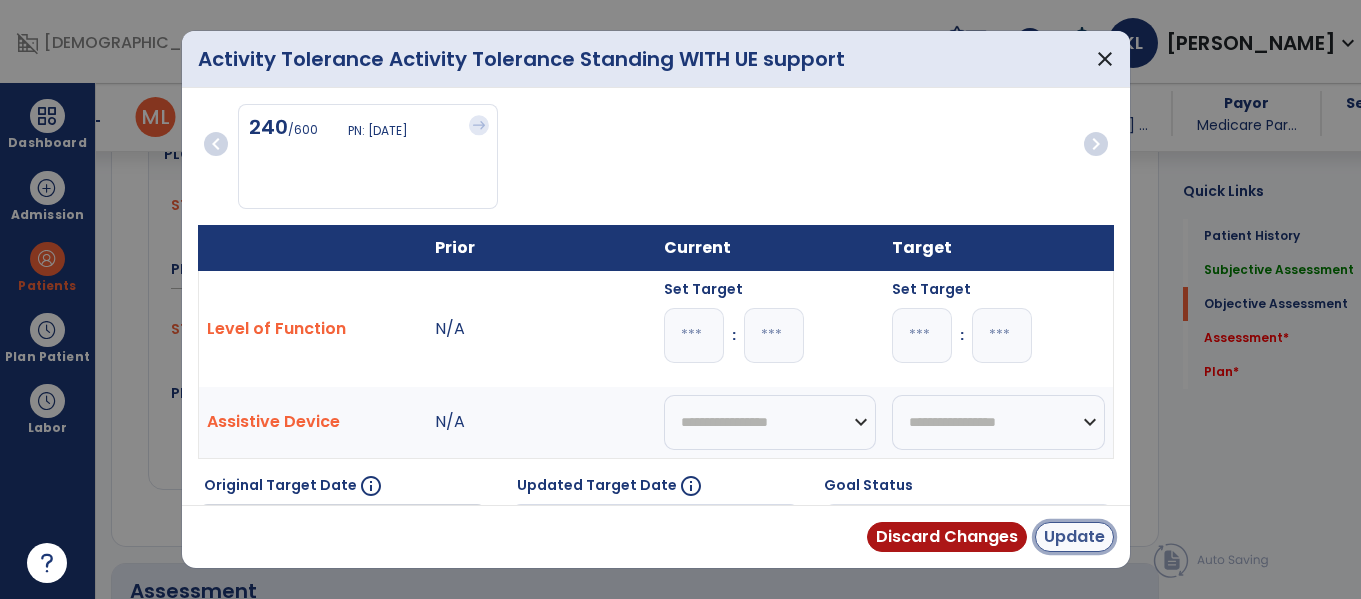 click on "Update" at bounding box center [1074, 537] 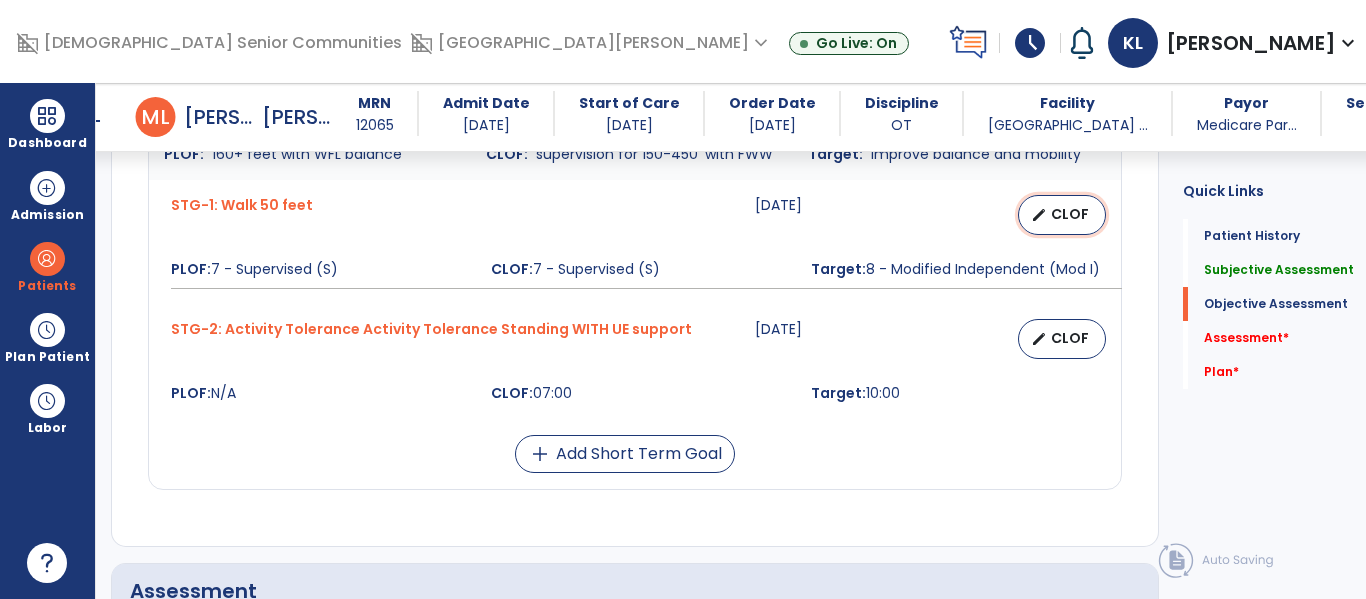 click on "CLOF" at bounding box center (1070, 214) 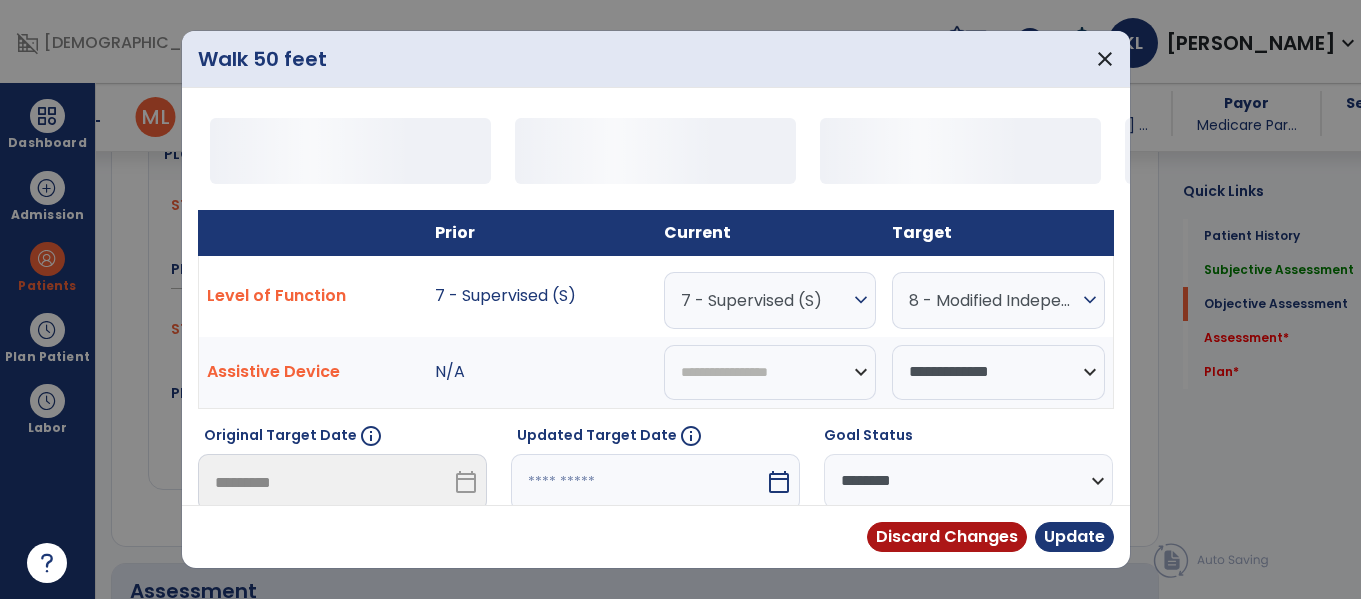 scroll, scrollTop: 1508, scrollLeft: 0, axis: vertical 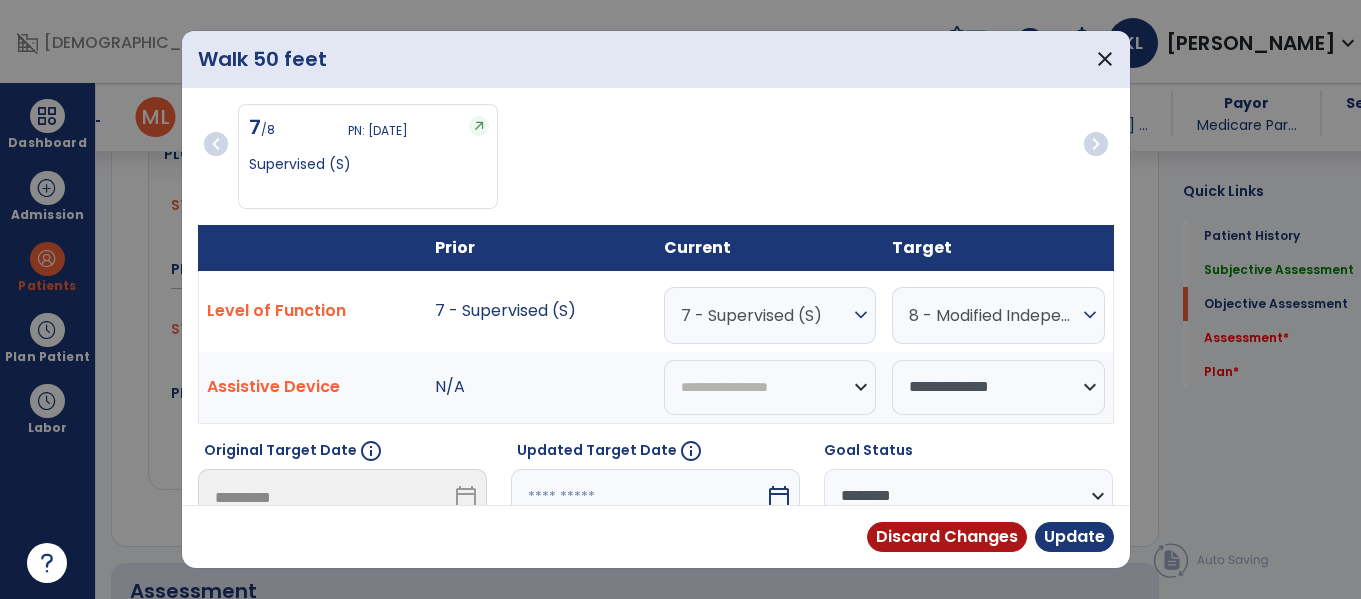 click on "7 - Supervised (S)" at bounding box center [765, 315] 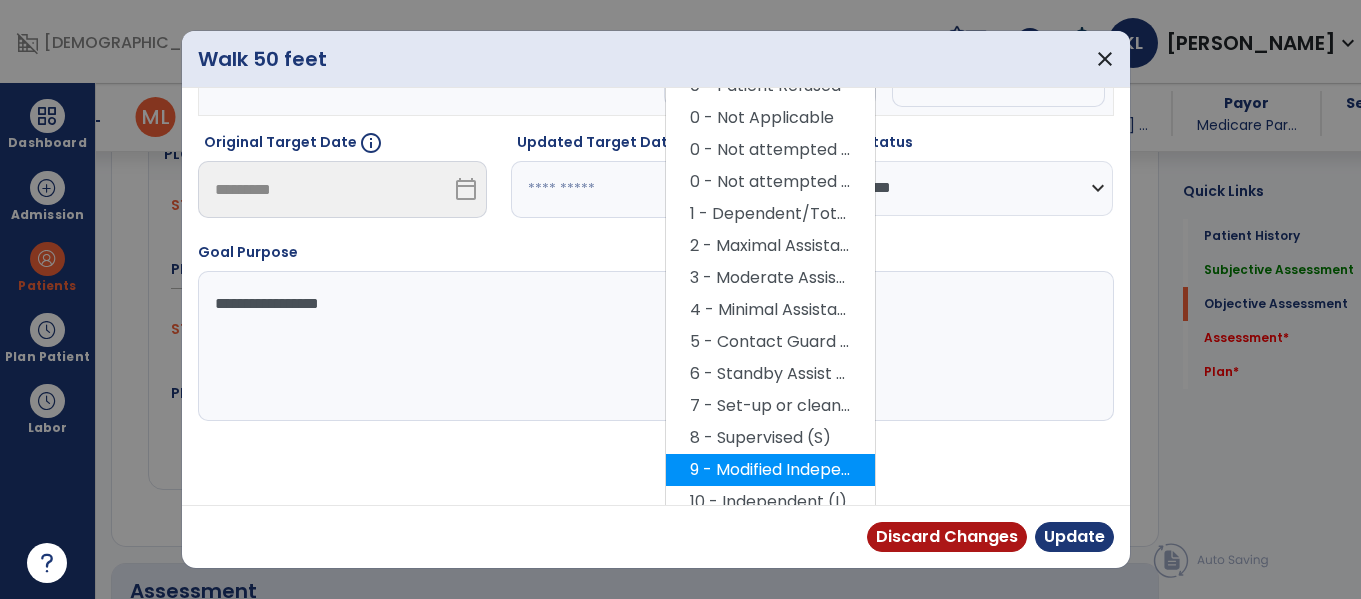 click on "9 - Modified Independent (Mod I)" at bounding box center (770, 470) 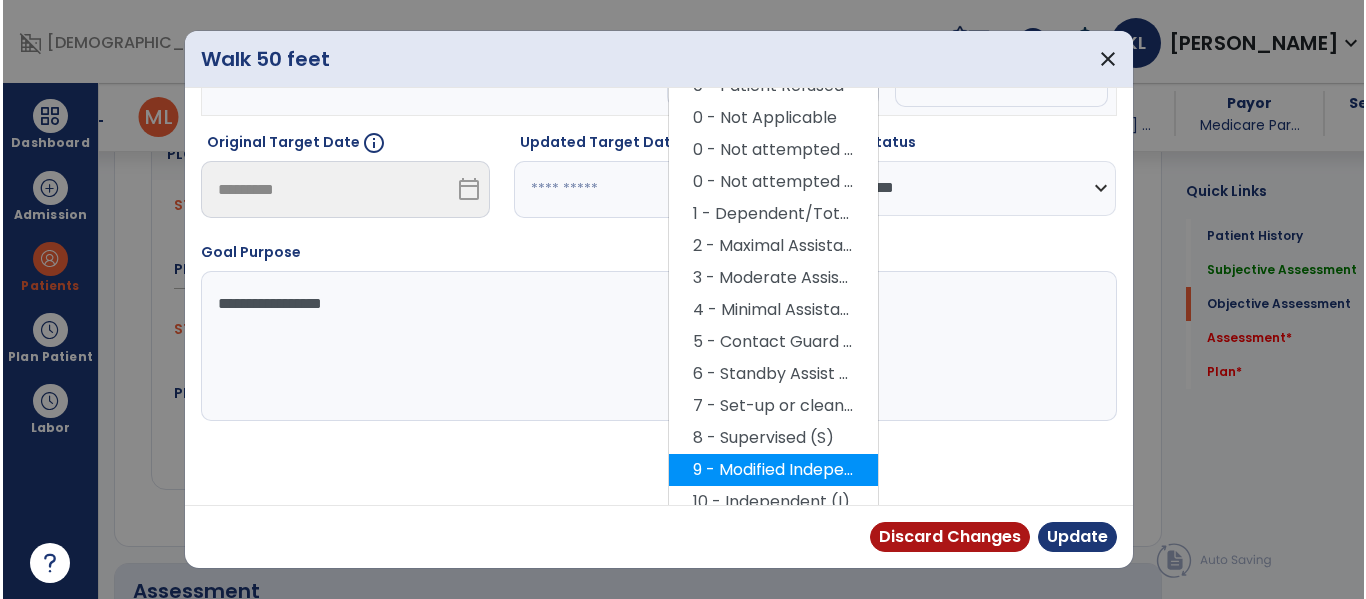 scroll, scrollTop: 240, scrollLeft: 0, axis: vertical 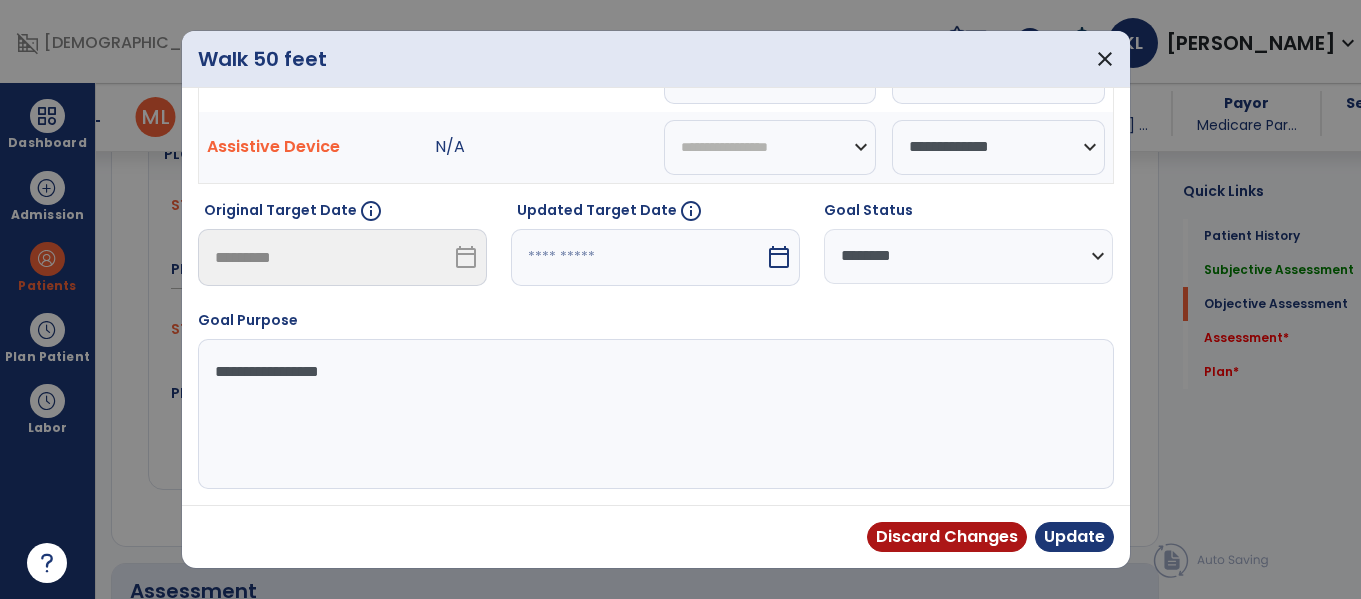 click on "**********" at bounding box center (968, 256) 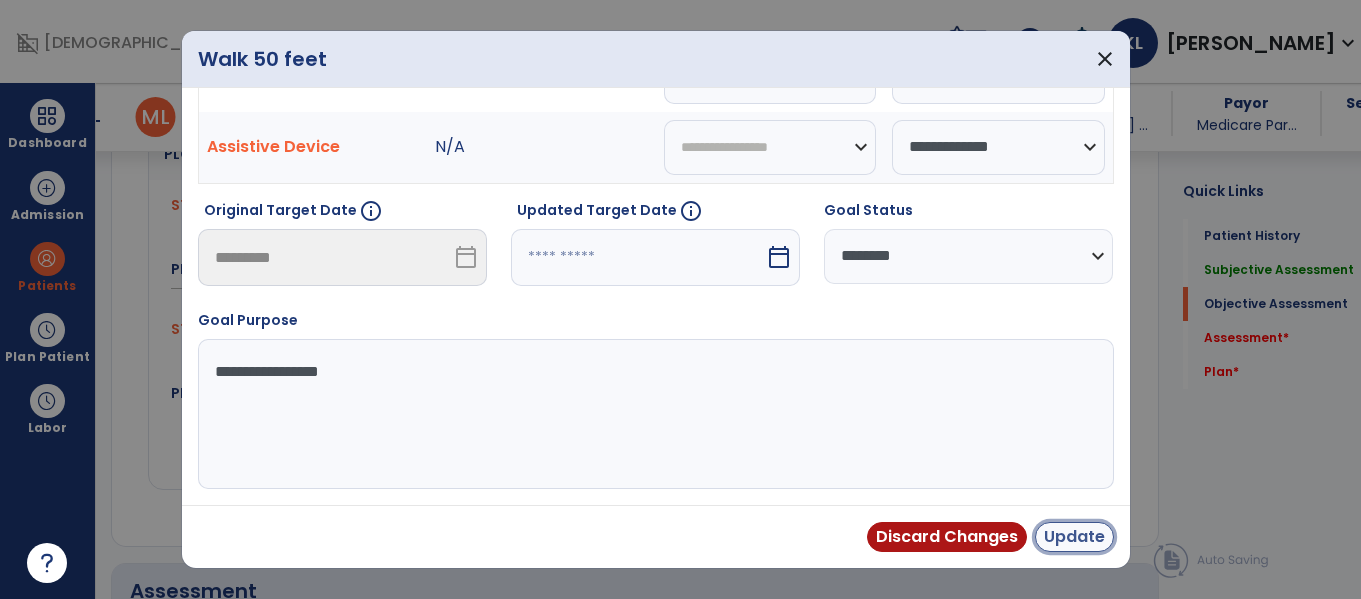 click on "Update" at bounding box center (1074, 537) 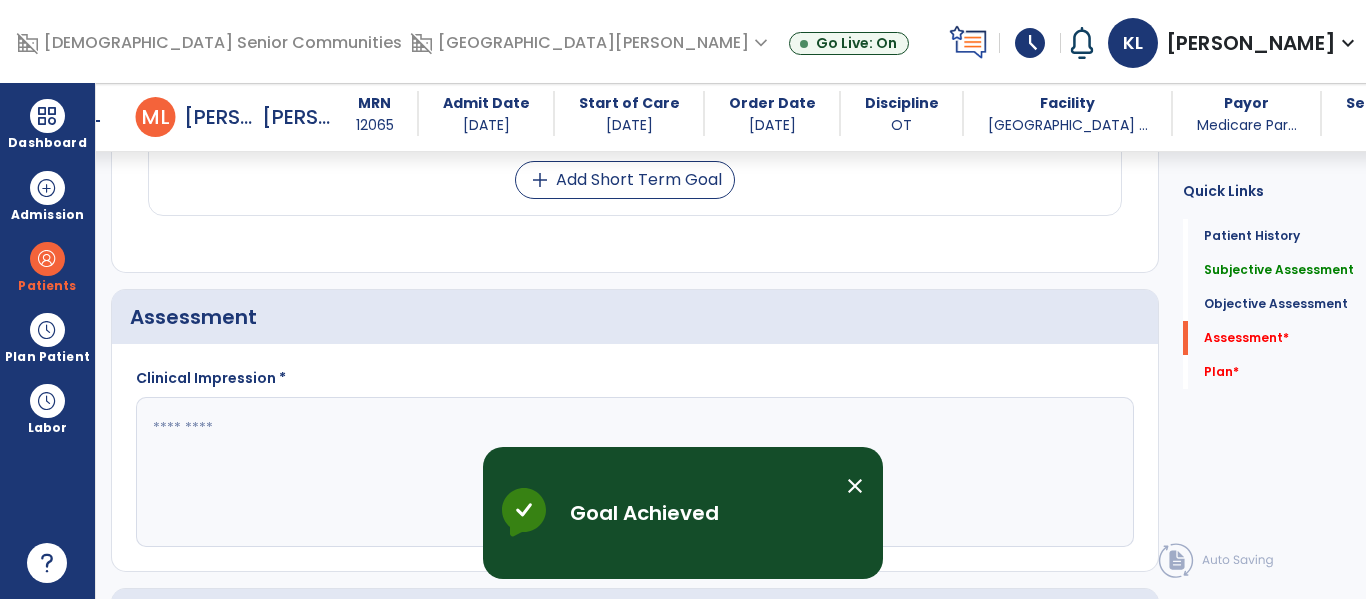 scroll, scrollTop: 1824, scrollLeft: 0, axis: vertical 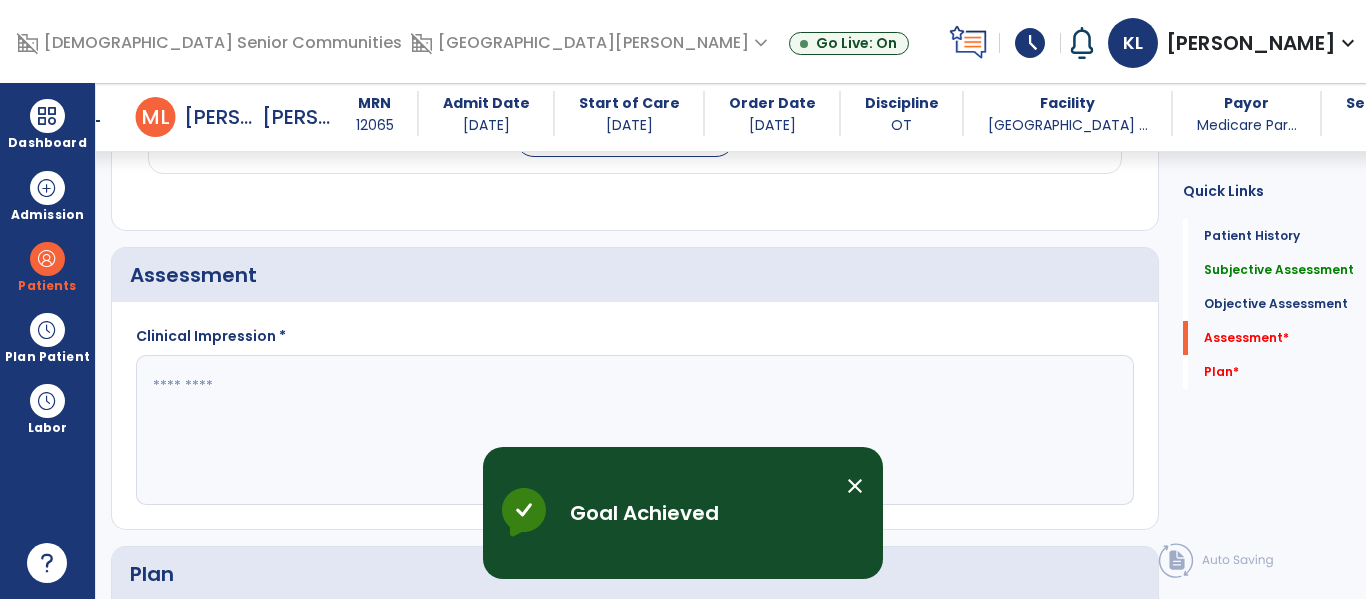click 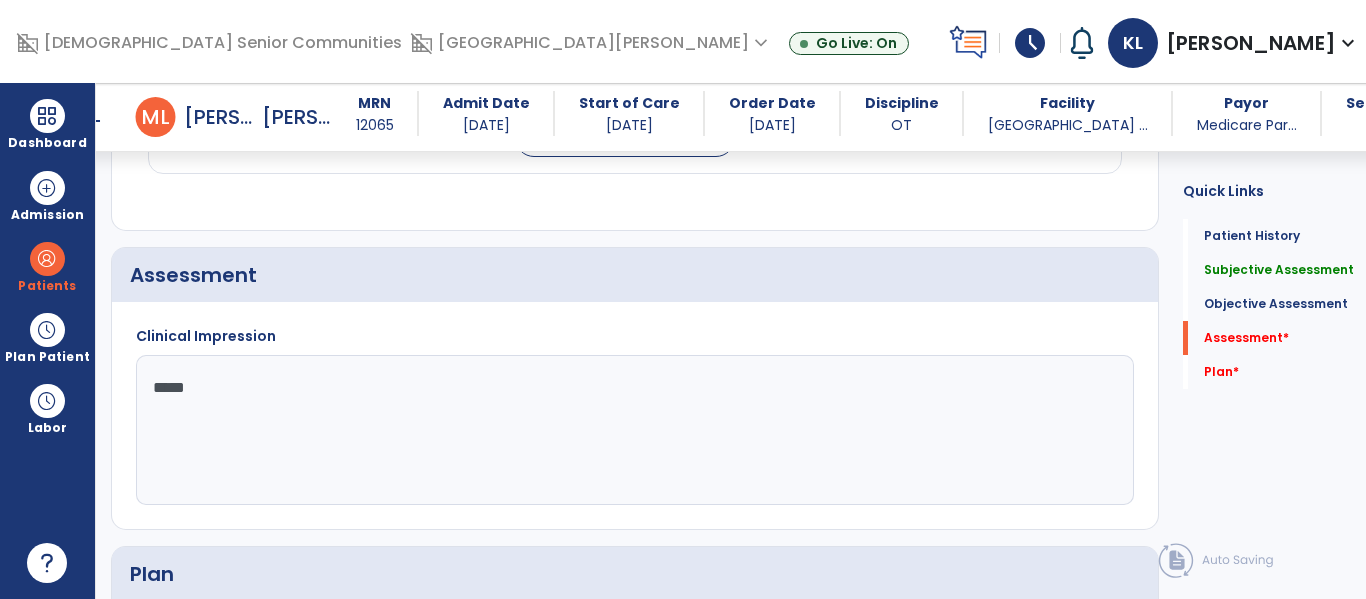 type on "******" 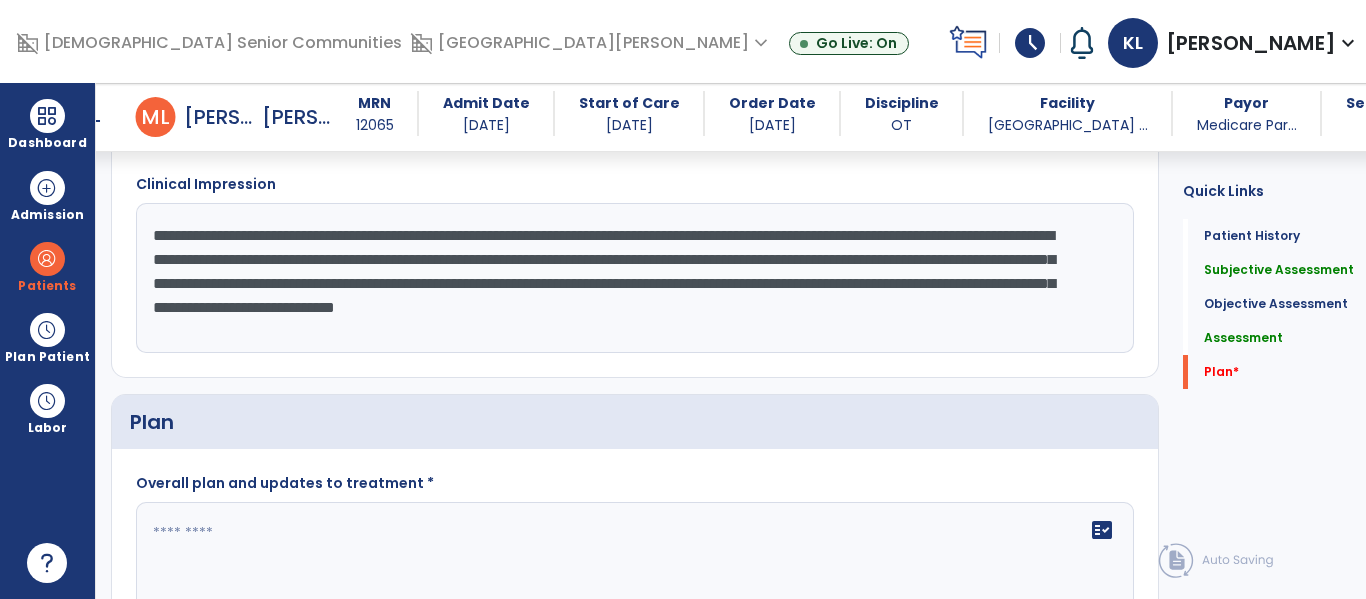 scroll, scrollTop: 2031, scrollLeft: 0, axis: vertical 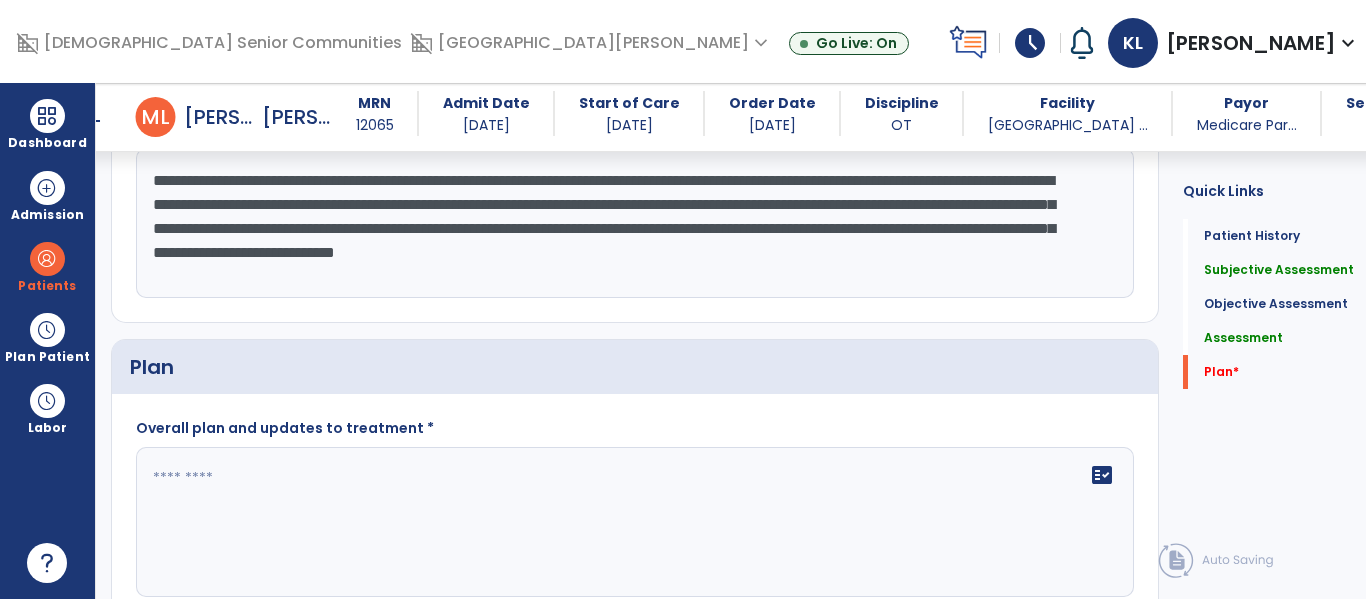 click on "**********" 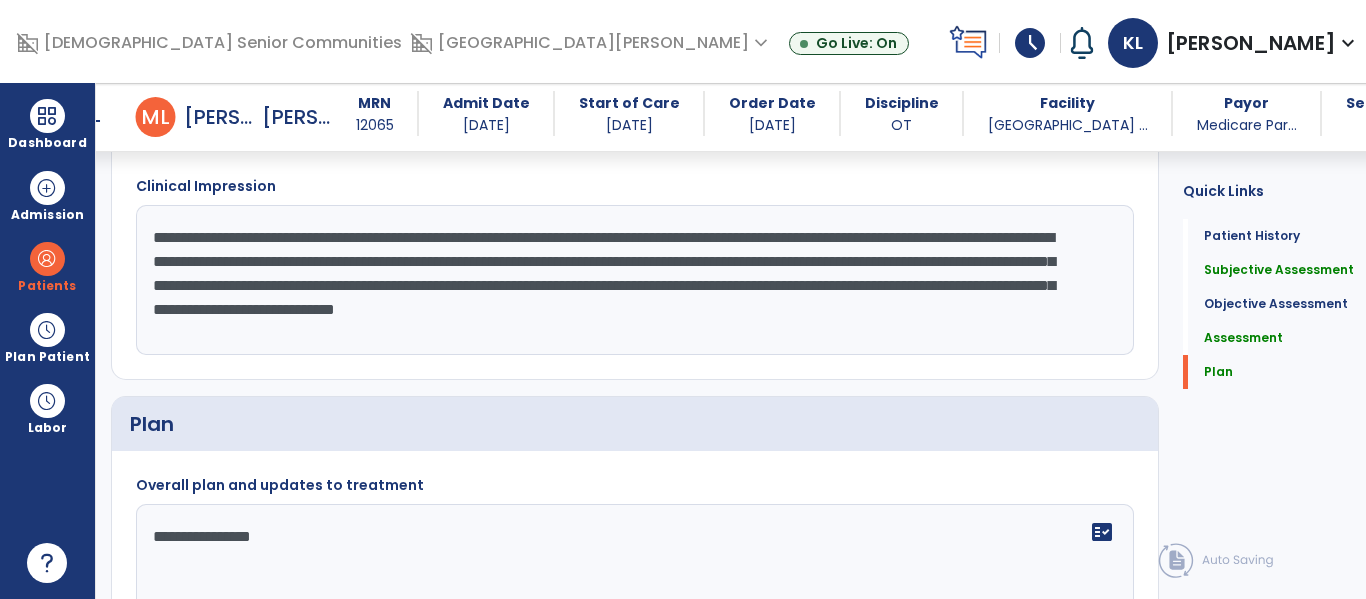 scroll, scrollTop: 1979, scrollLeft: 0, axis: vertical 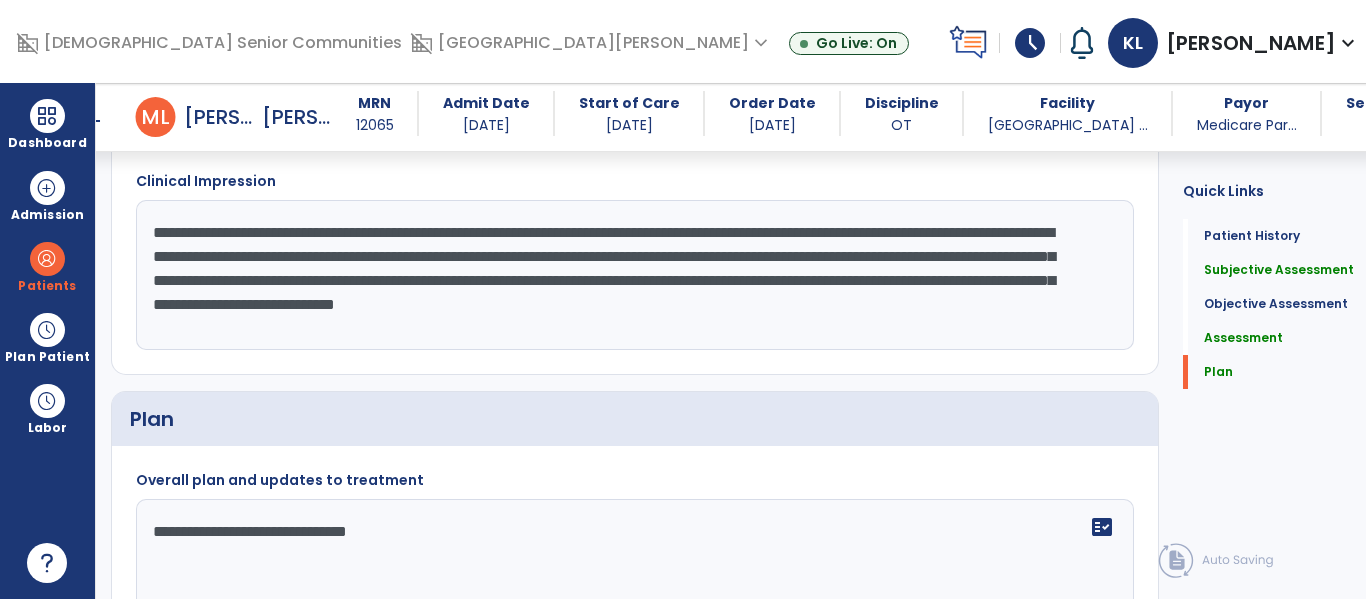 click on "**********" 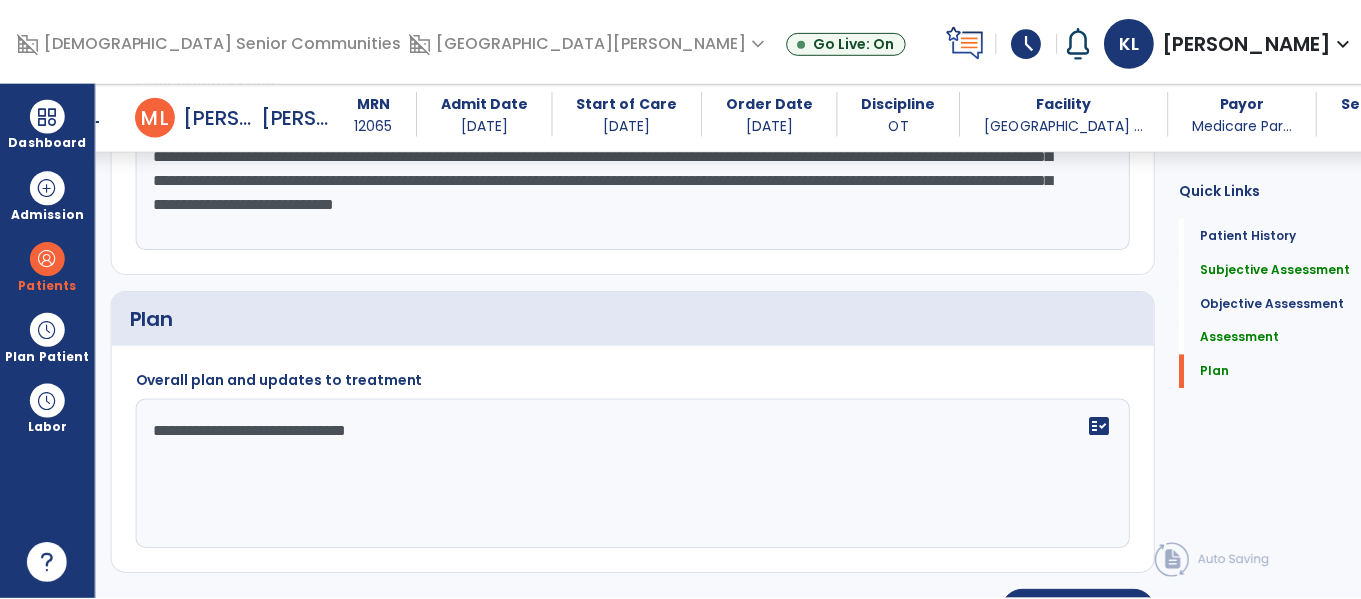 scroll, scrollTop: 2128, scrollLeft: 0, axis: vertical 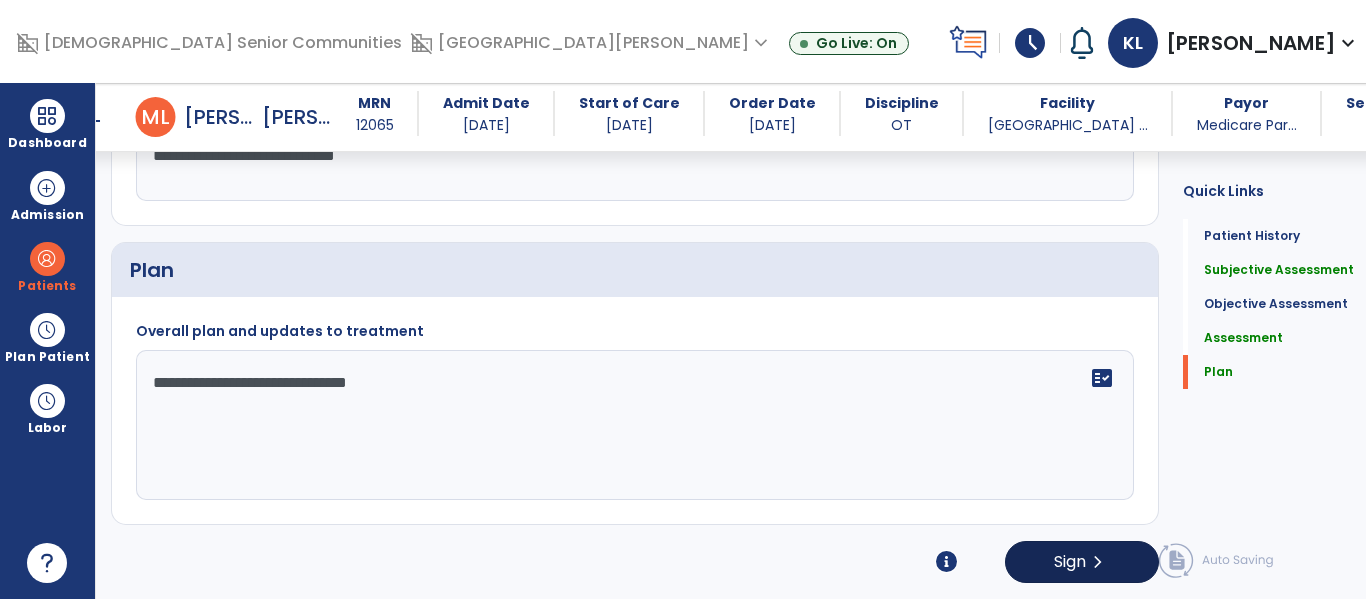 type on "**********" 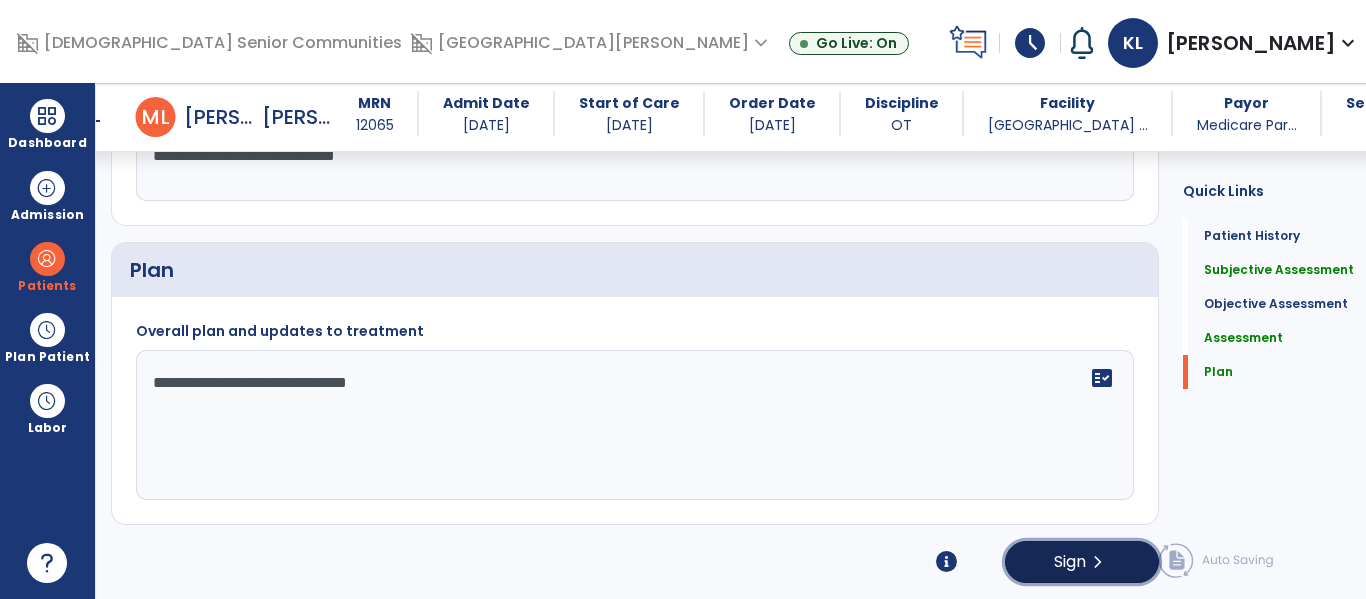 click on "Sign  chevron_right" 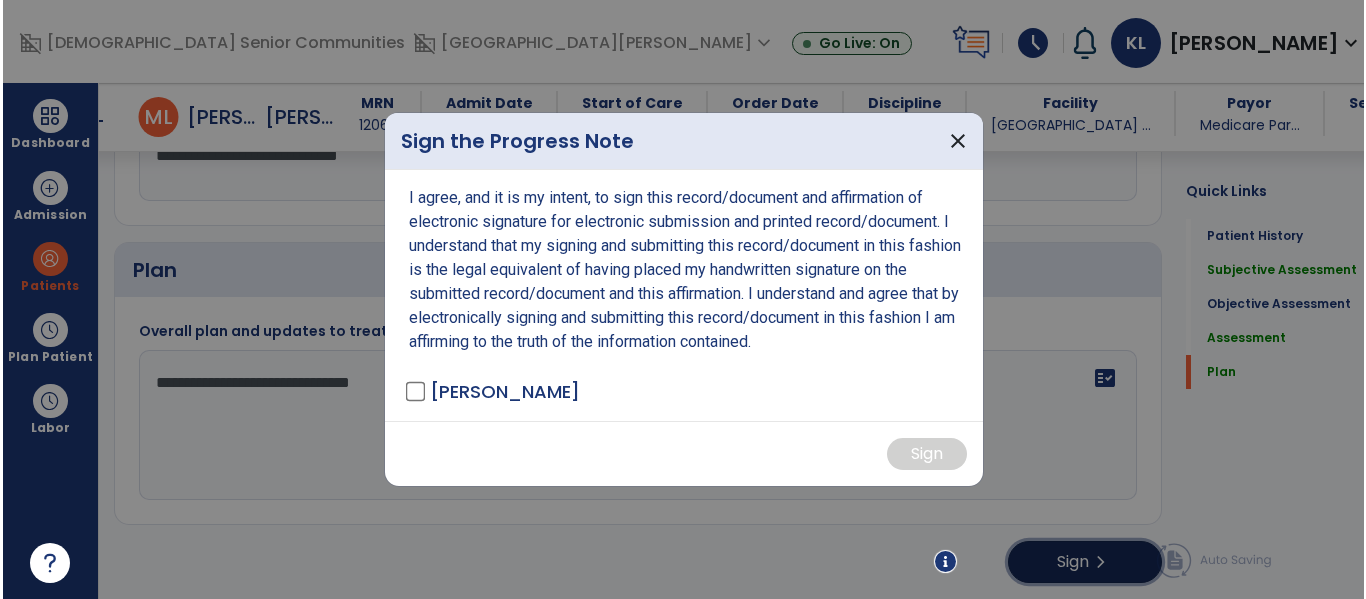 scroll, scrollTop: 2128, scrollLeft: 0, axis: vertical 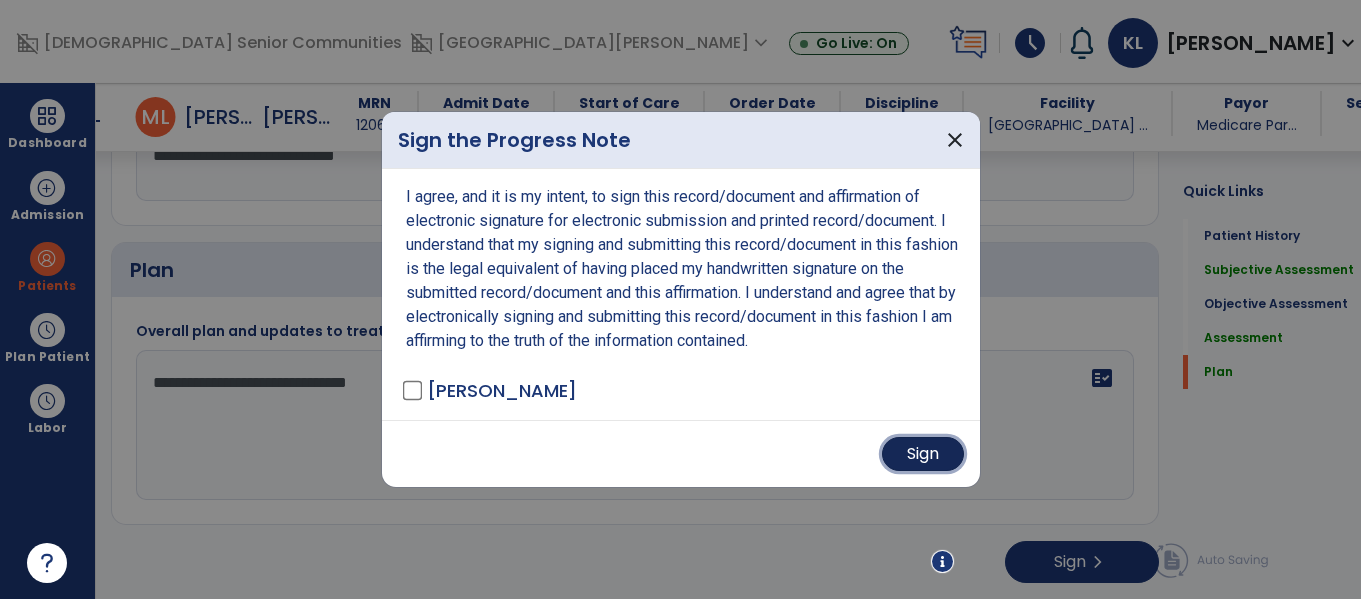 click on "Sign" at bounding box center (923, 454) 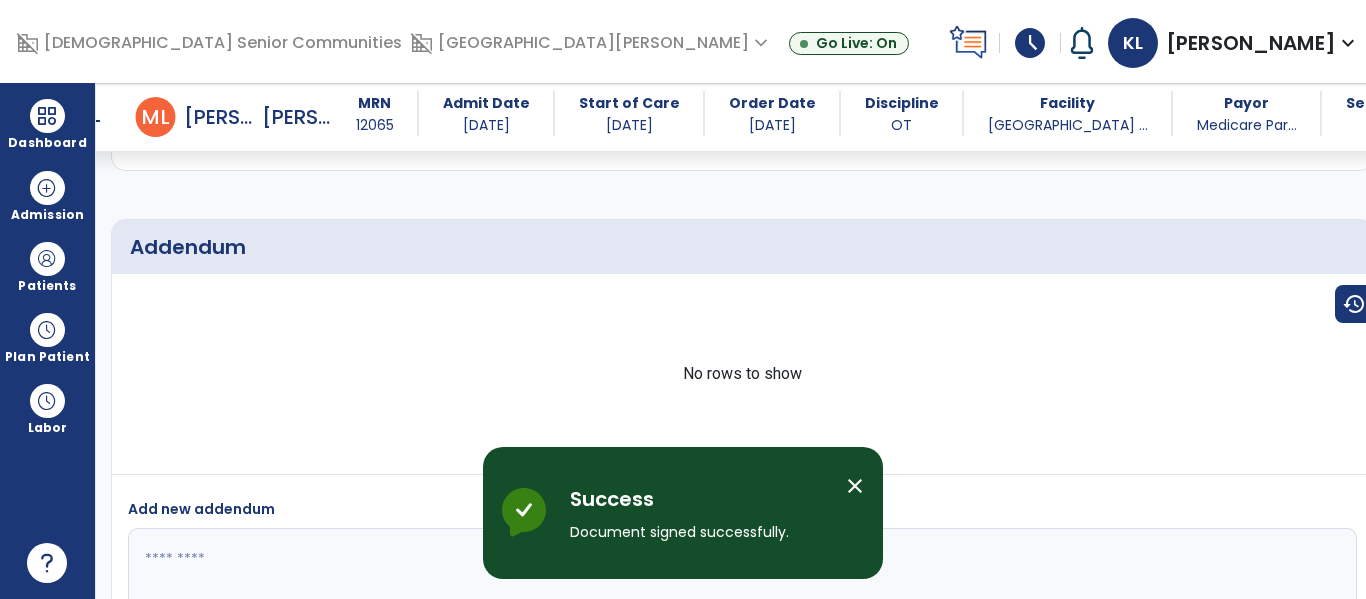 scroll, scrollTop: 3042, scrollLeft: 0, axis: vertical 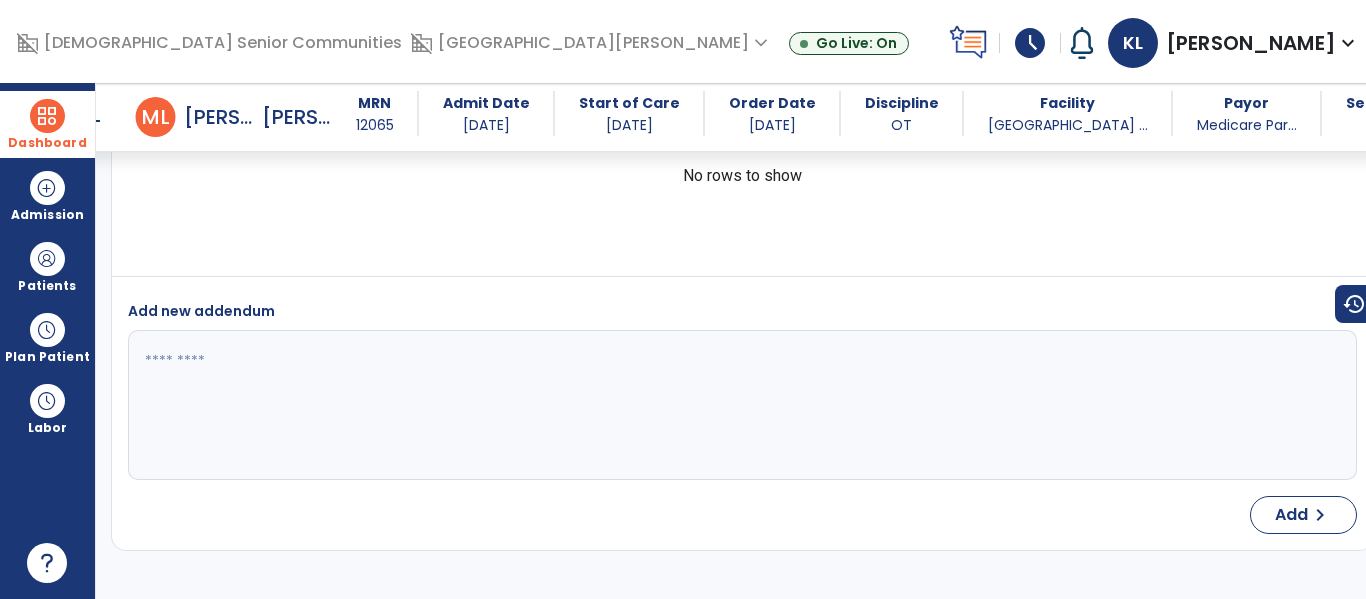 click on "Dashboard" at bounding box center [47, 124] 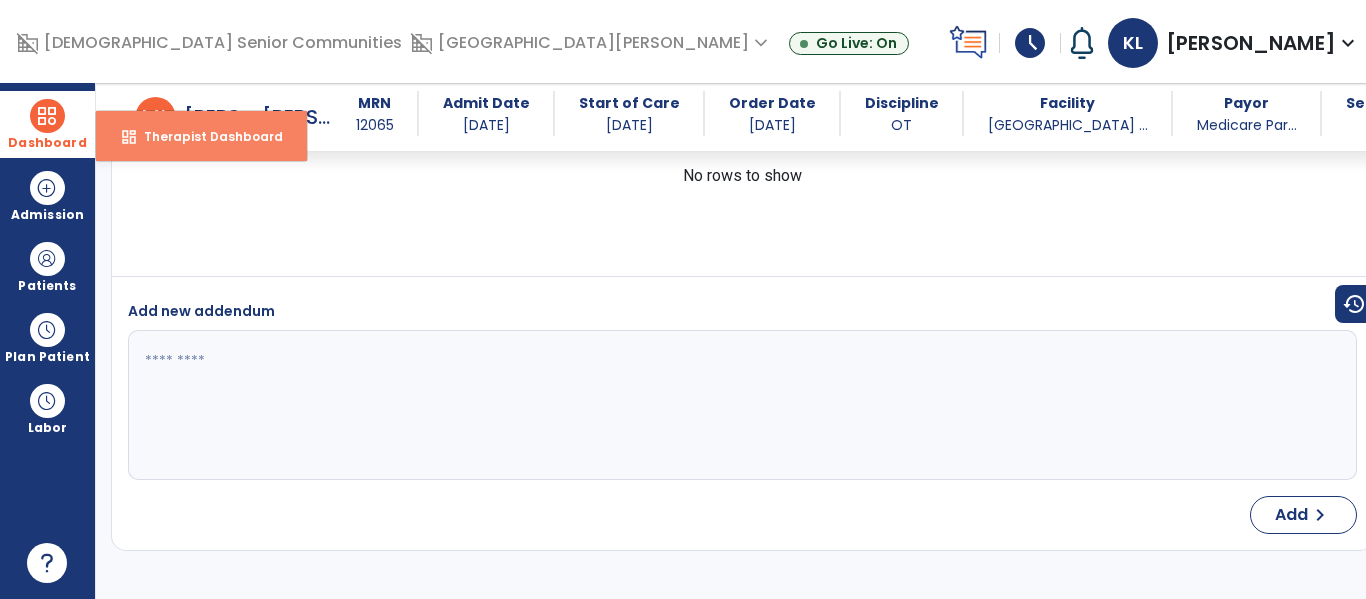click on "dashboard" at bounding box center [129, 137] 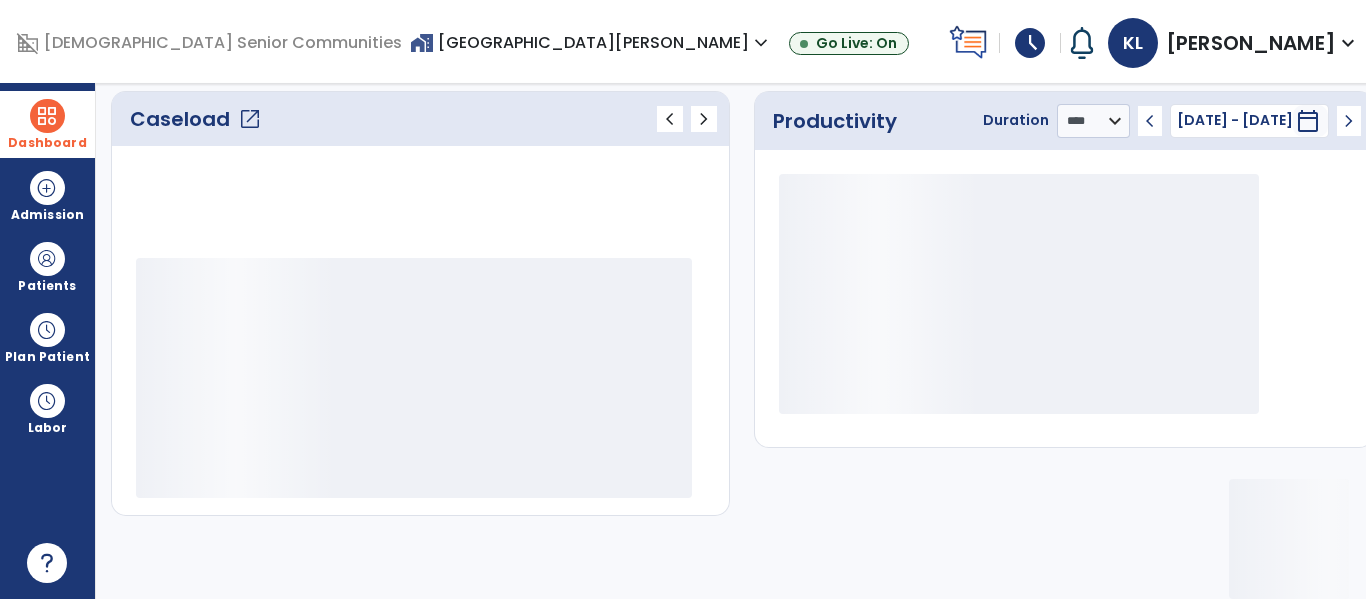 scroll, scrollTop: 278, scrollLeft: 0, axis: vertical 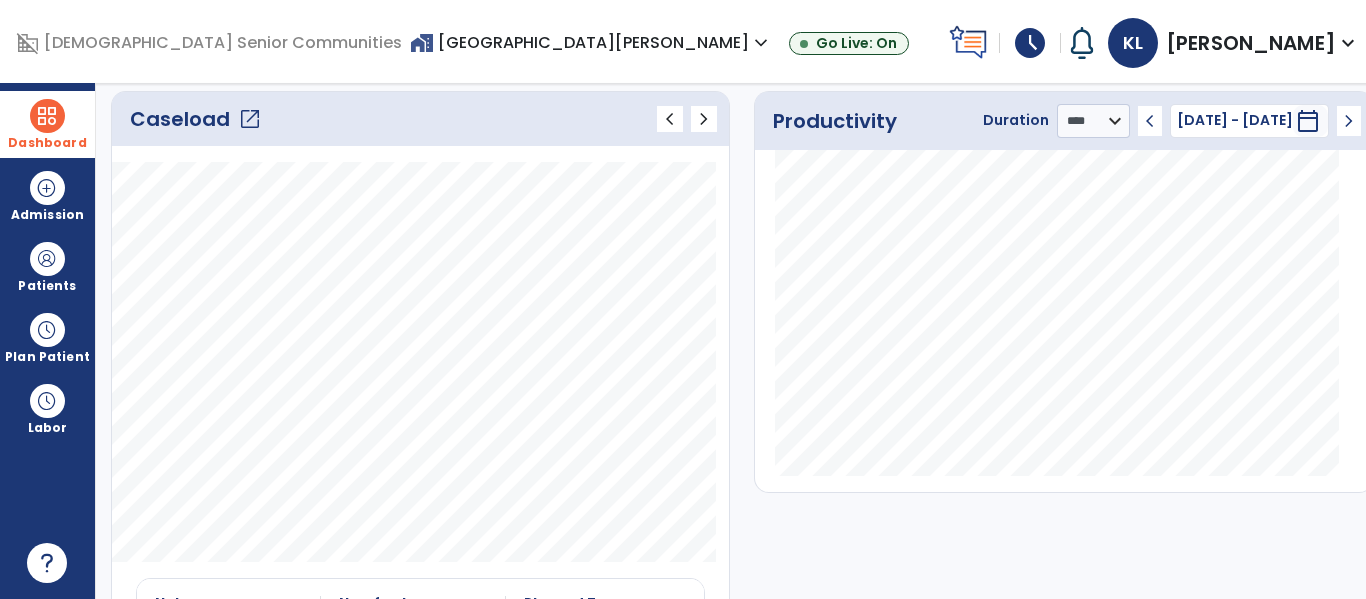 click on "open_in_new" 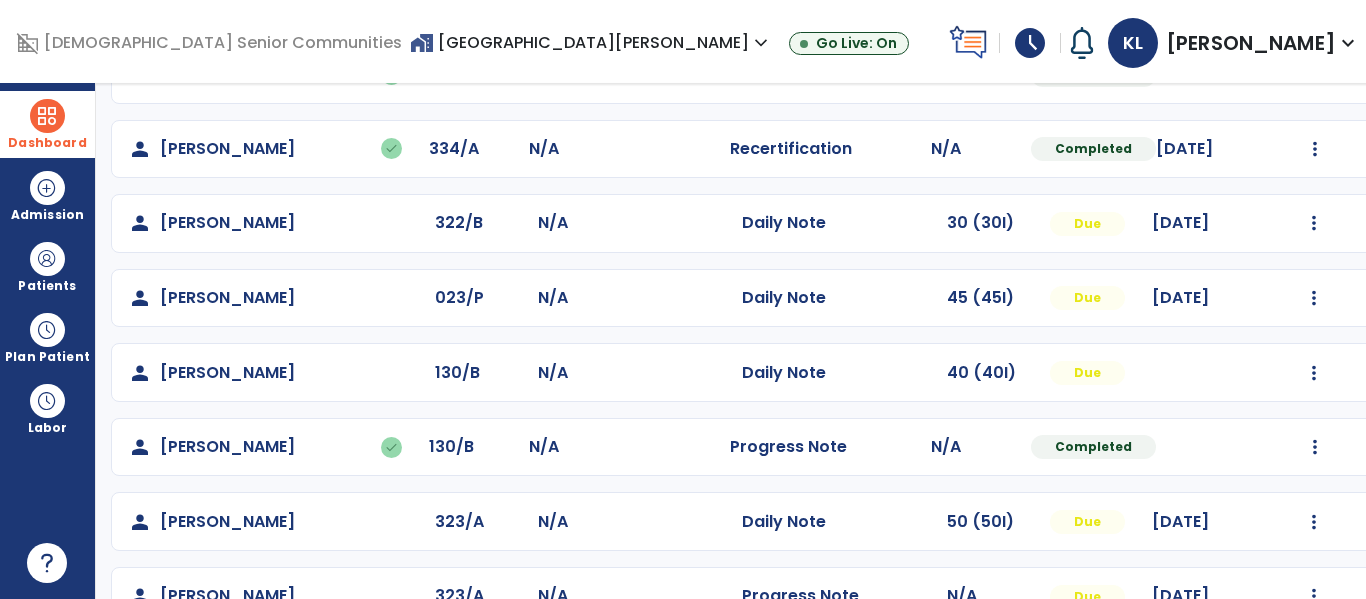 scroll, scrollTop: 585, scrollLeft: 0, axis: vertical 